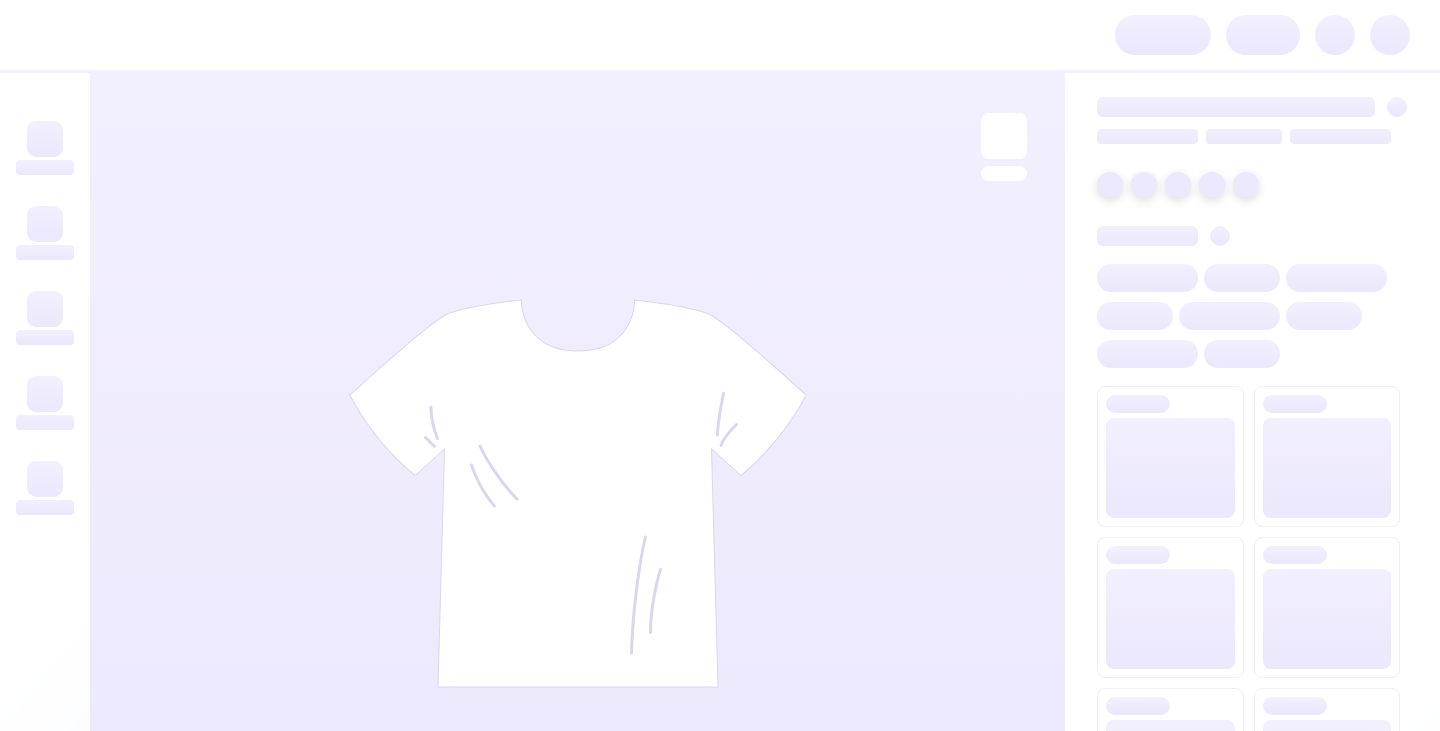 scroll, scrollTop: 0, scrollLeft: 0, axis: both 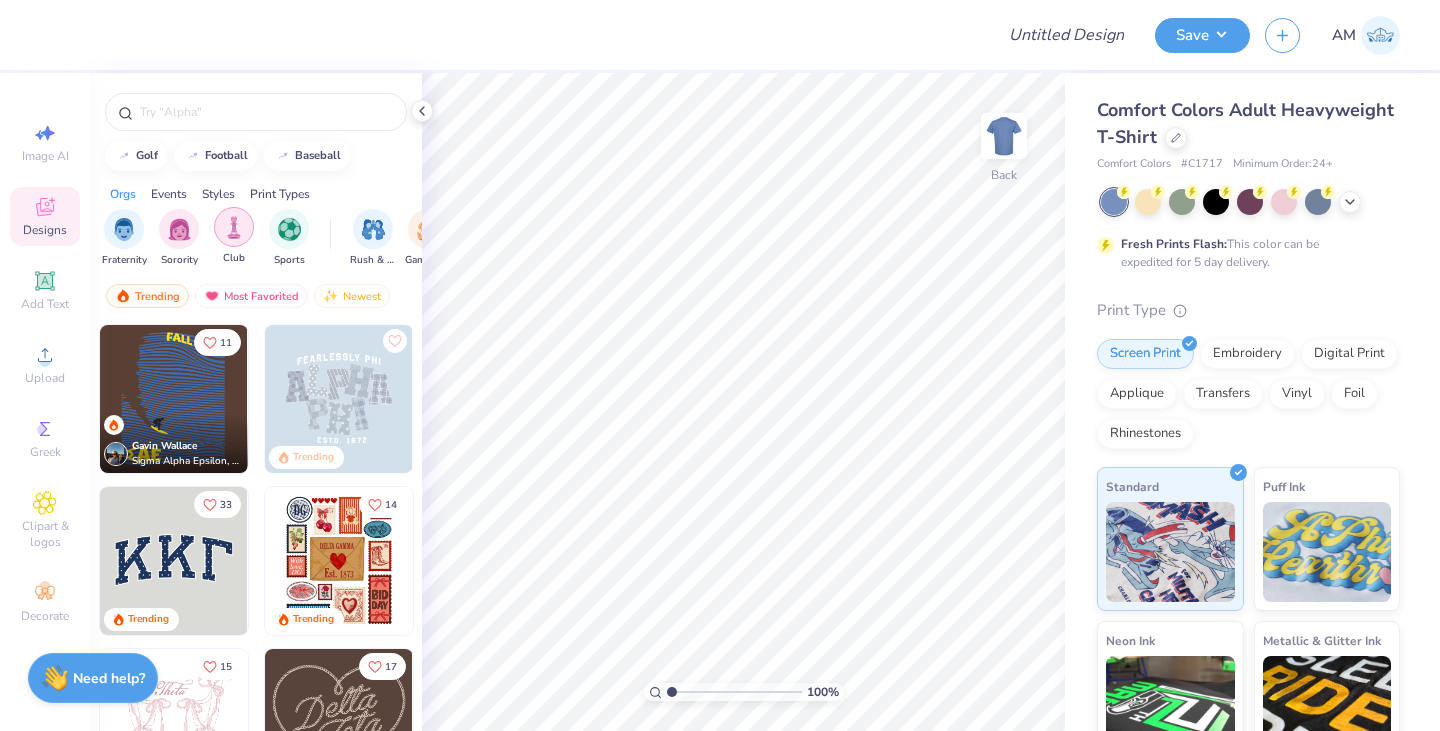 click at bounding box center [234, 227] 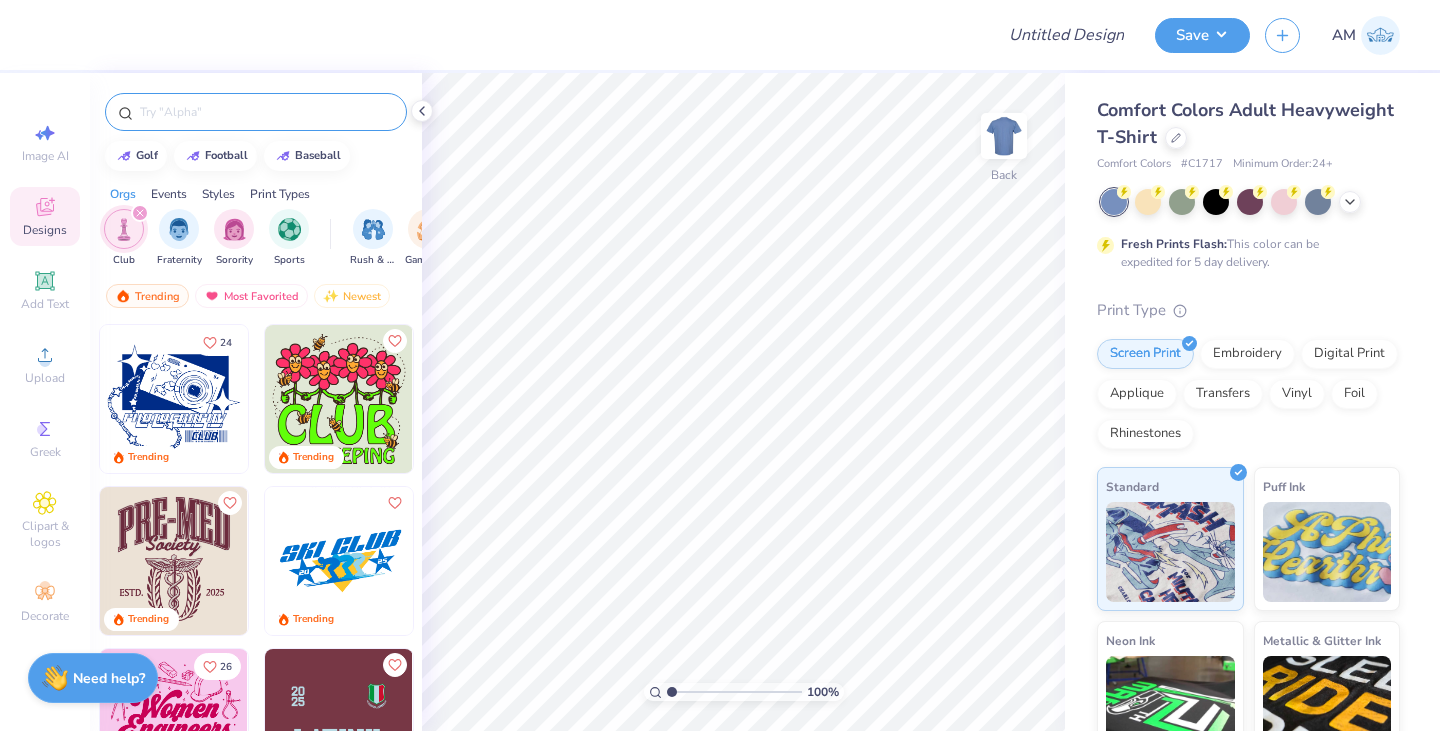 click at bounding box center [256, 112] 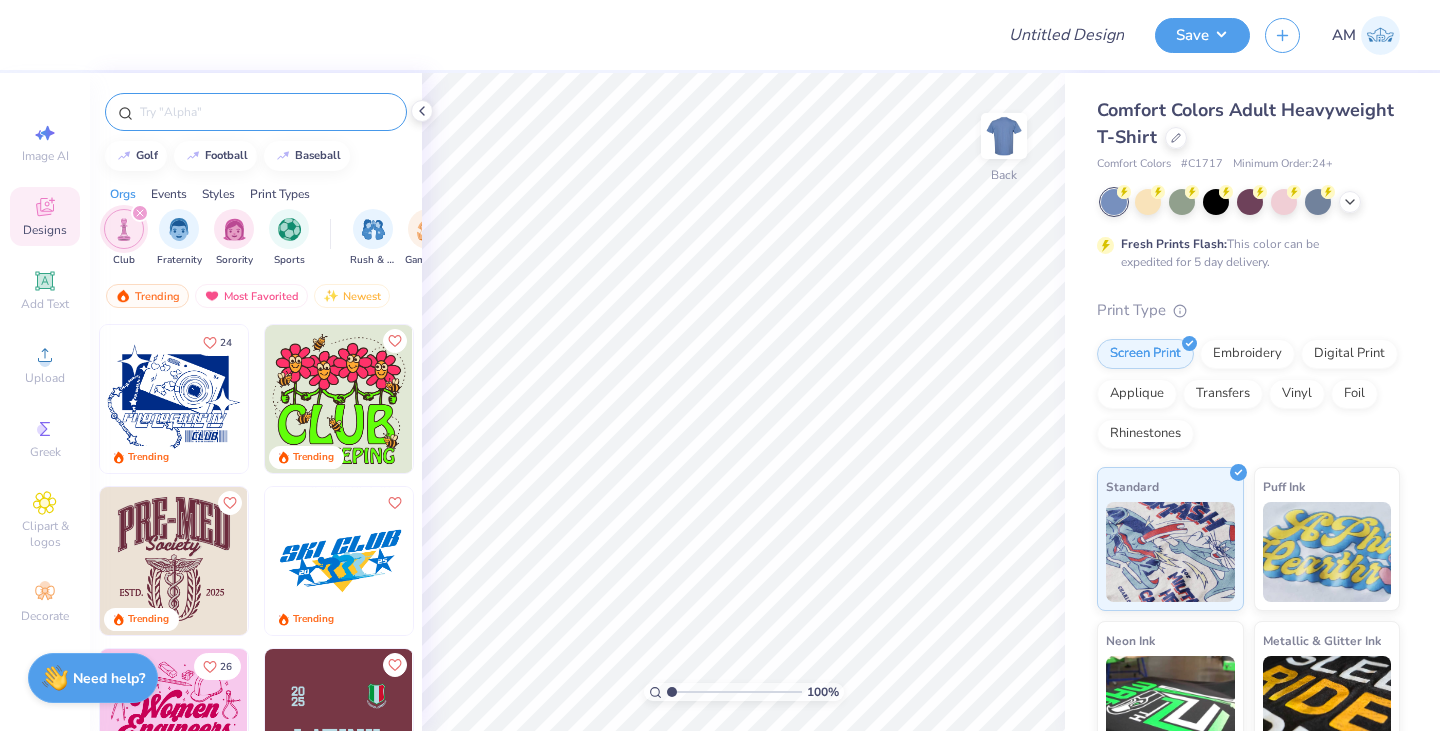 click at bounding box center [266, 112] 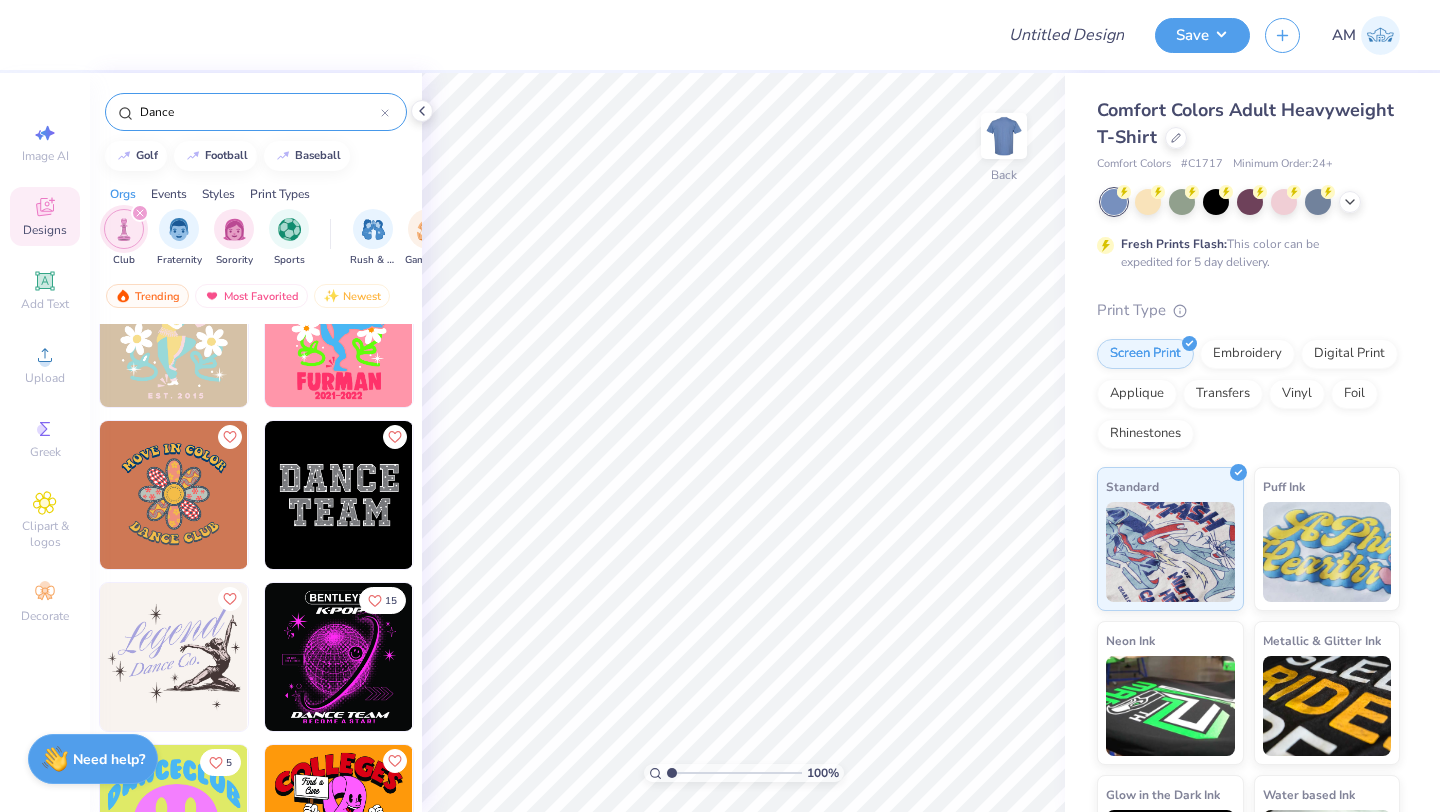 scroll, scrollTop: 409, scrollLeft: 0, axis: vertical 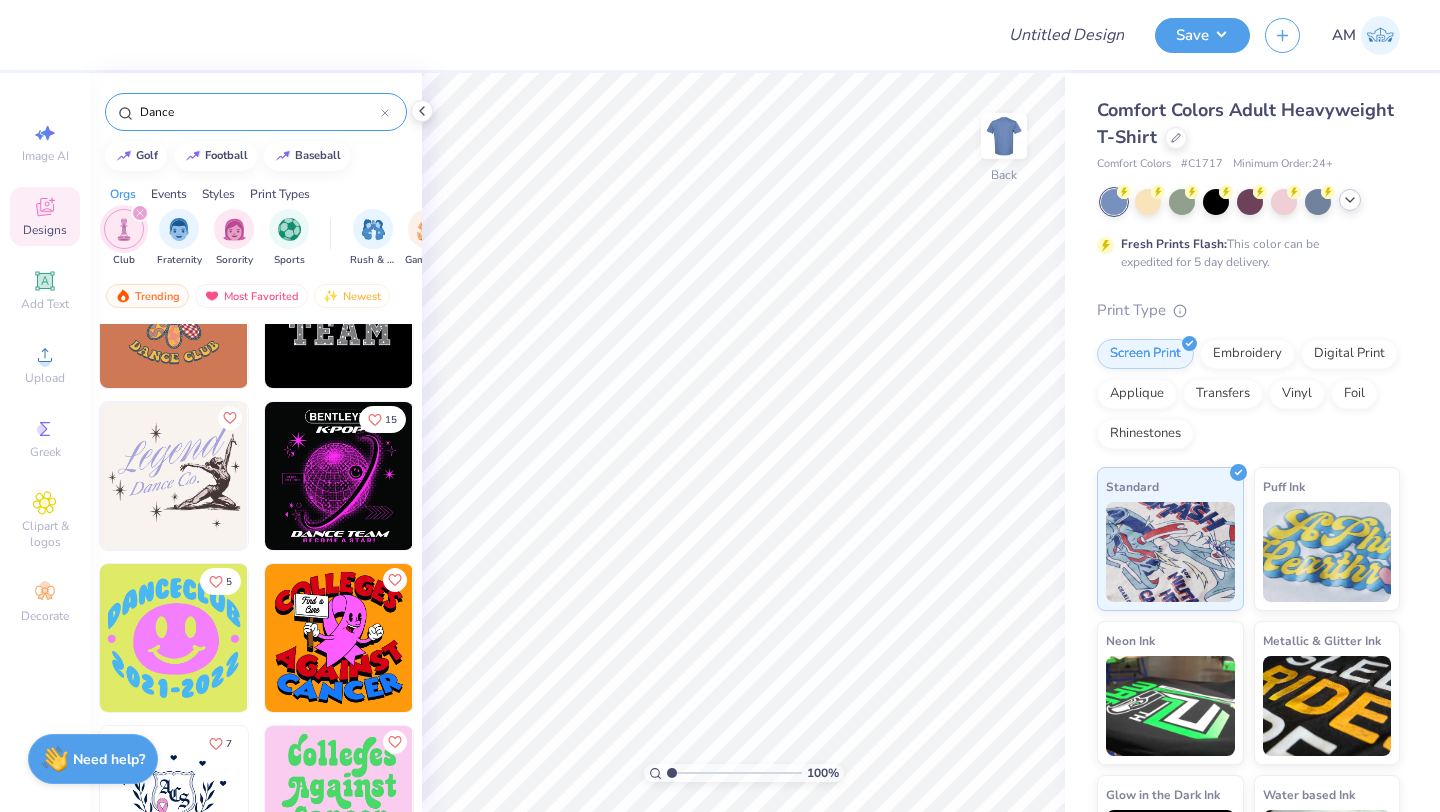 type on "Dance" 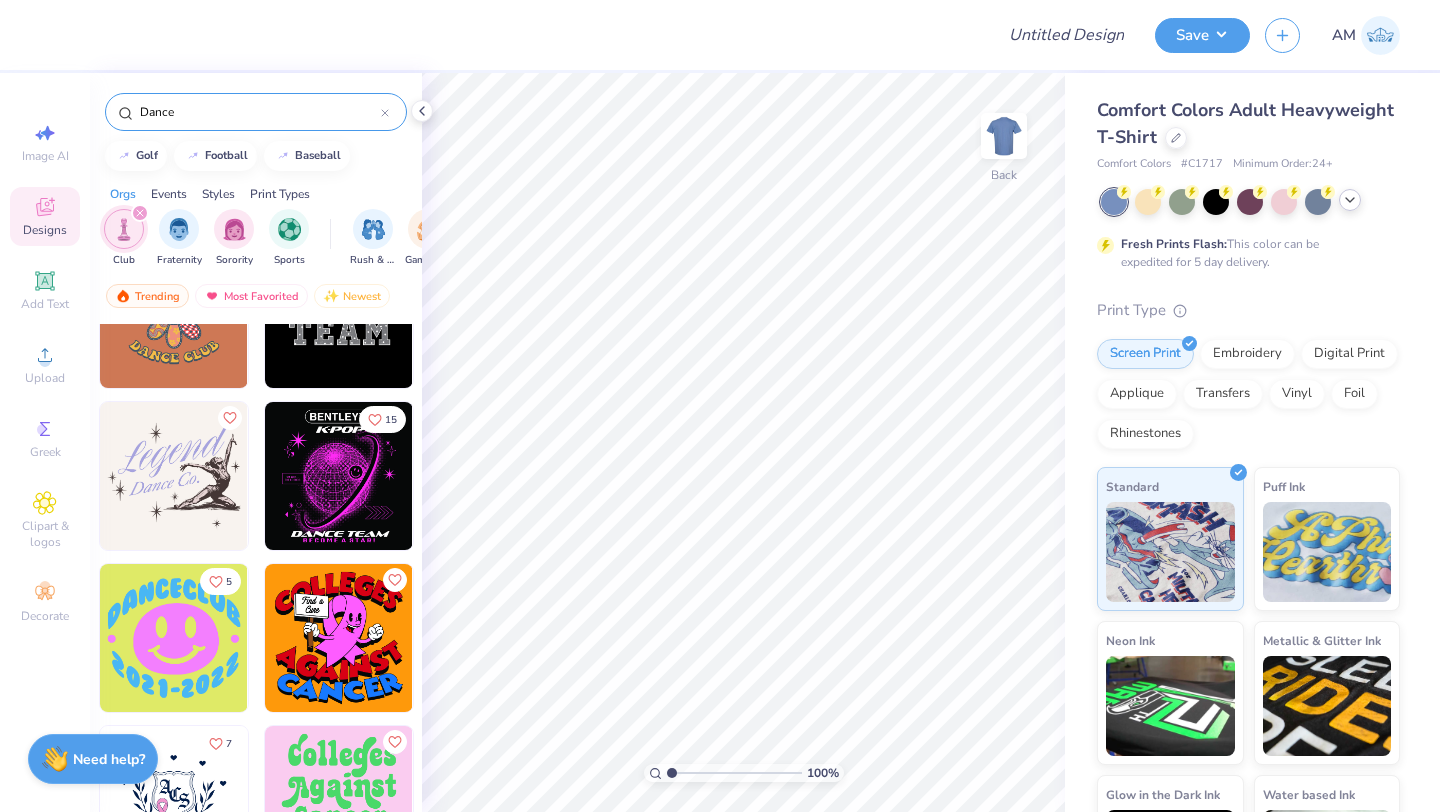 click 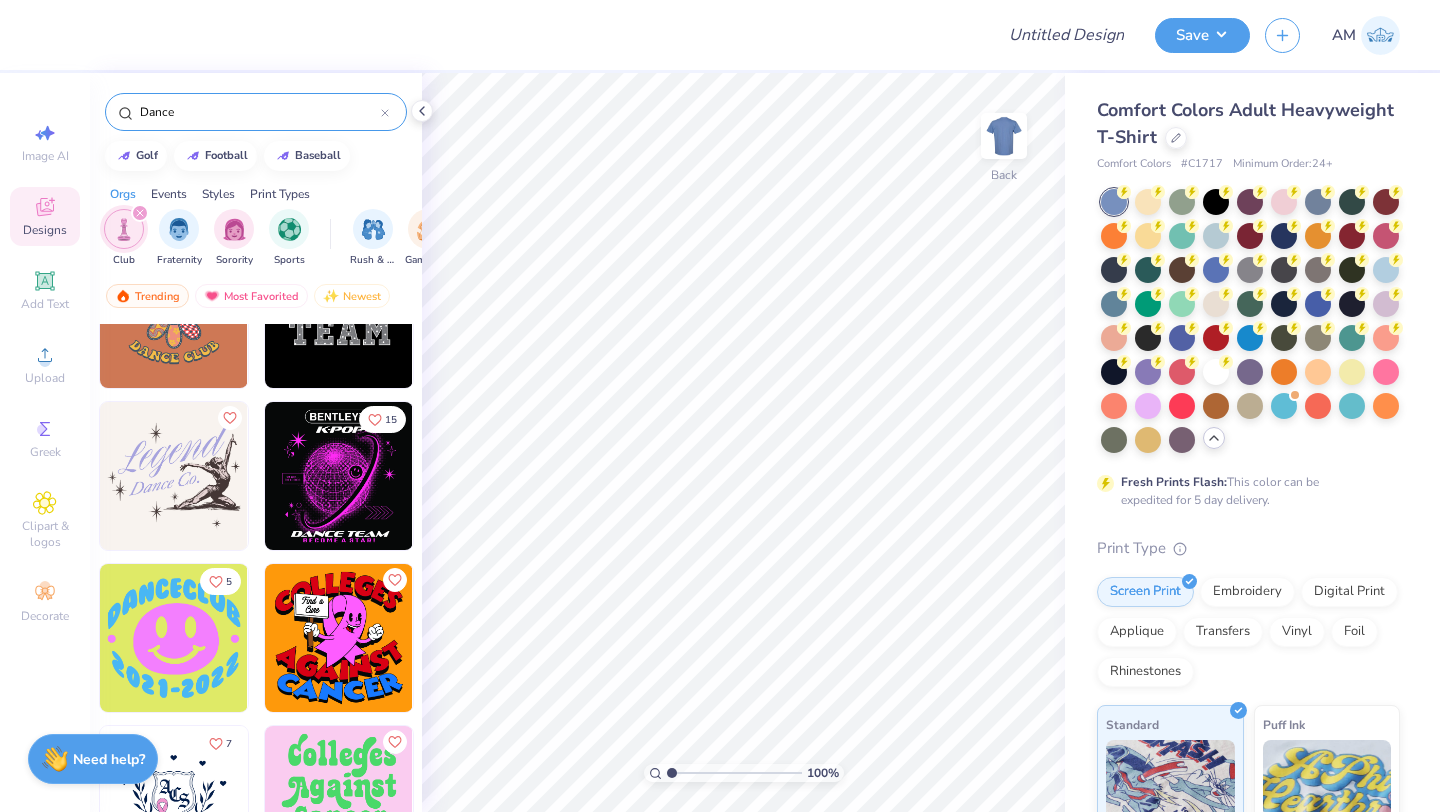 click at bounding box center (1182, 372) 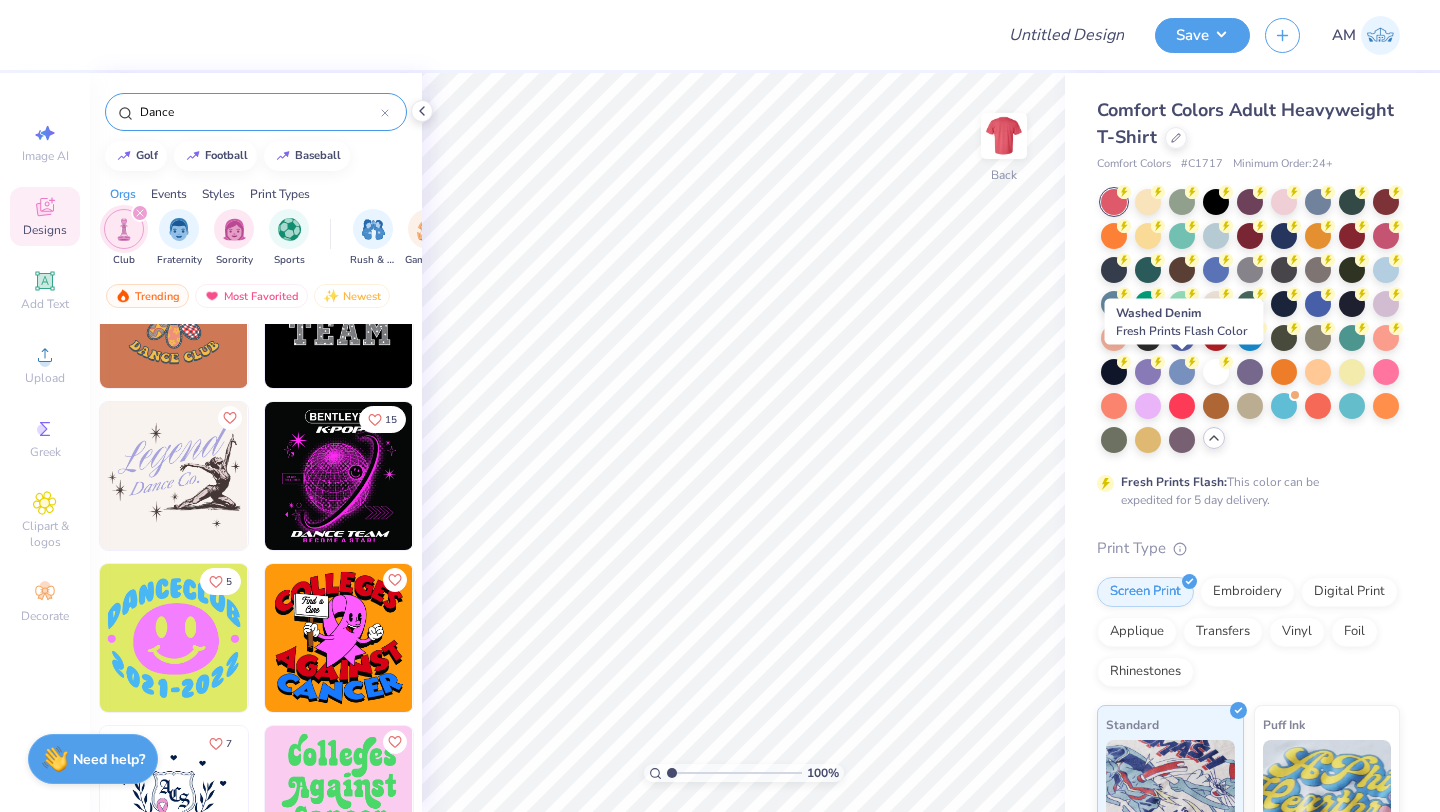 click at bounding box center (1182, 372) 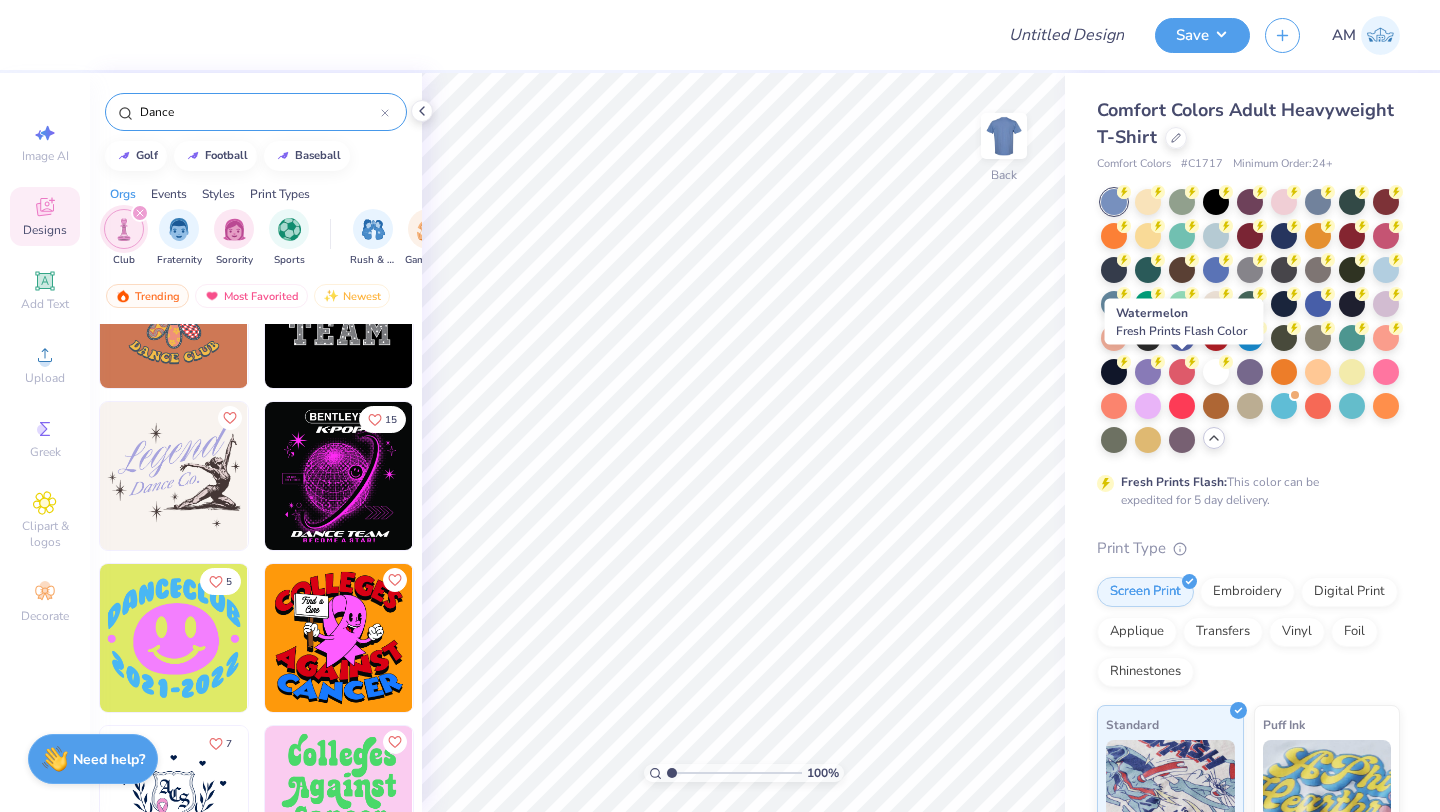 click at bounding box center [1182, 372] 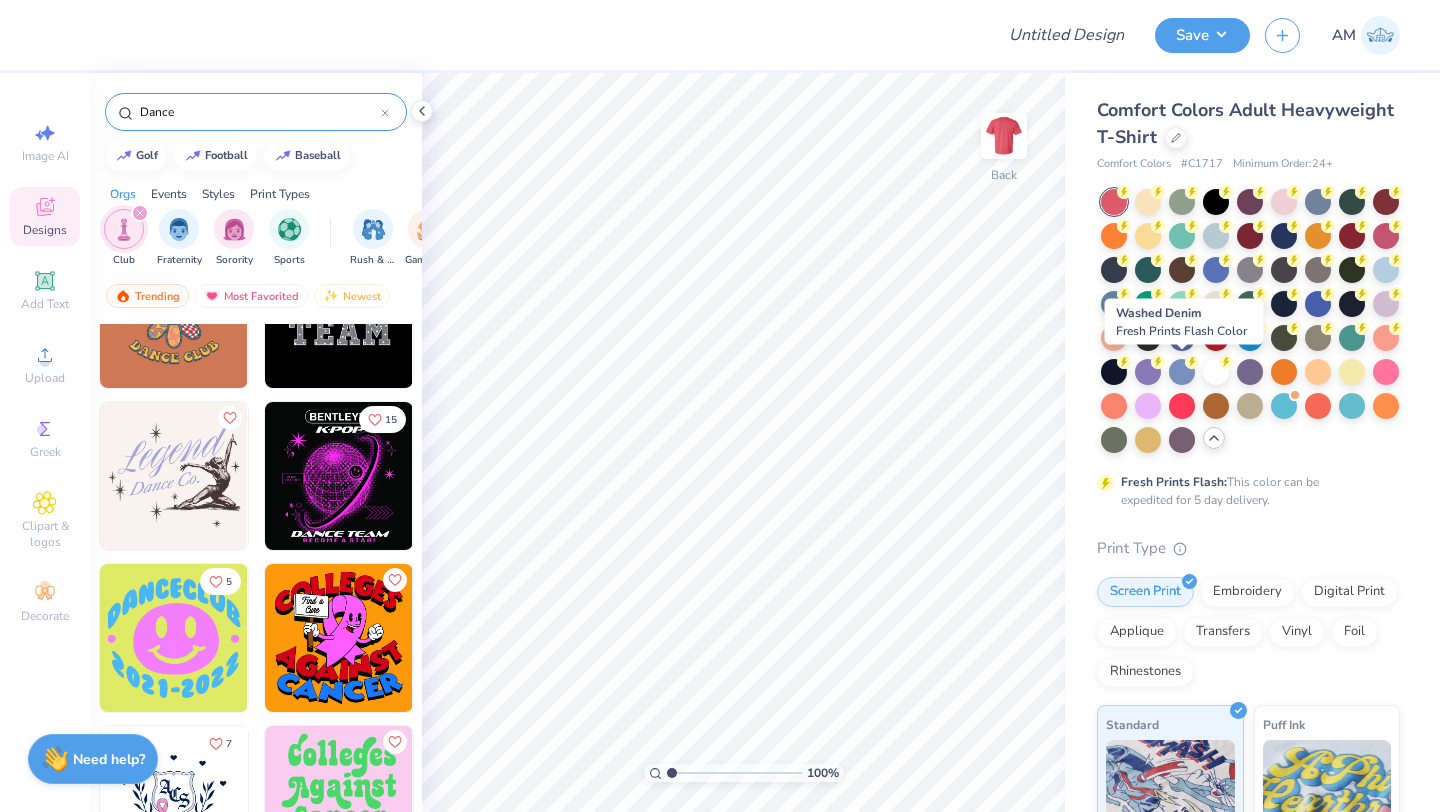 click at bounding box center (1182, 406) 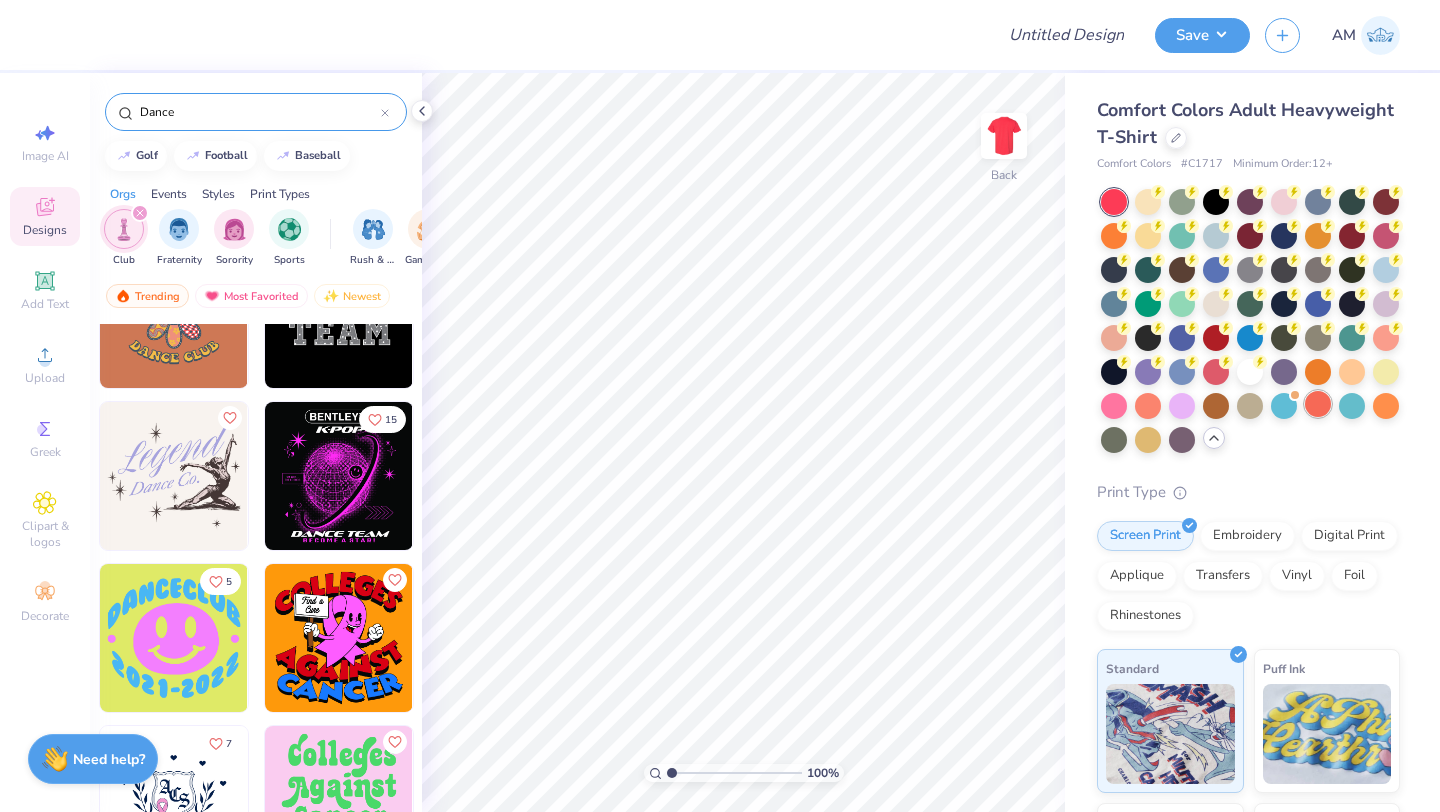 drag, startPoint x: 1354, startPoint y: 208, endPoint x: 1316, endPoint y: 407, distance: 202.59566 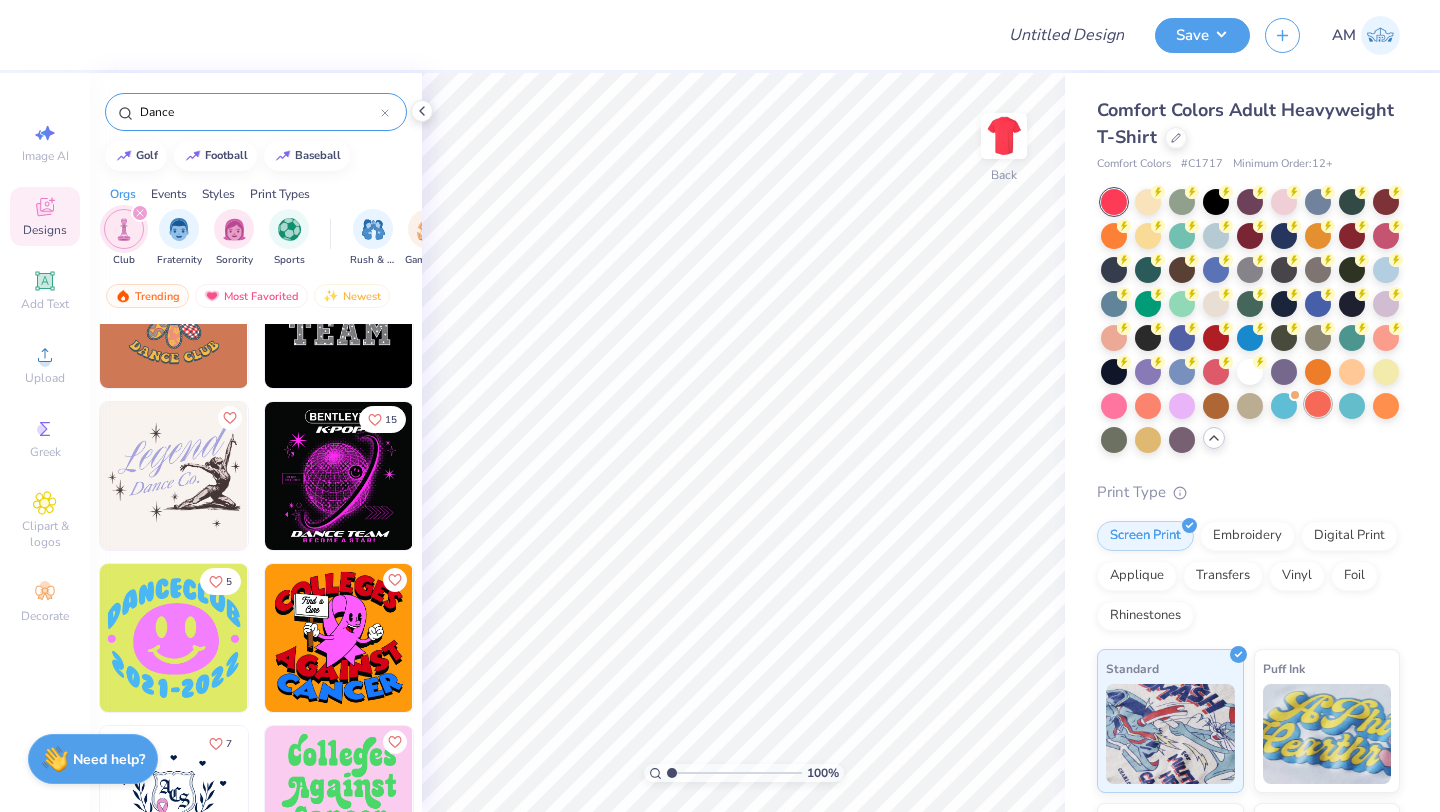 click at bounding box center (1318, 404) 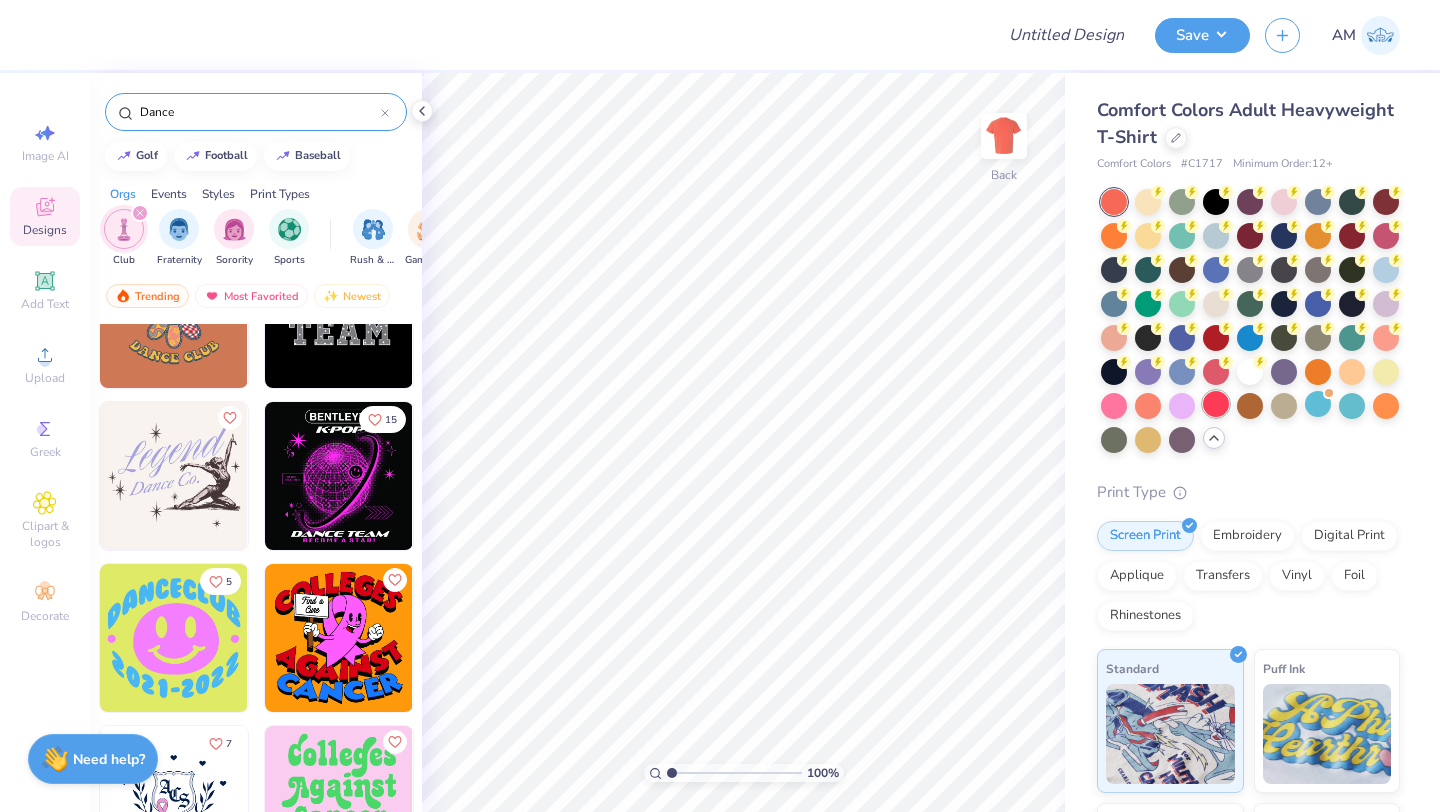drag, startPoint x: 1316, startPoint y: 407, endPoint x: 1210, endPoint y: 409, distance: 106.01887 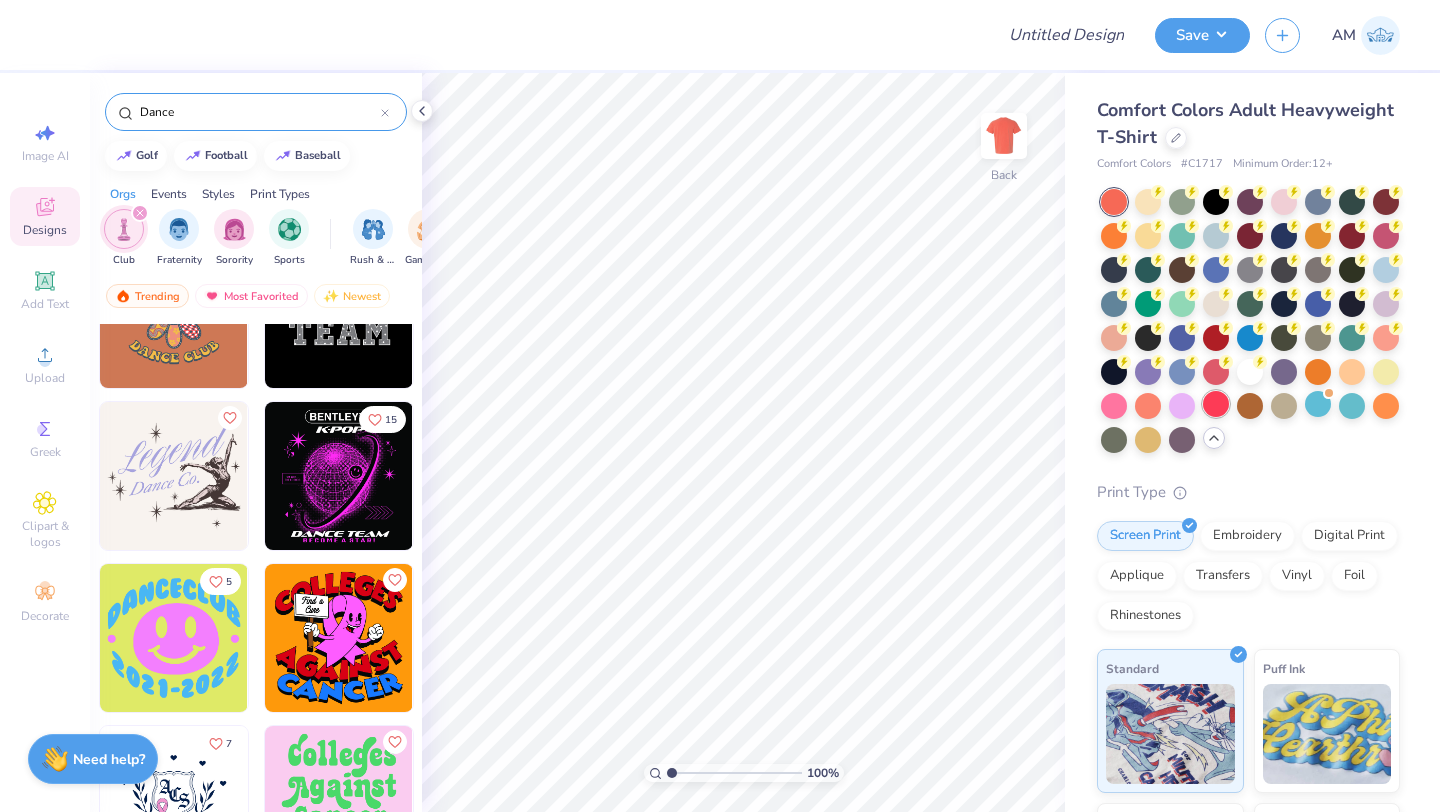 click at bounding box center [1216, 404] 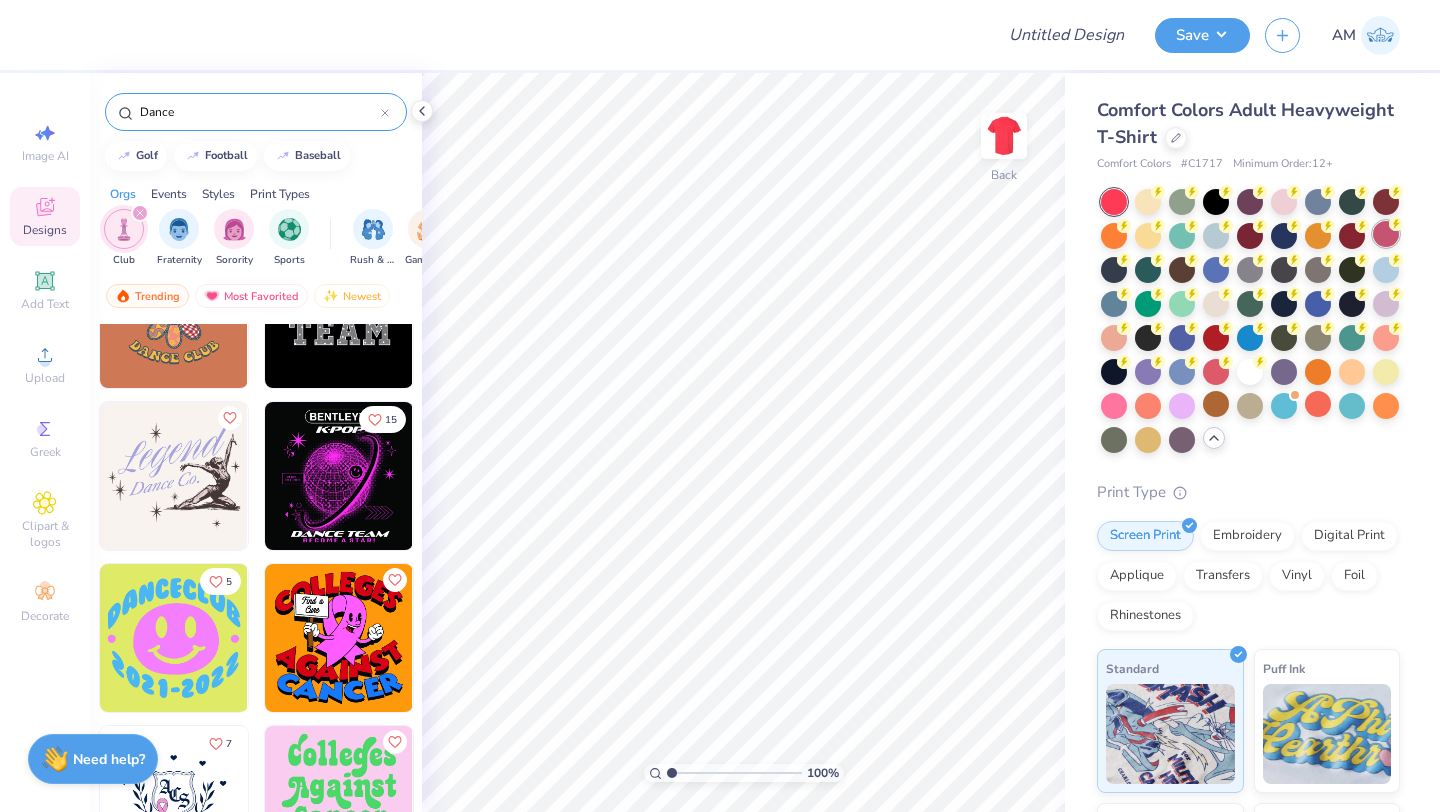 drag, startPoint x: 1210, startPoint y: 409, endPoint x: 1389, endPoint y: 228, distance: 254.56236 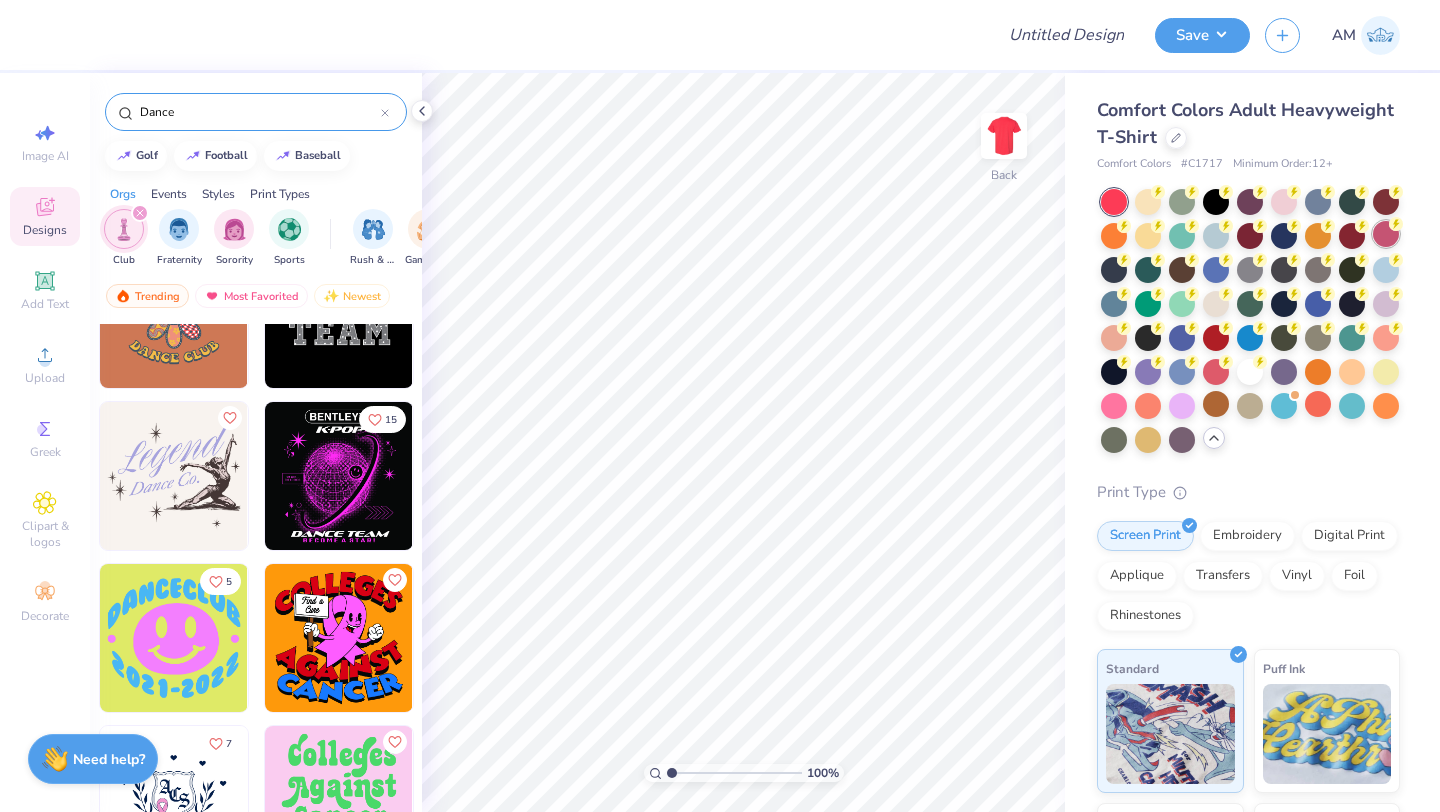 click 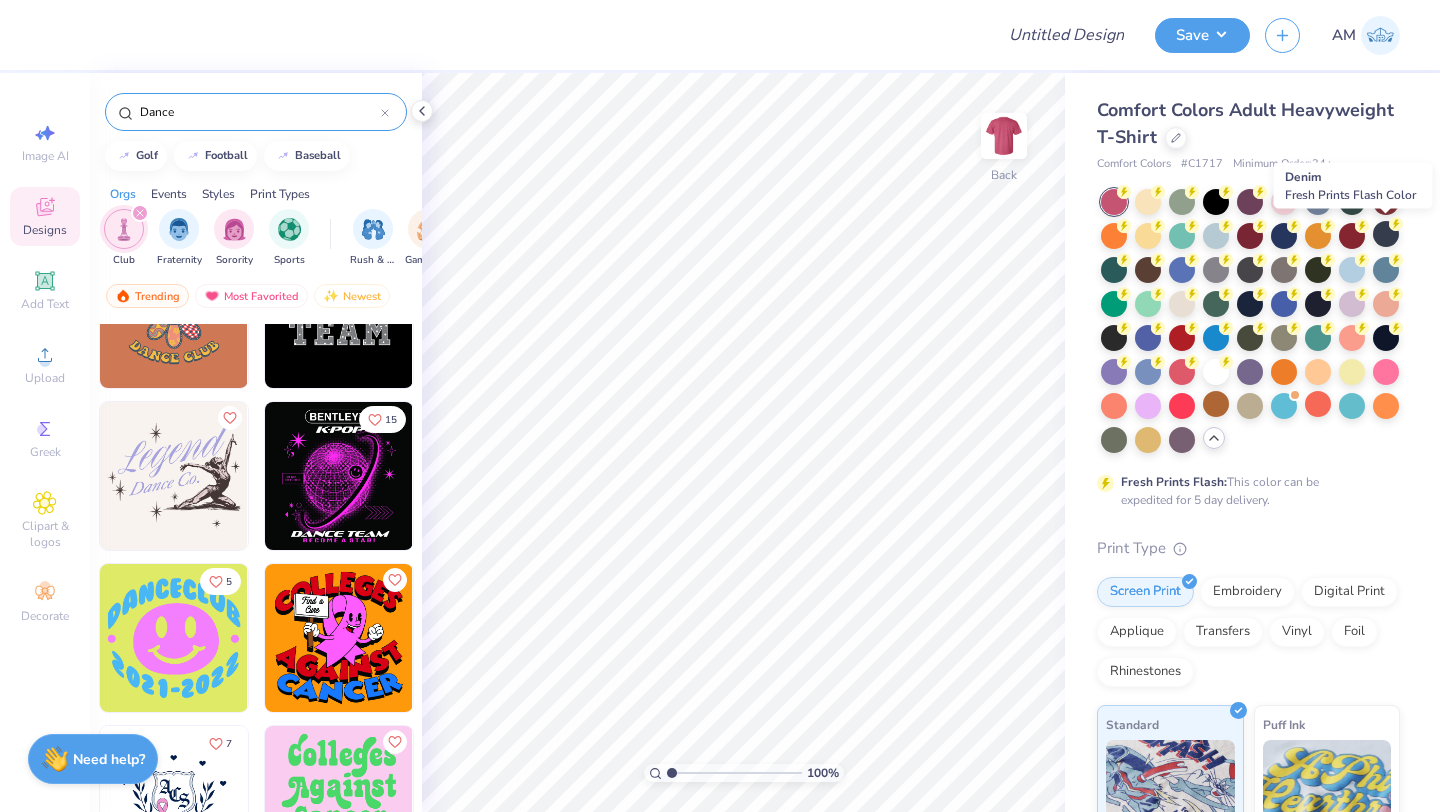 click at bounding box center [1182, 372] 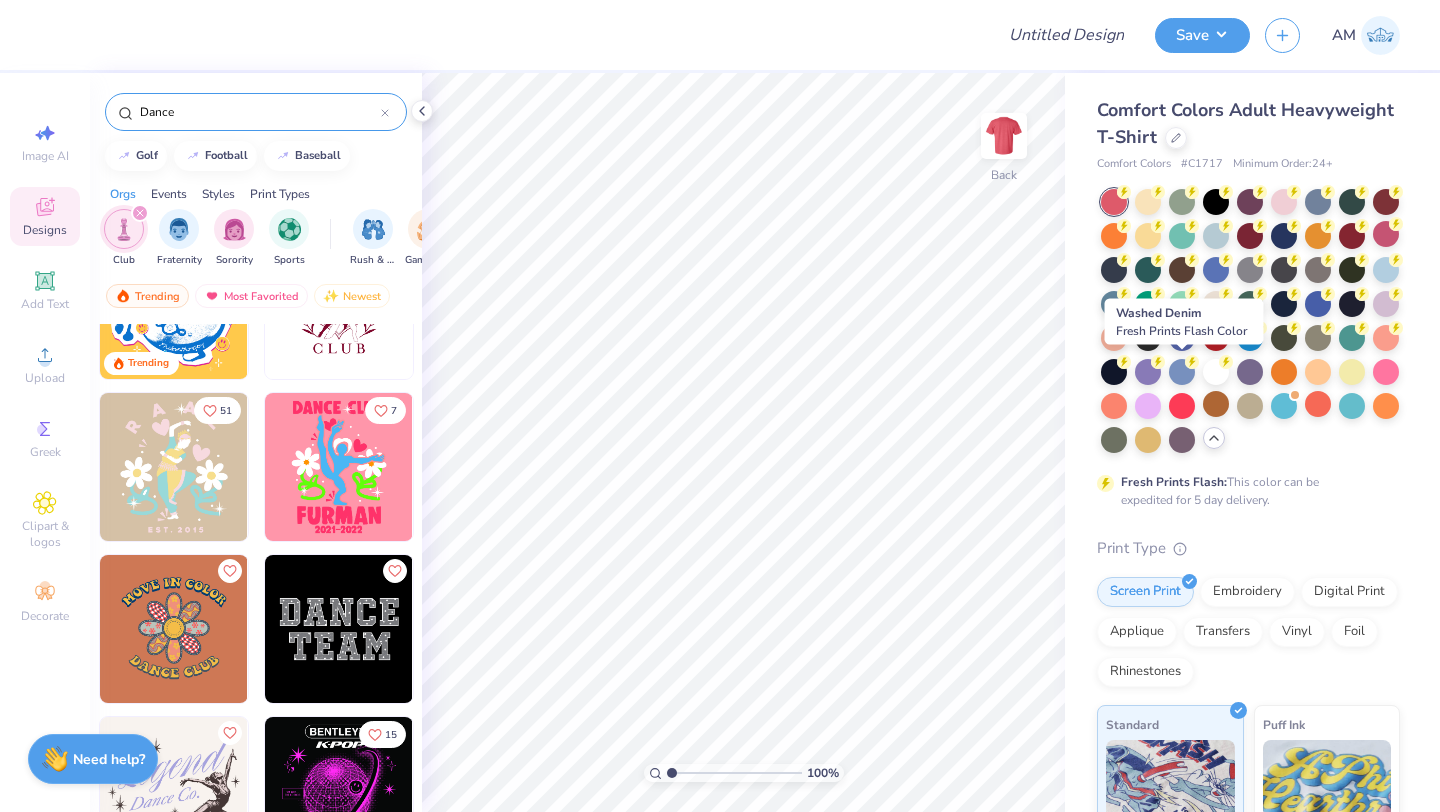 scroll, scrollTop: 0, scrollLeft: 0, axis: both 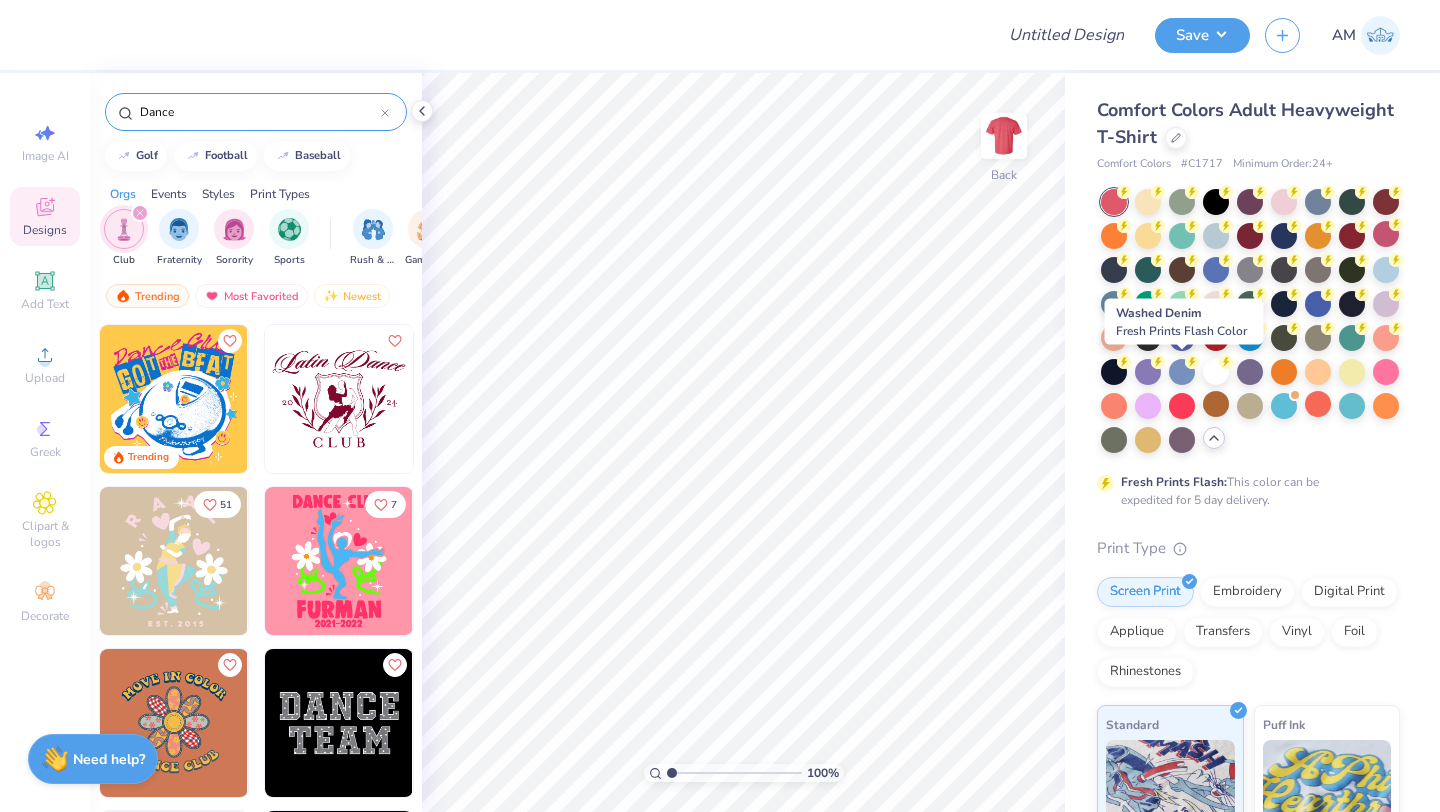 click at bounding box center [174, 399] 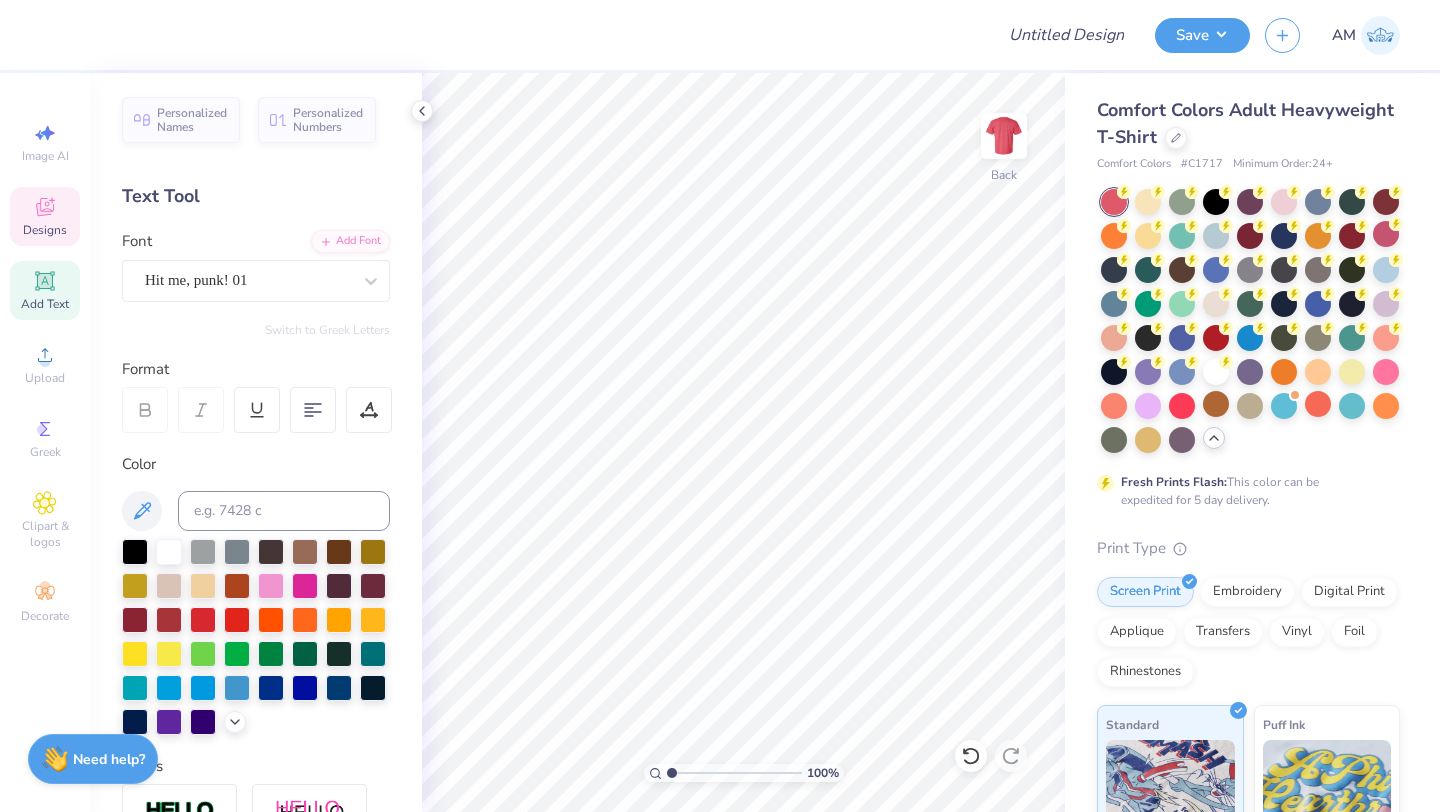 click 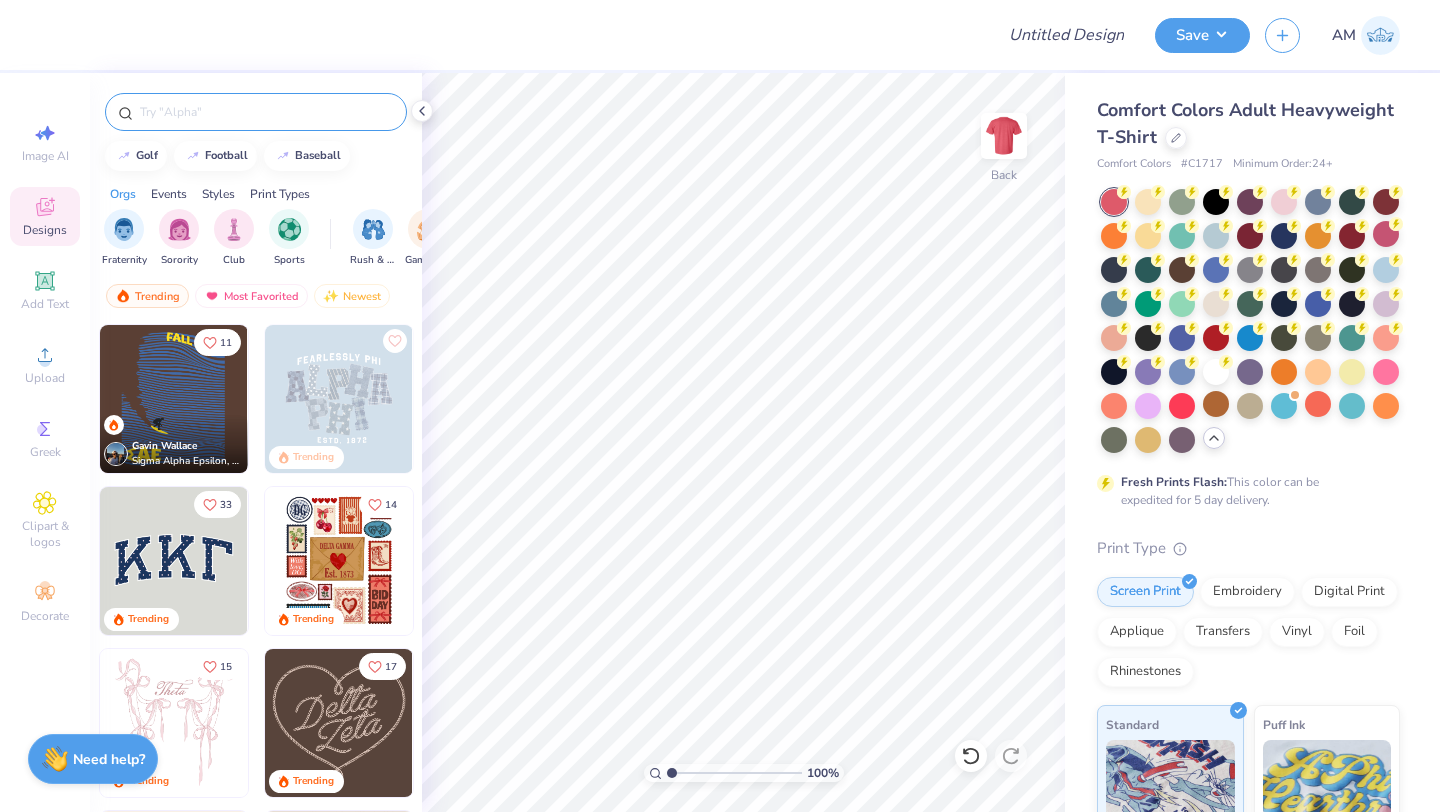 click at bounding box center [256, 112] 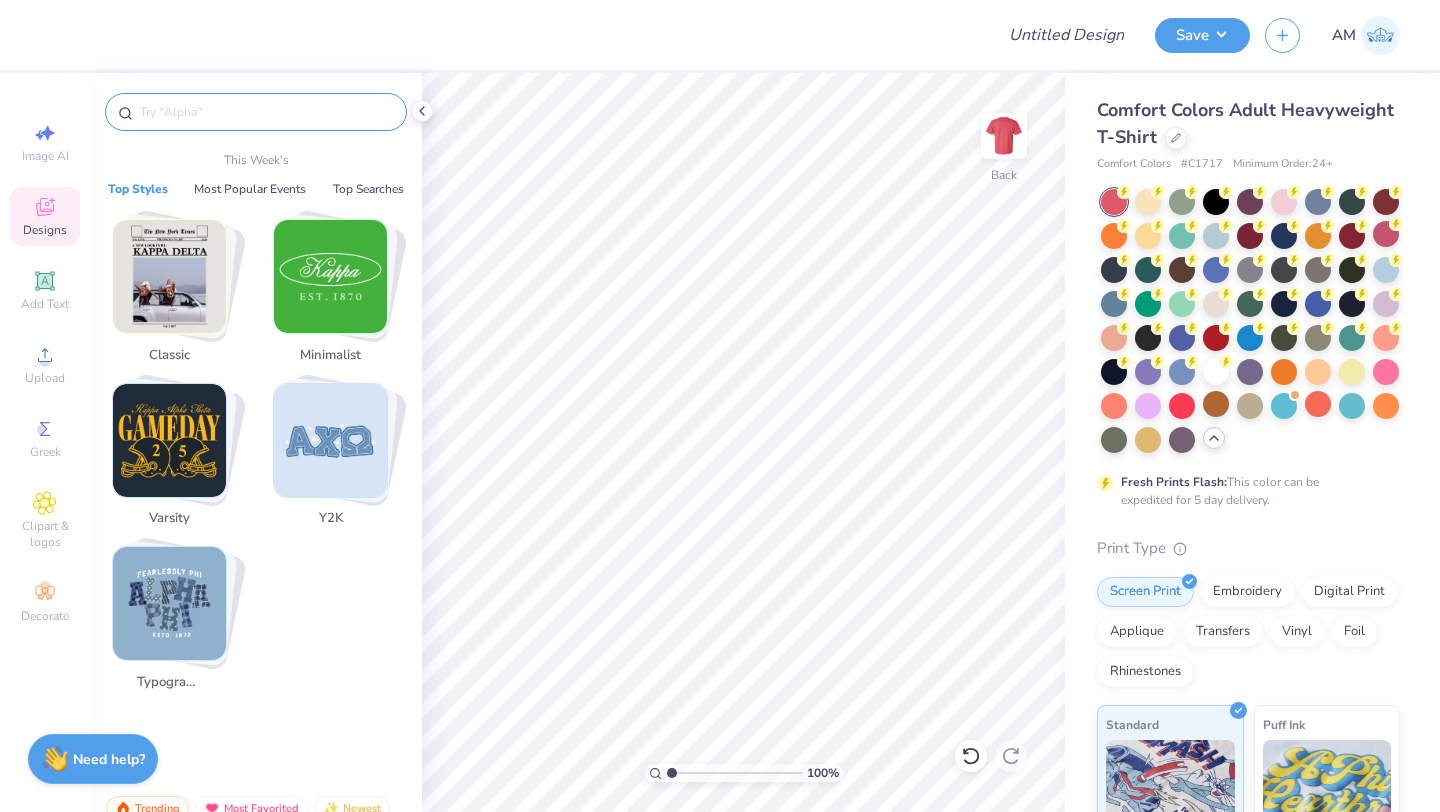 click at bounding box center [266, 112] 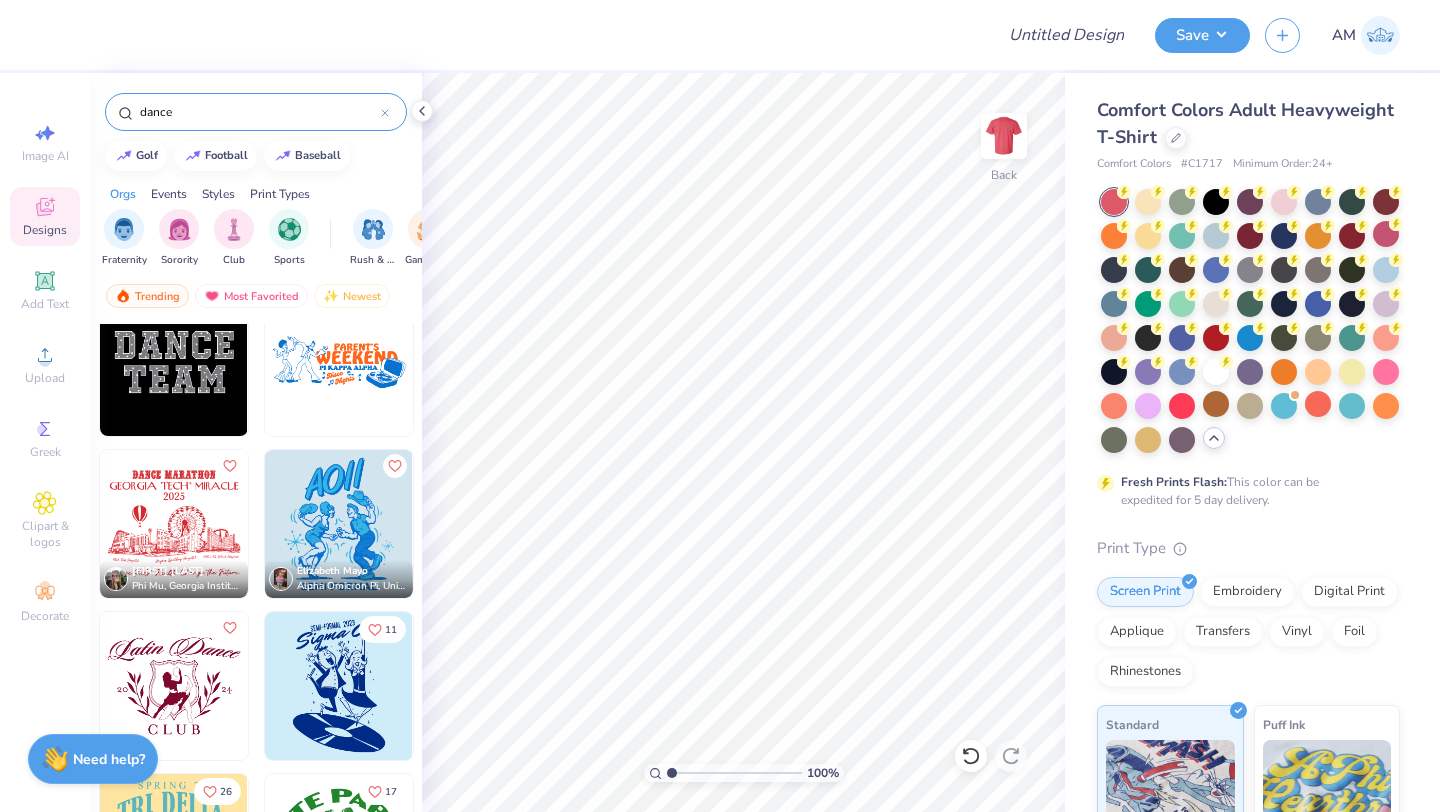 scroll, scrollTop: 524, scrollLeft: 0, axis: vertical 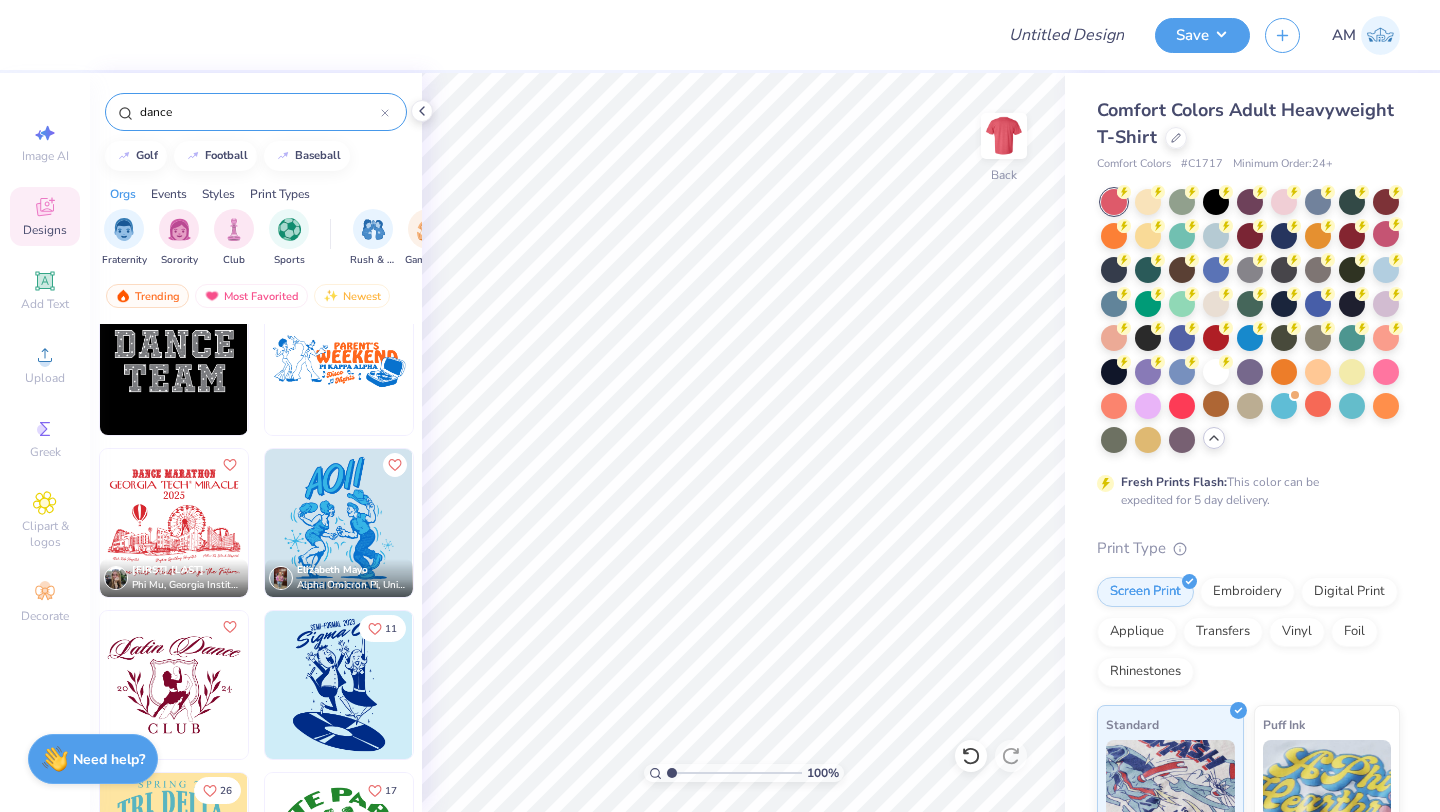 click on "dance" at bounding box center [259, 112] 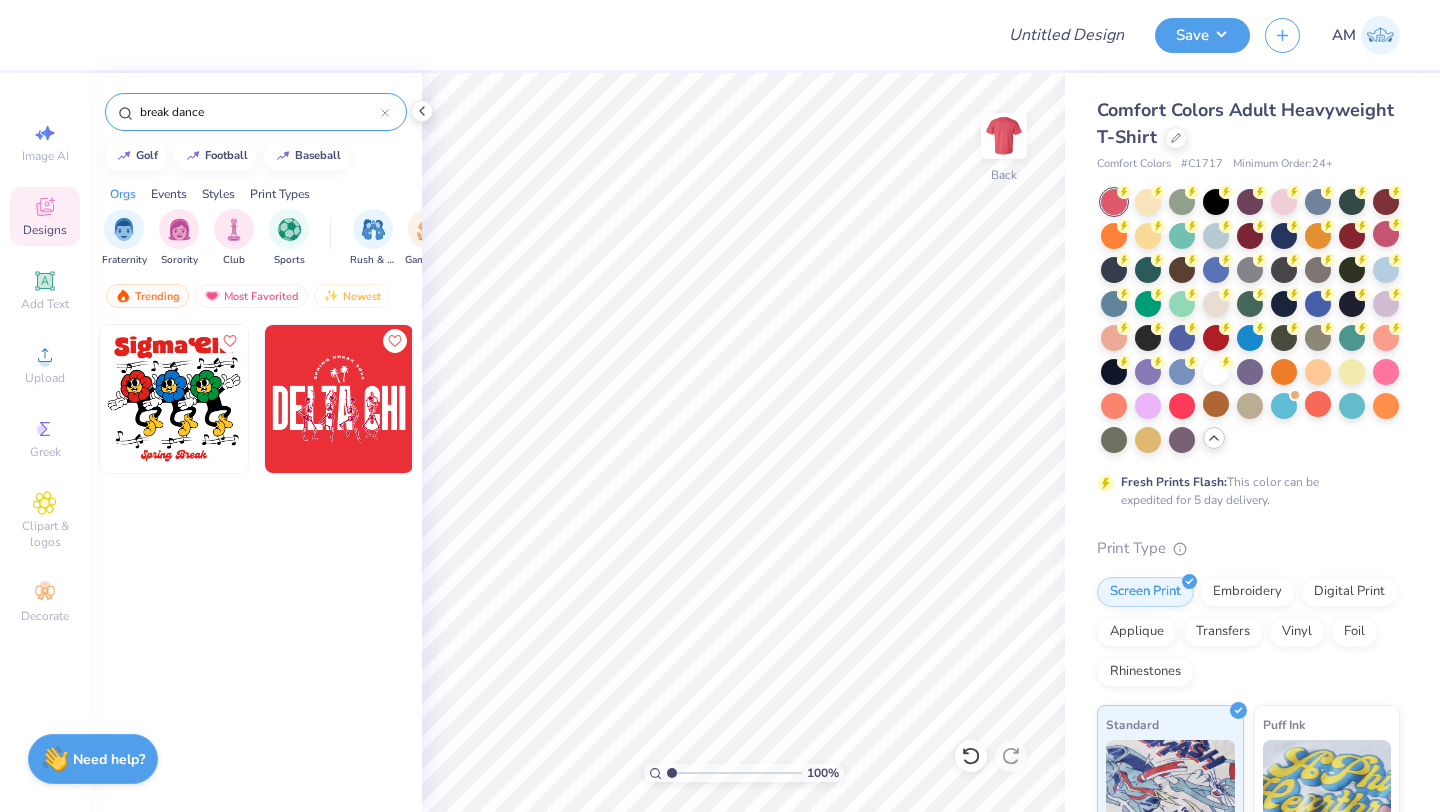 drag, startPoint x: 217, startPoint y: 116, endPoint x: 66, endPoint y: 83, distance: 154.5639 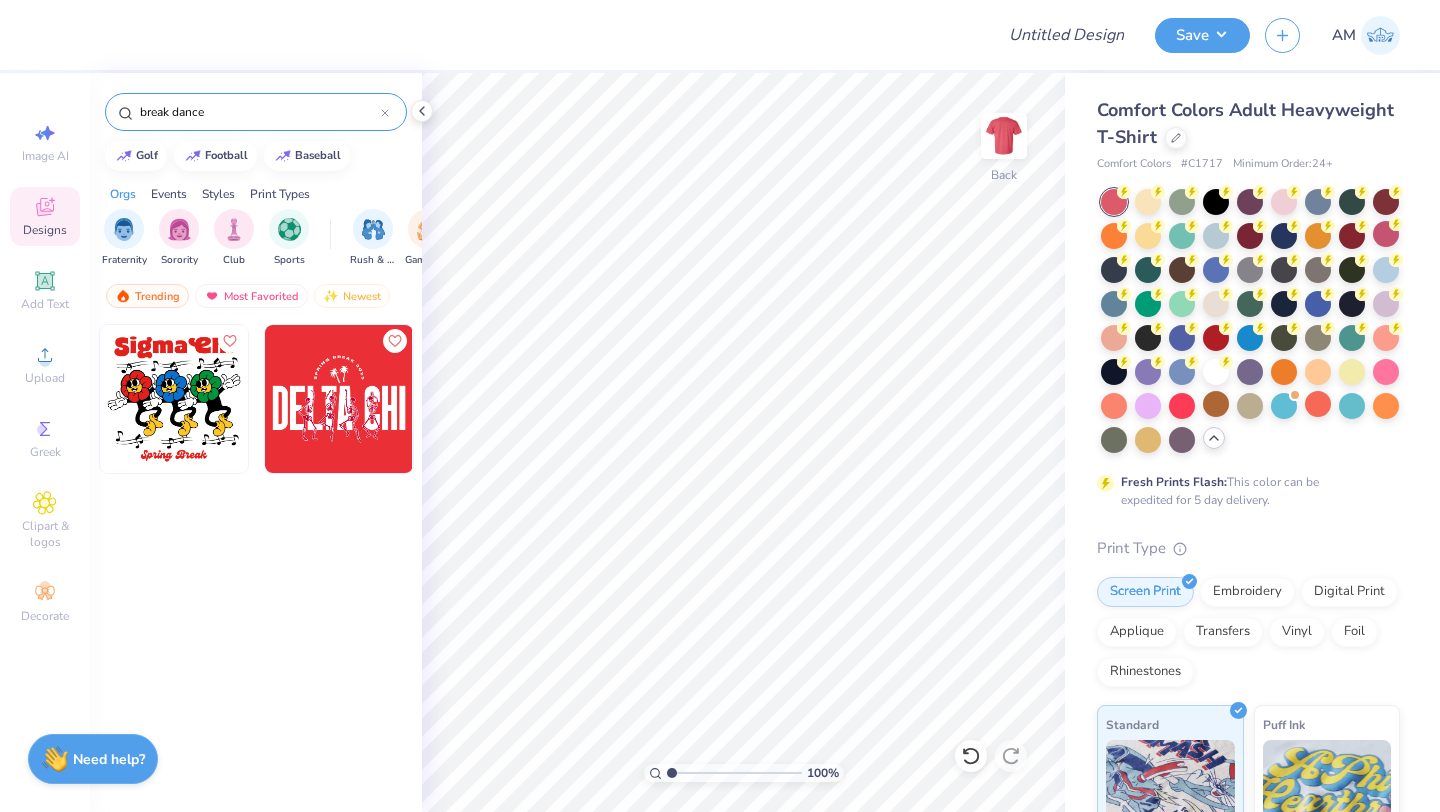 click on "Design Title Save AM Image AI Designs Add Text Upload Greek Clipart & logos Decorate break dance golf football baseball Orgs Events Styles Print Types Fraternity Sorority Club Sports Rush & Bid Game Day Parent's Weekend PR & General Big Little Reveal Philanthropy Date Parties & Socials Retreat Spring Break Holidays Greek Week Formal & Semi Graduation Founder’s Day Classic Minimalist Varsity Y2K Typography Handdrawn Cartoons Grunge 80s & 90s 60s & 70s Embroidery Screen Print Patches Digital Print Vinyl Transfers Applique Trending Most Favorited Newest 100  % Back Comfort Colors Adult Heavyweight T-Shirt Comfort Colors # C1717 Minimum Order:  24 +   Fresh Prints Flash:  This color can be expedited for 5 day delivery. Print Type Screen Print Embroidery Digital Print Applique Transfers Vinyl Foil Rhinestones Standard Puff Ink Neon Ink Metallic & Glitter Ink Glow in the Dark Ink Water based Ink Need help?  Chat with us." at bounding box center (720, 406) 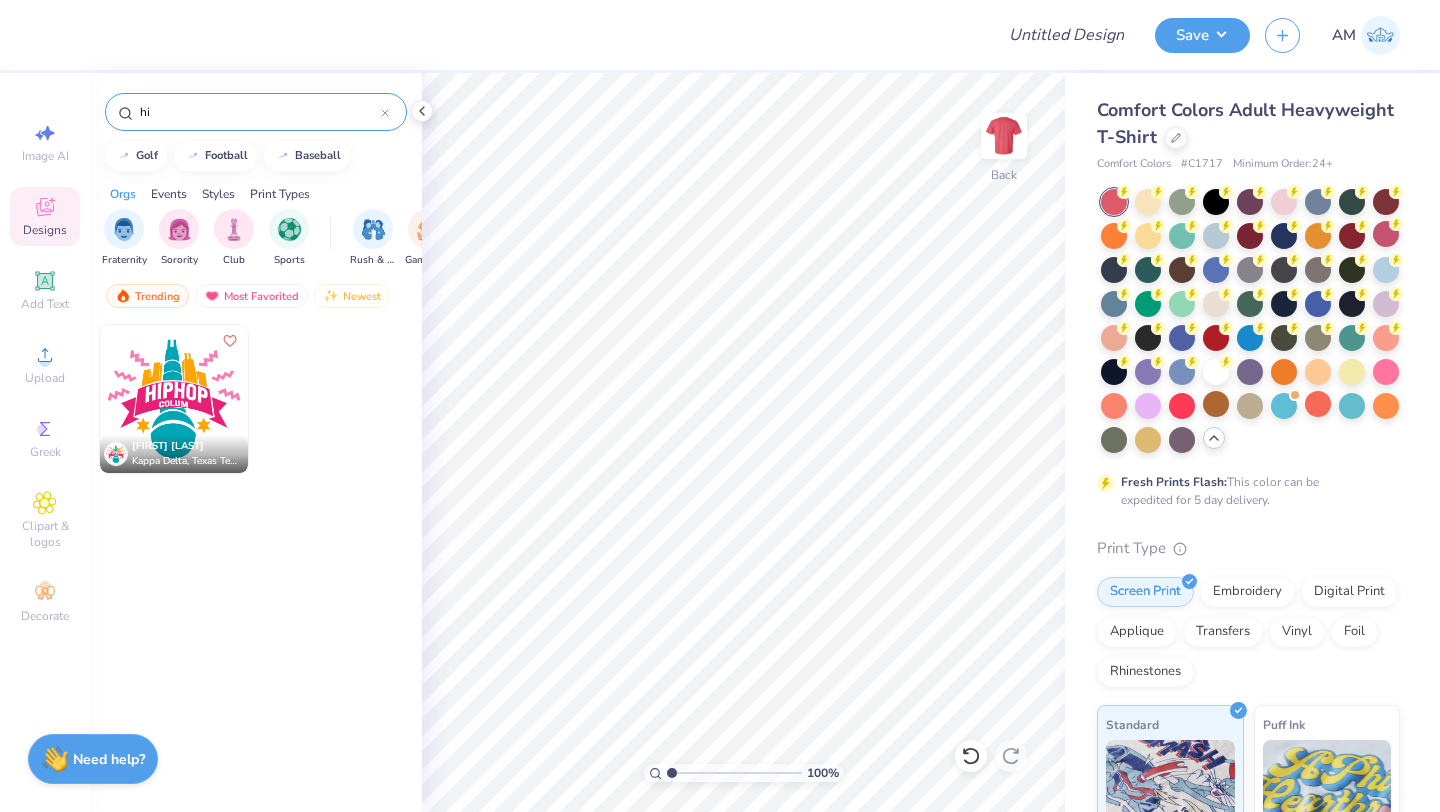 type on "h" 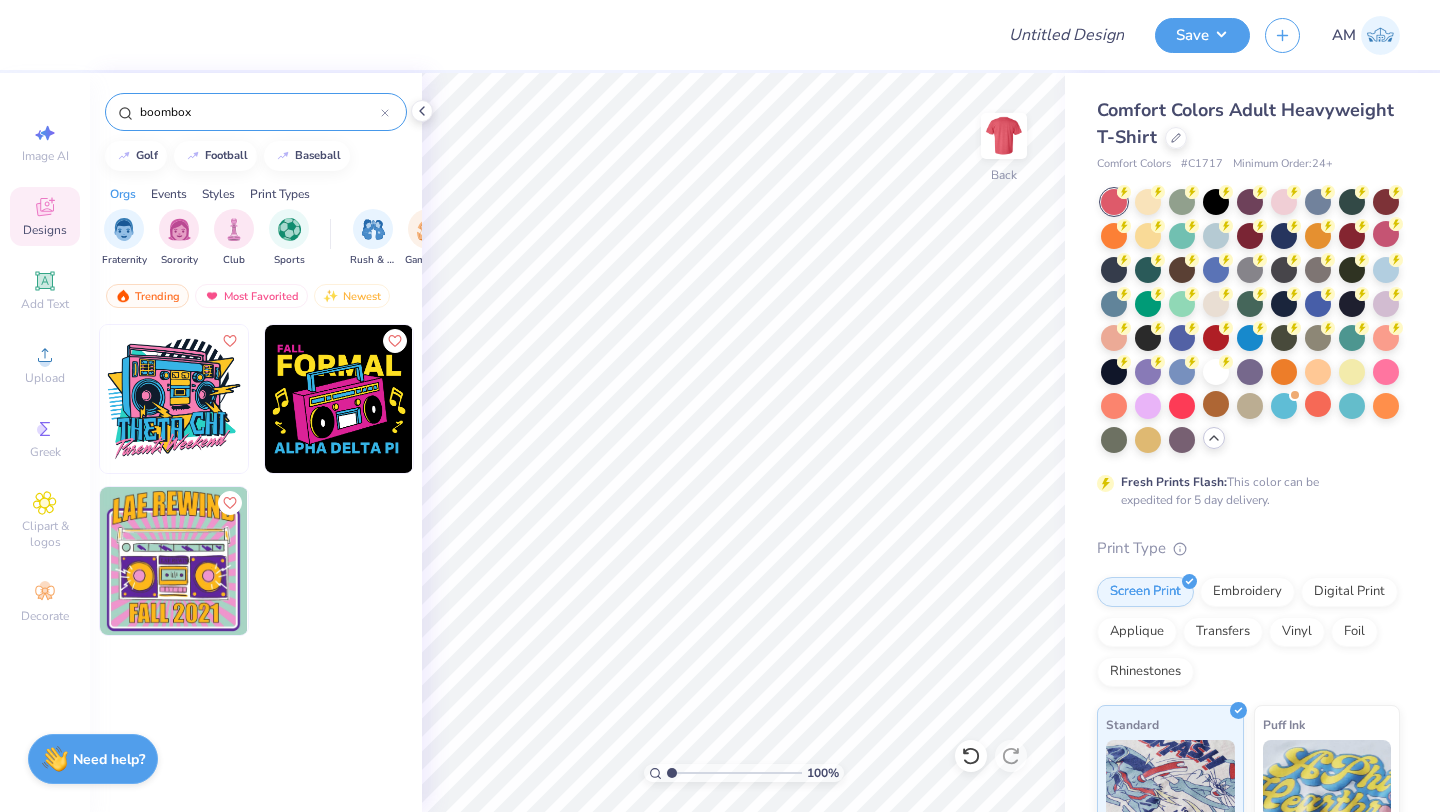 type on "boombox" 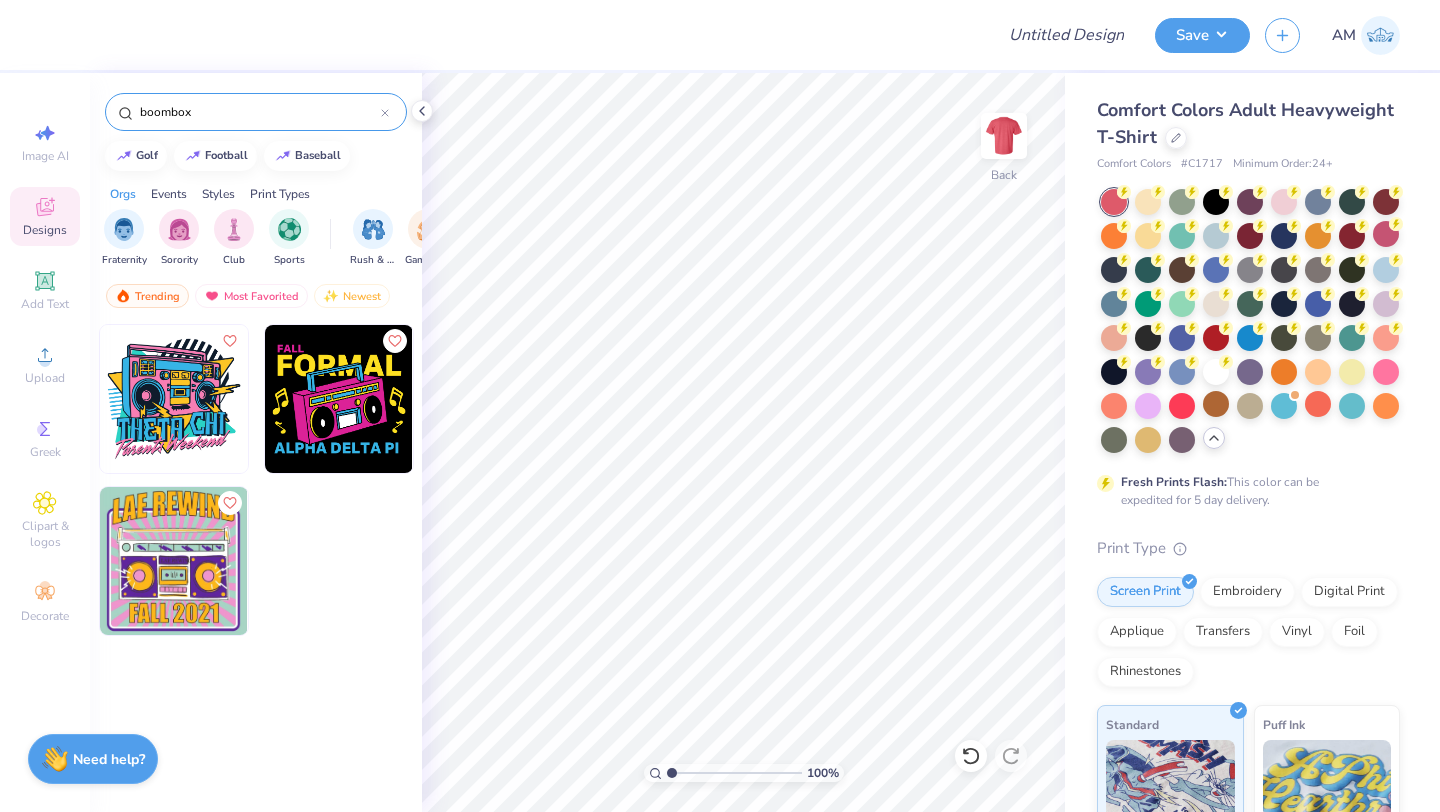 click at bounding box center (174, 399) 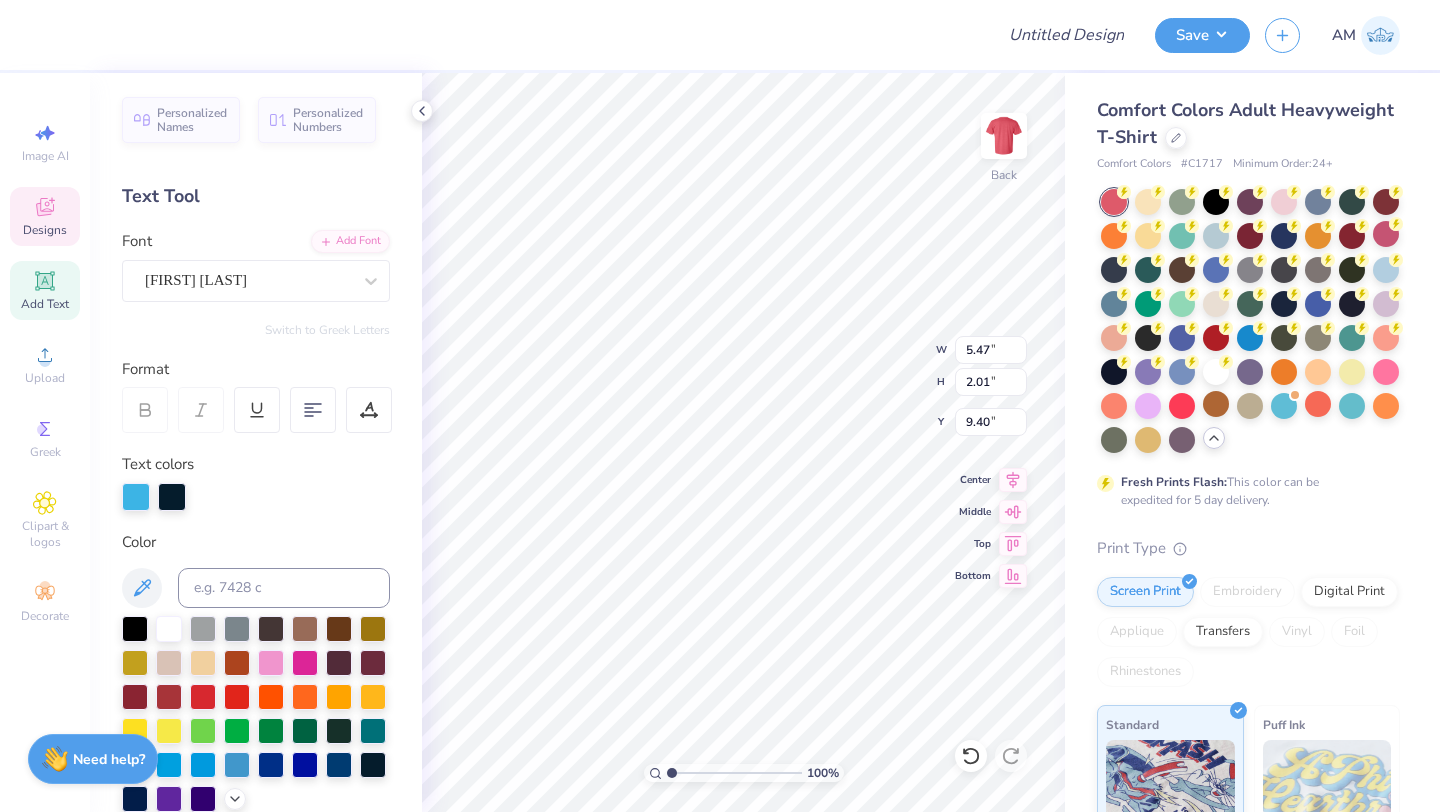 scroll, scrollTop: 0, scrollLeft: 2, axis: horizontal 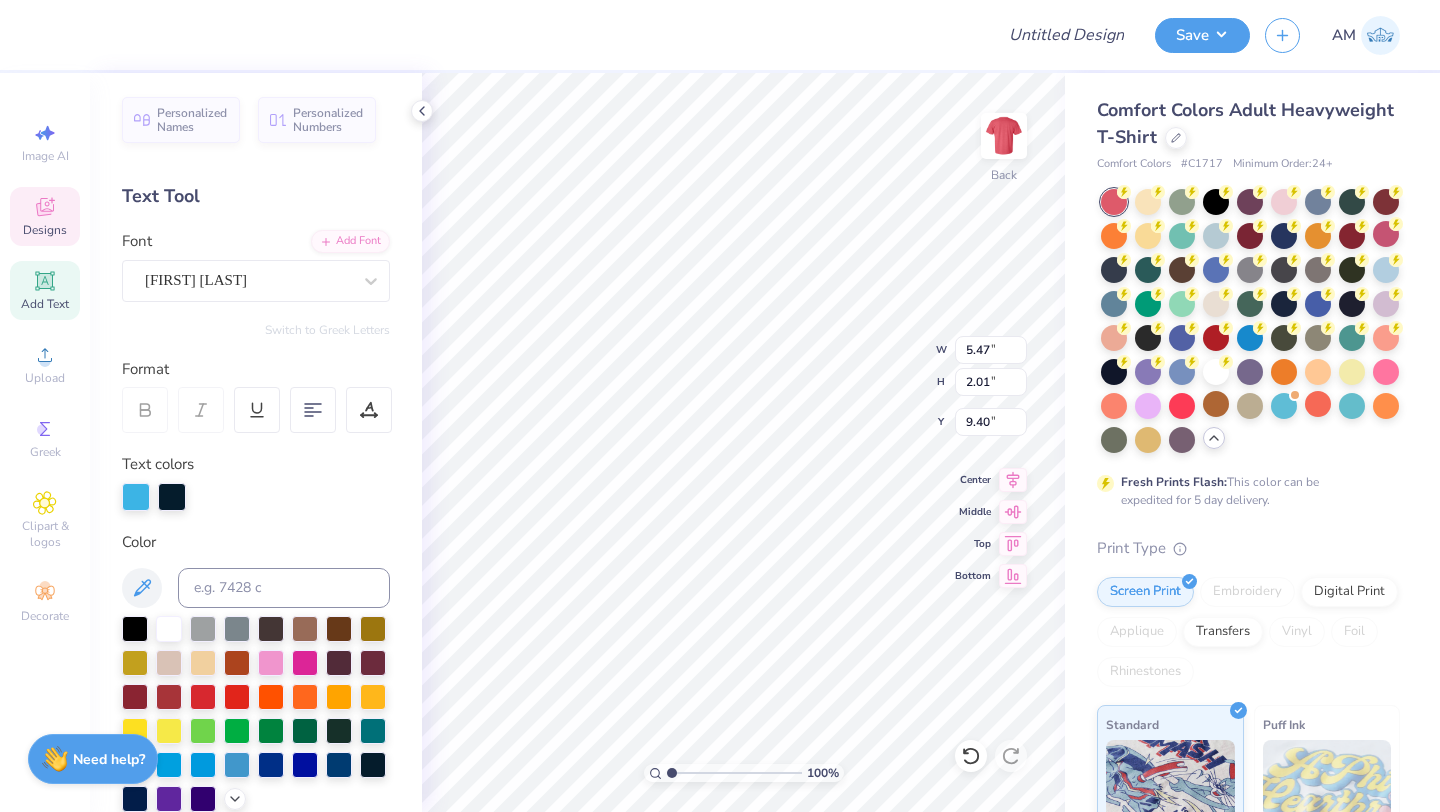 type on "UW UnDIVIDED" 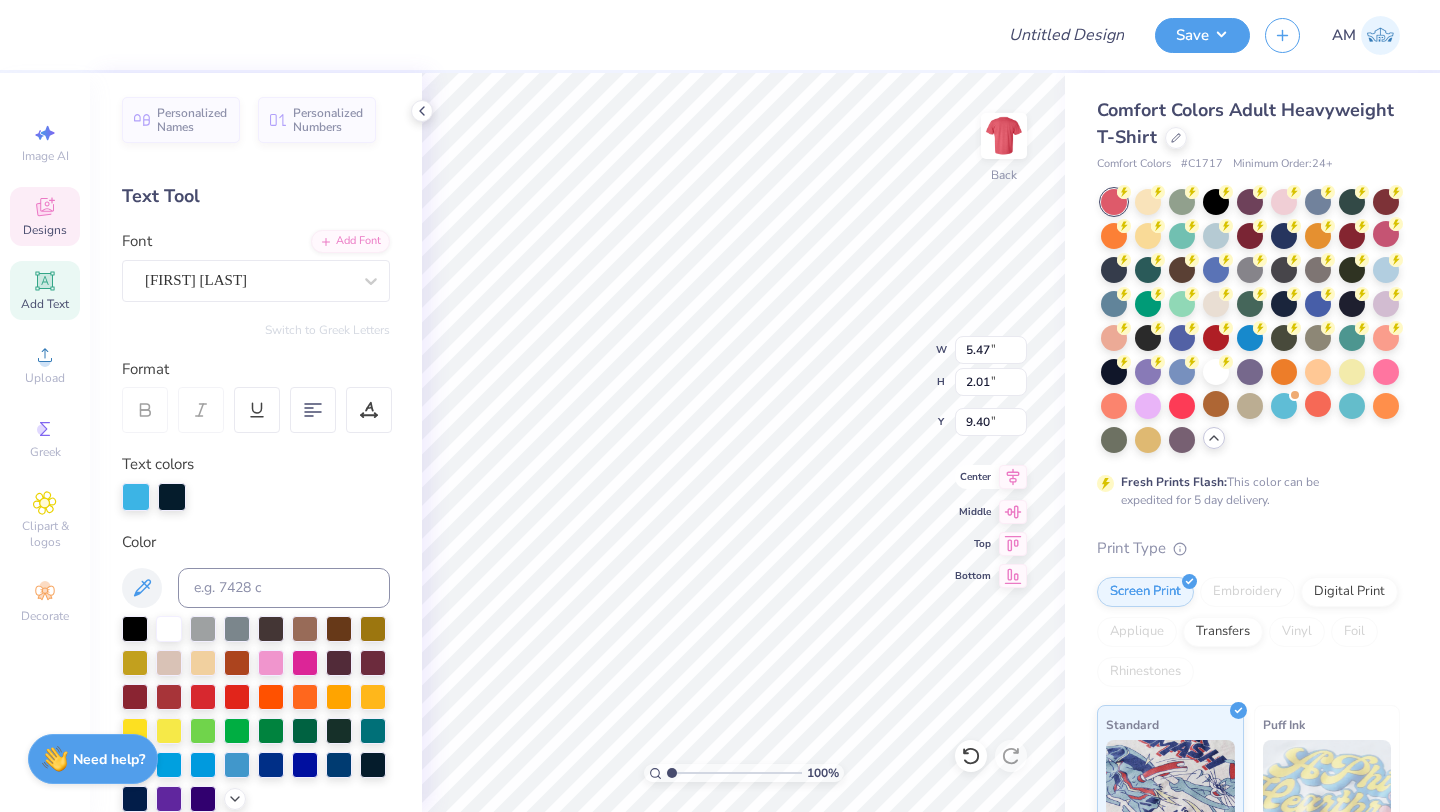 click on "100  % Back W 5.47 5.47 " H 2.01 2.01 " Y 9.40 9.40 " Center Middle Top Bottom" at bounding box center [743, 442] 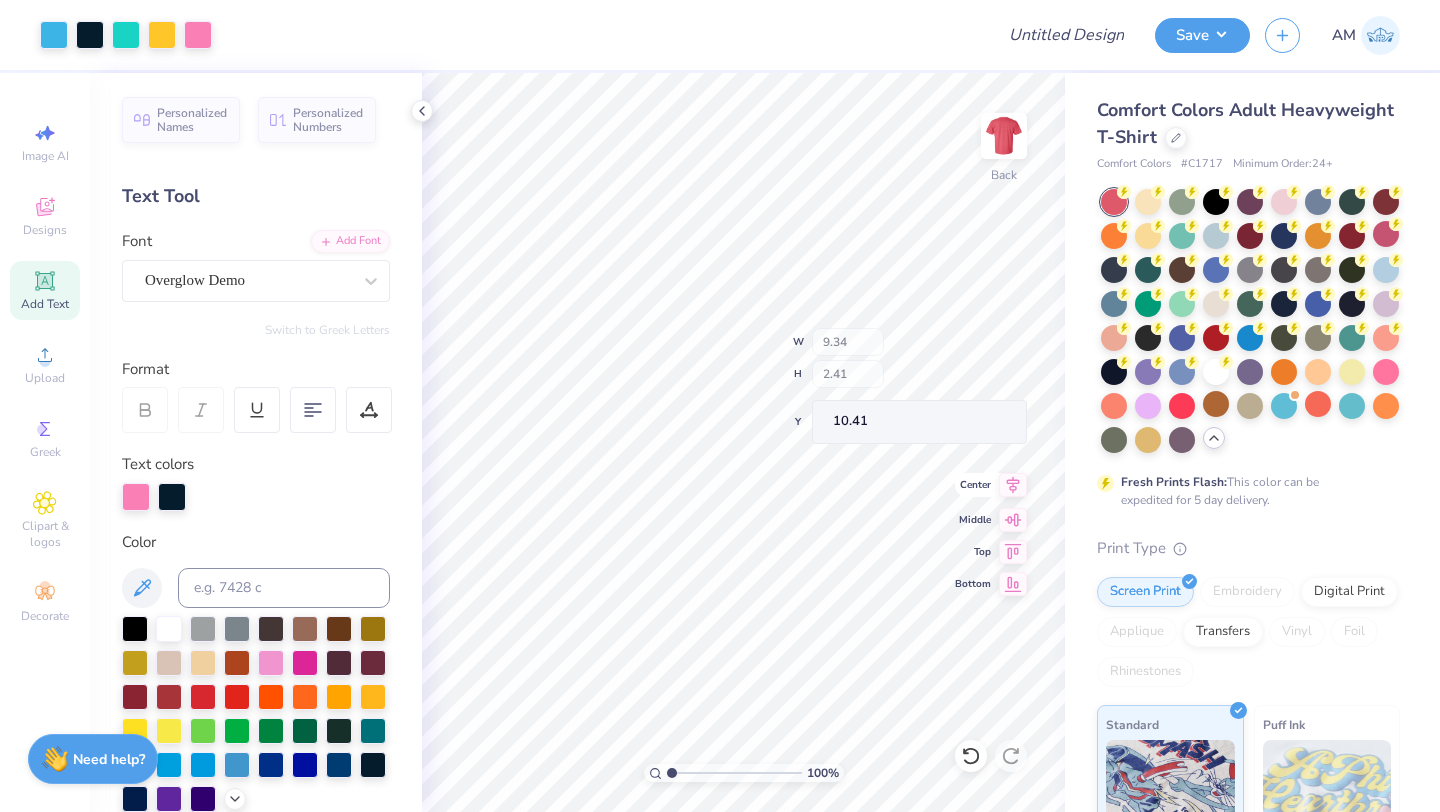 type on "9.34" 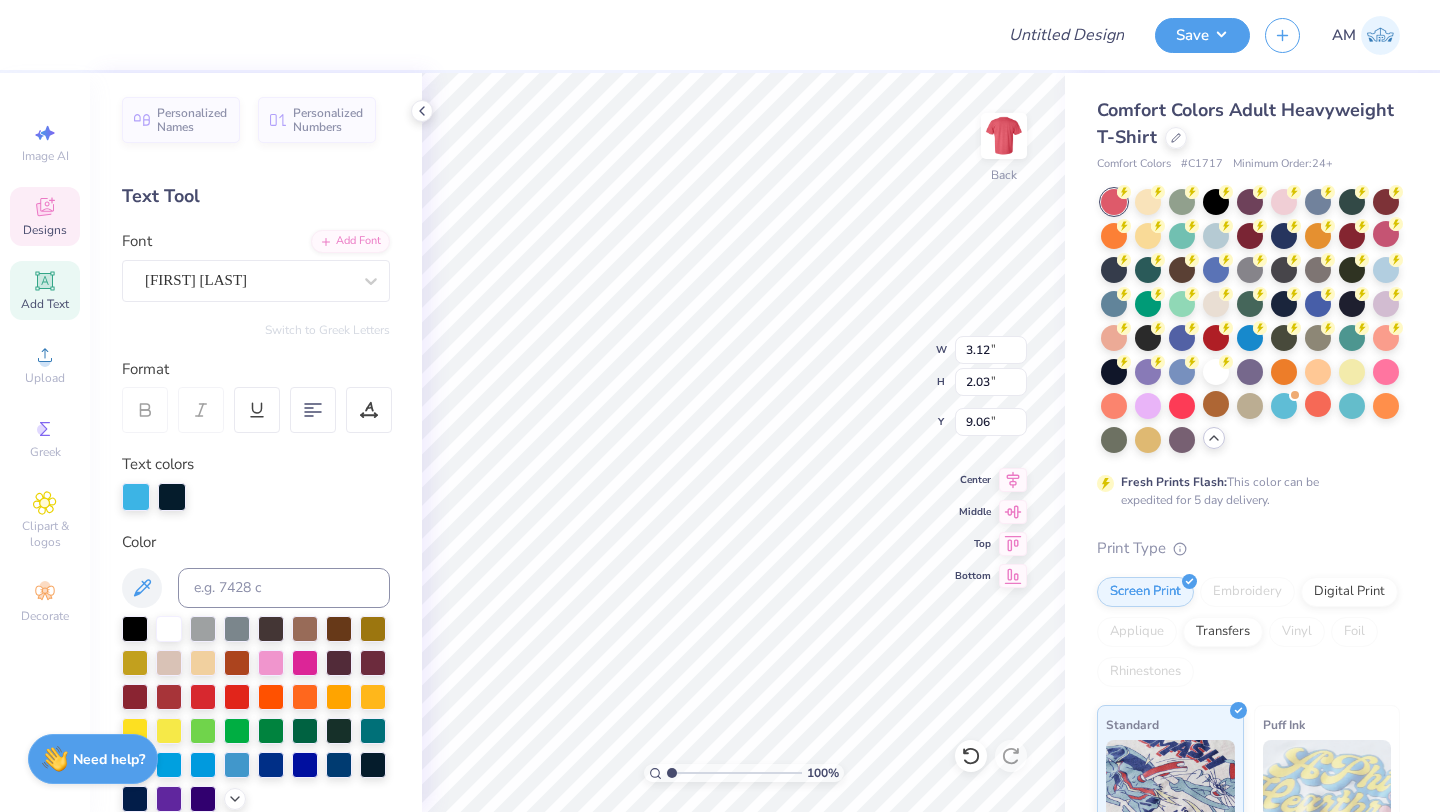 type 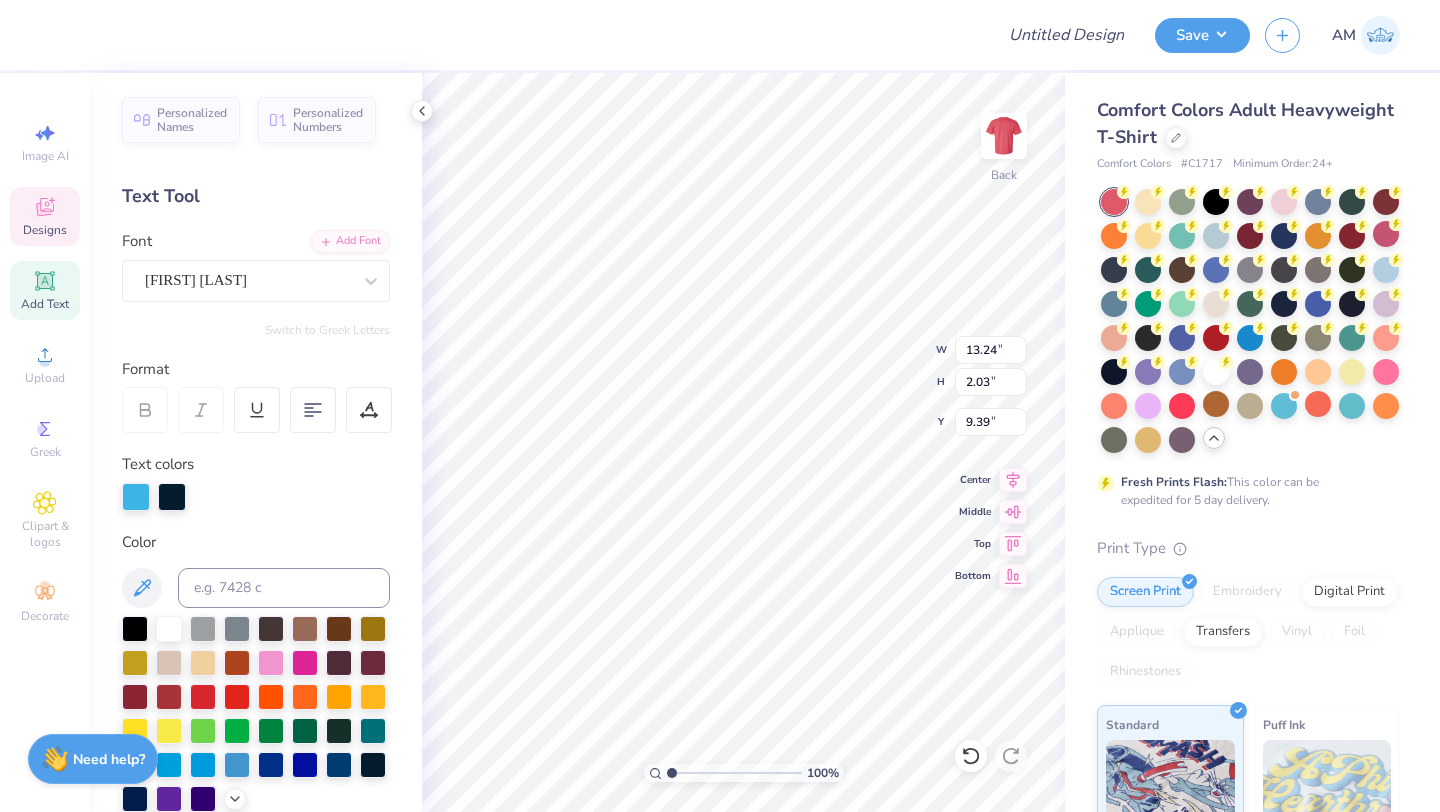 type on "13.24" 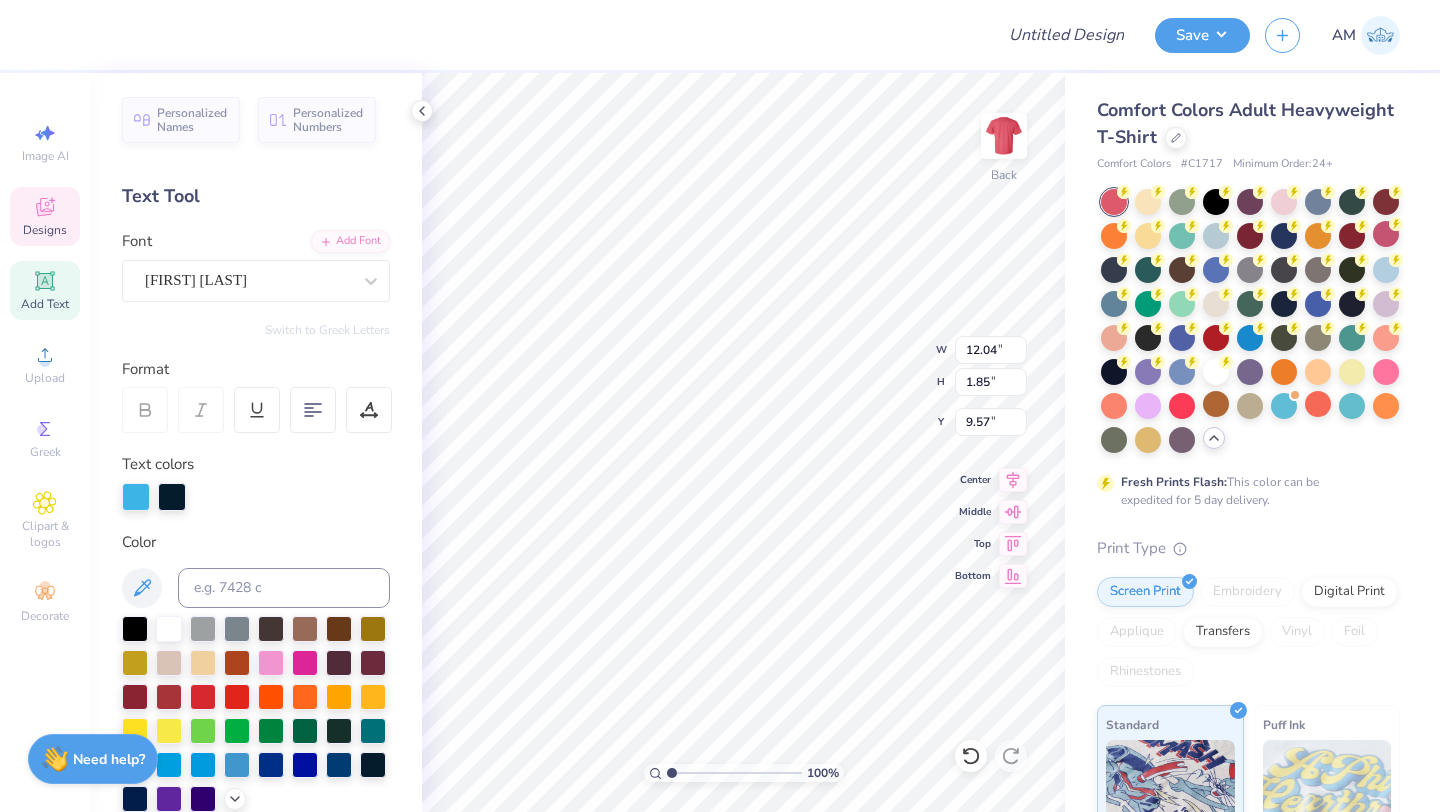 type on "12.04" 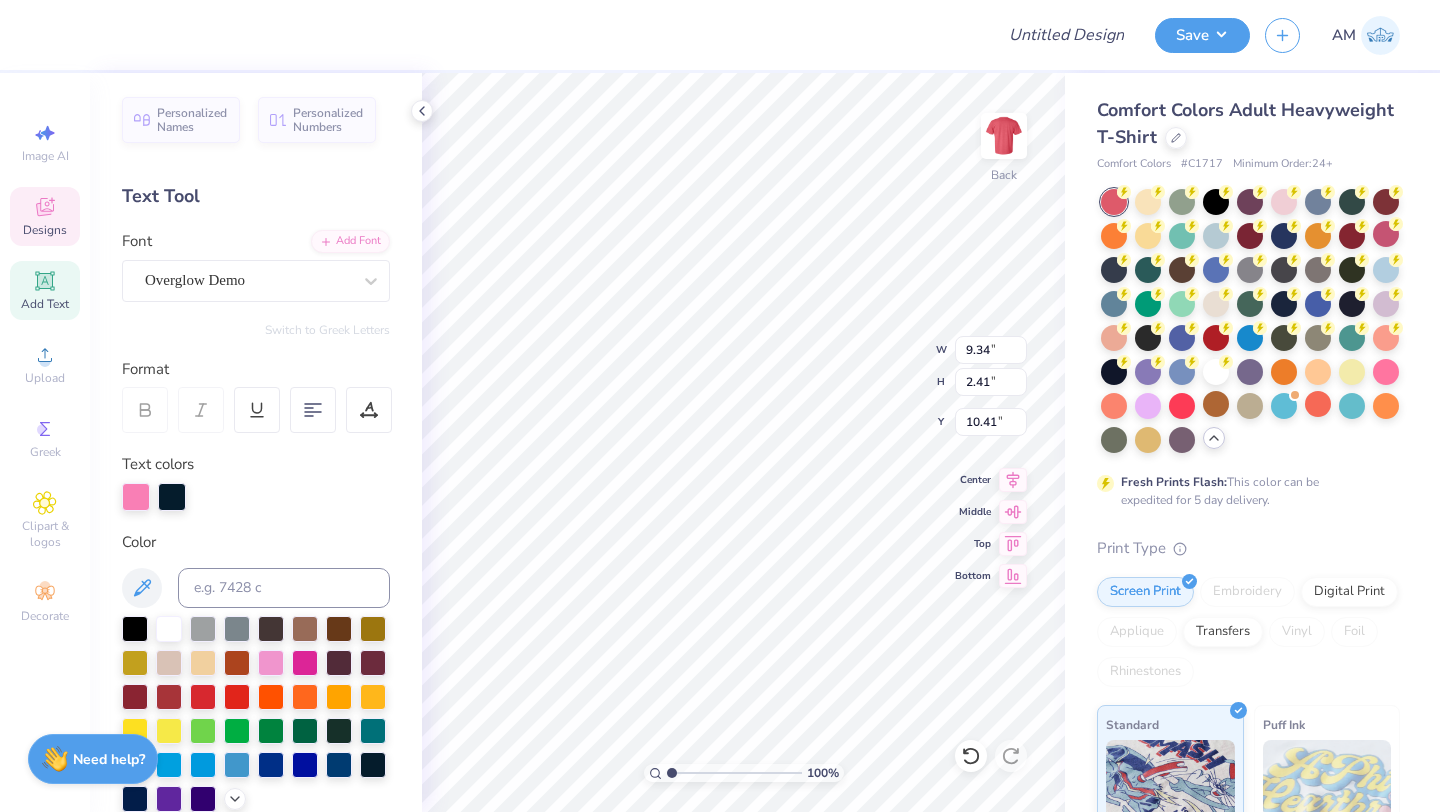 scroll, scrollTop: 0, scrollLeft: 0, axis: both 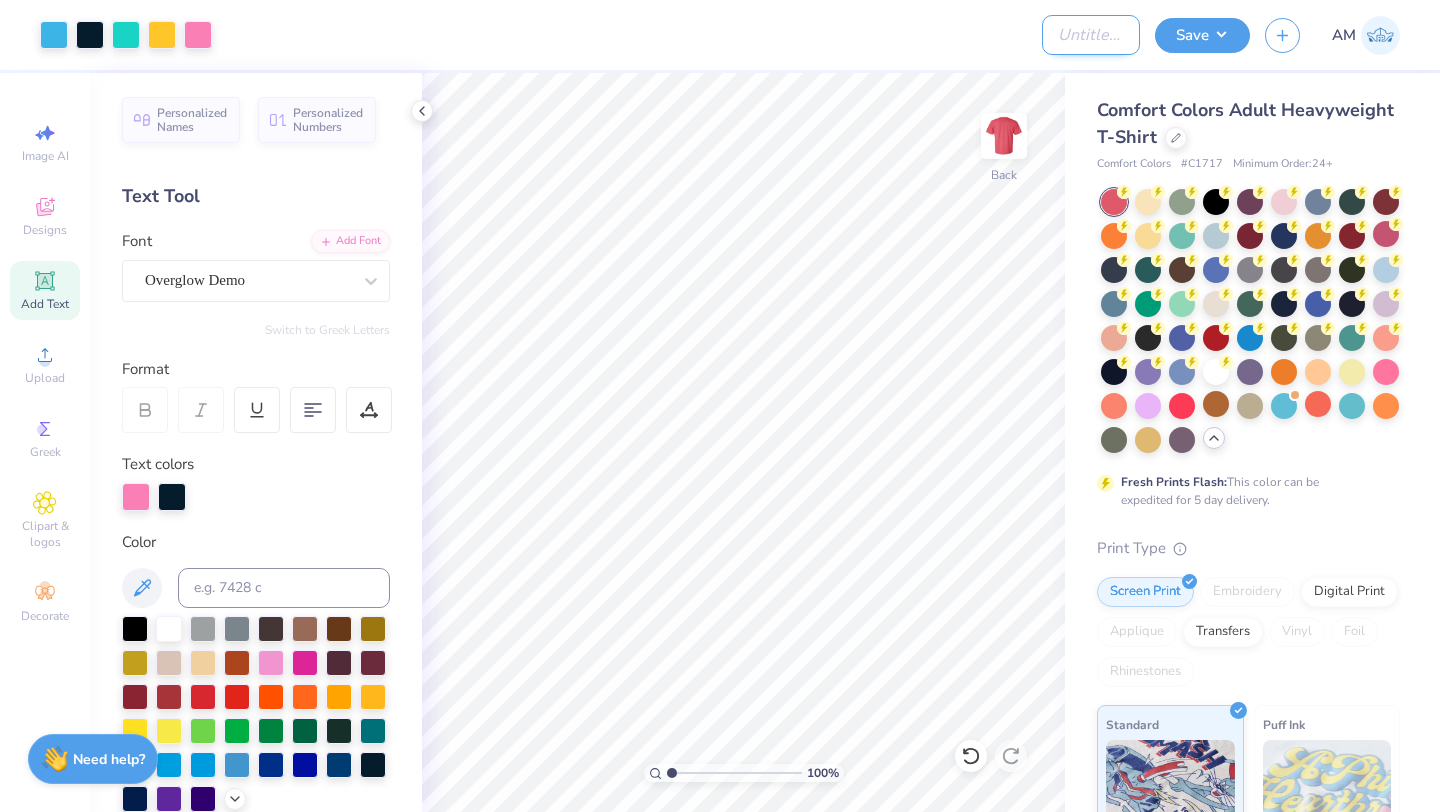 click on "Design Title" at bounding box center [1091, 35] 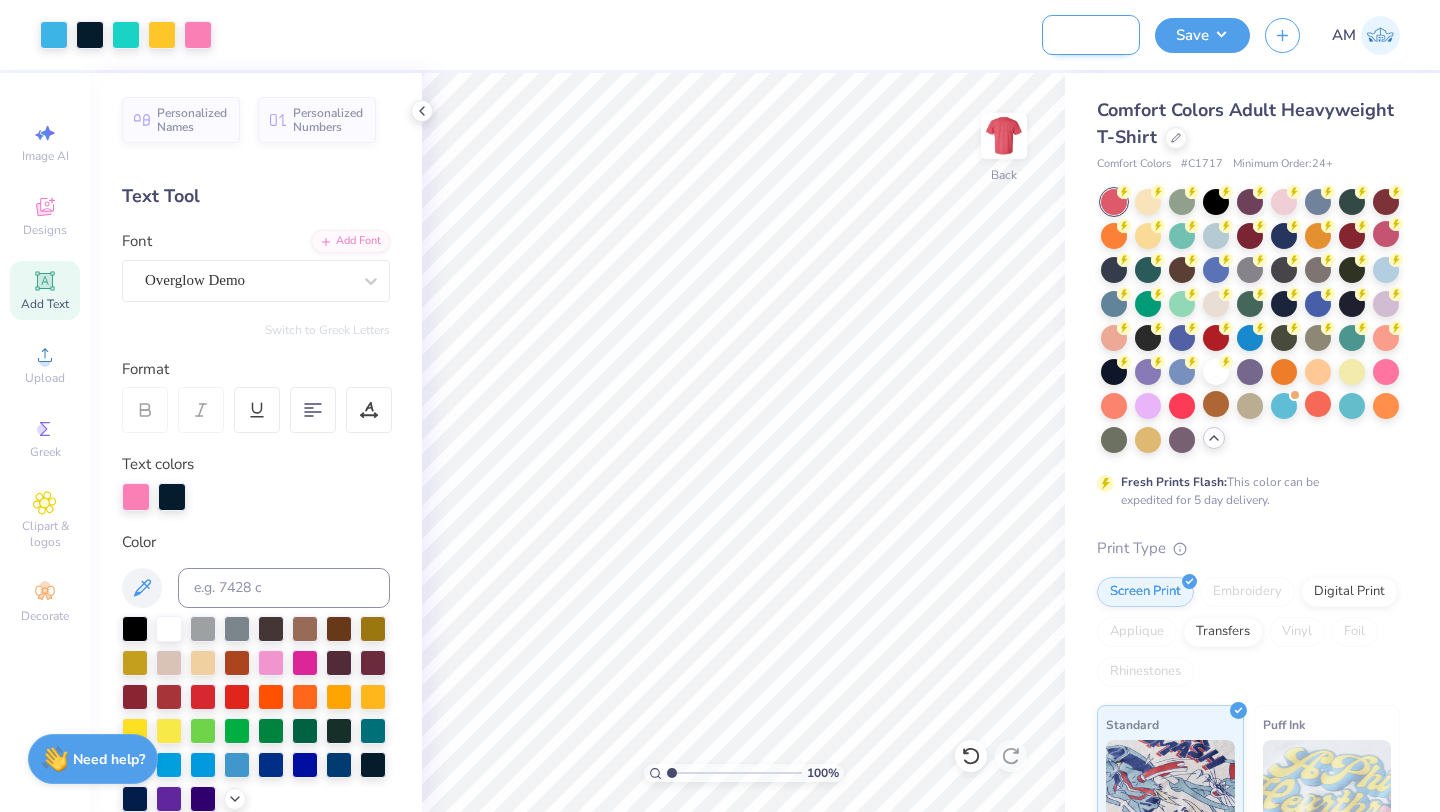 scroll, scrollTop: 0, scrollLeft: 216, axis: horizontal 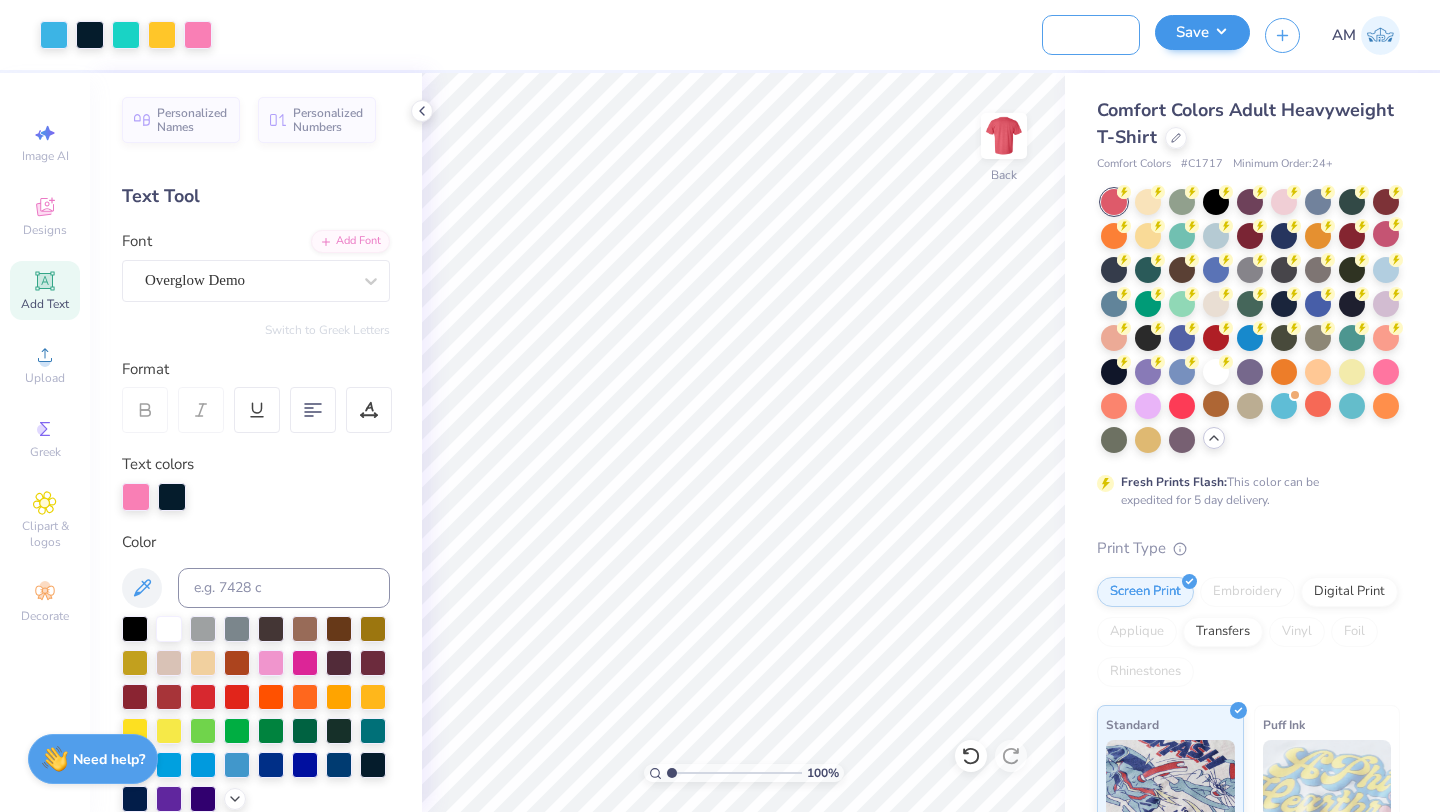 type on "UW Undivided Fall Showcase Mockup" 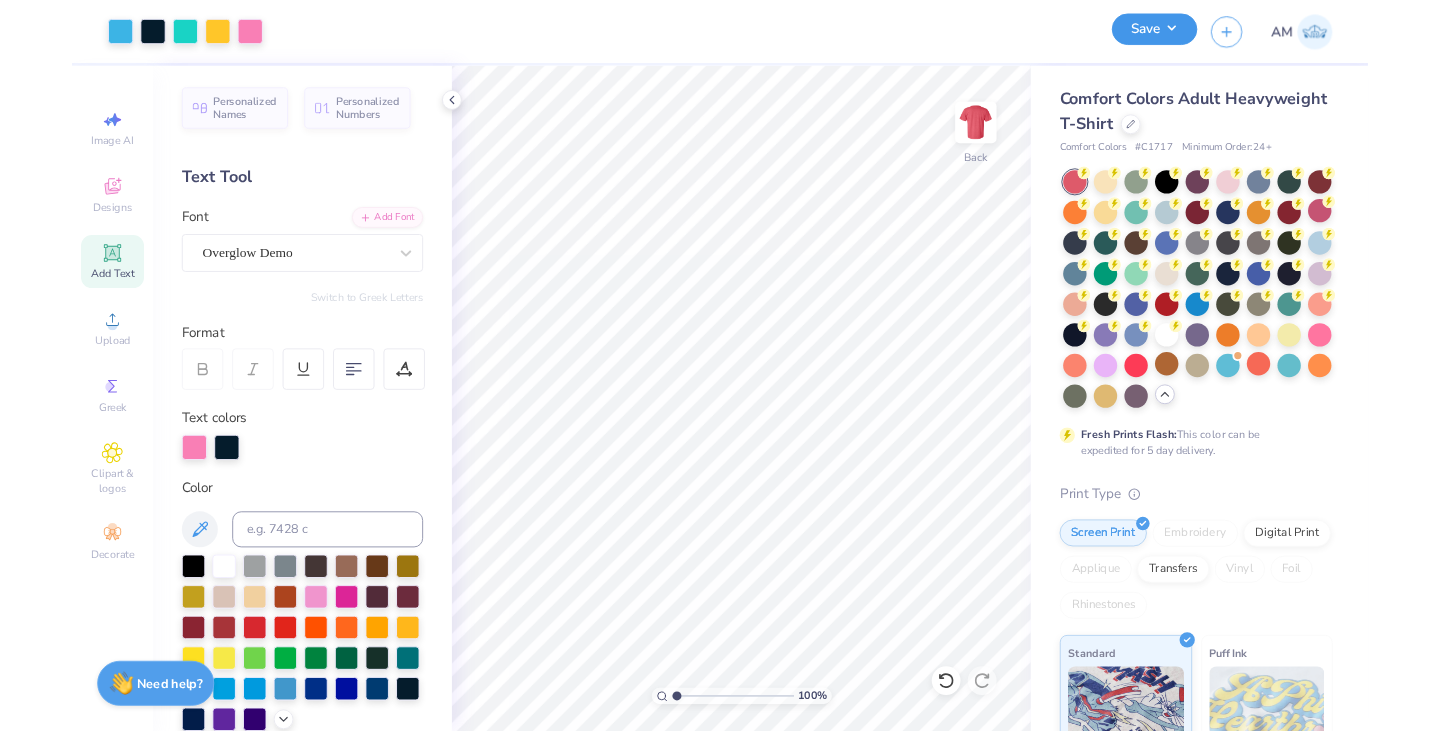 scroll, scrollTop: 0, scrollLeft: 0, axis: both 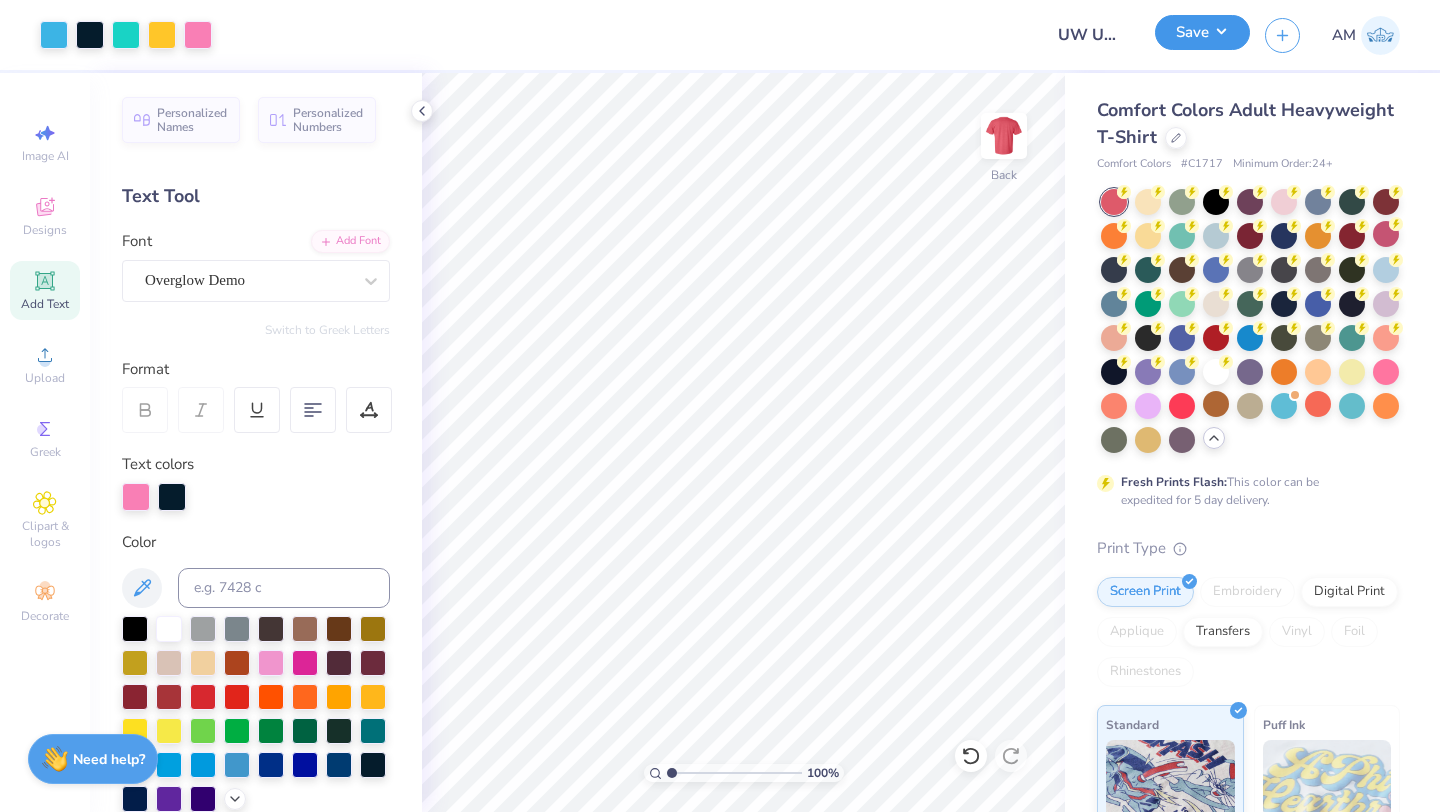 click on "Save" at bounding box center [1202, 32] 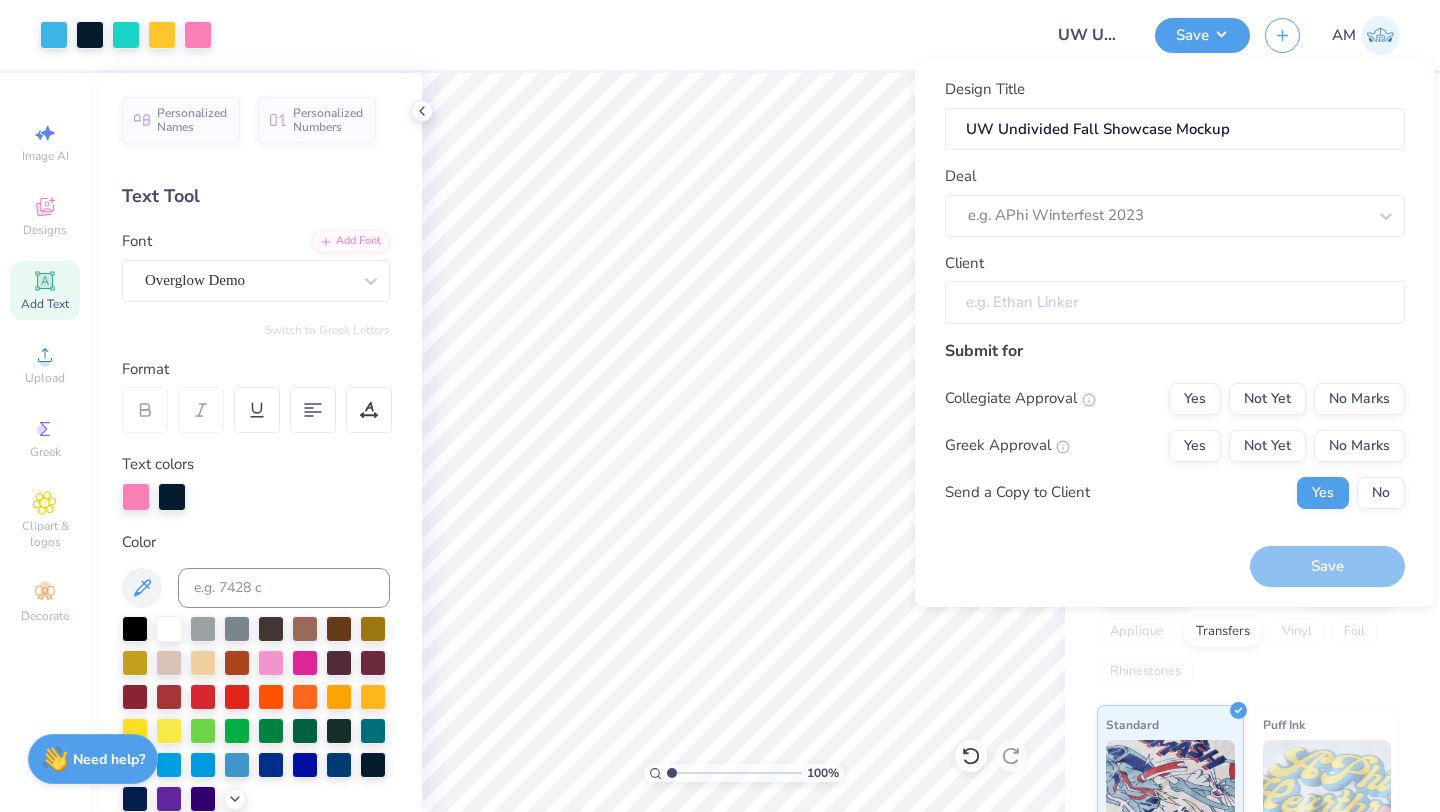 click on "Client" at bounding box center [1175, 302] 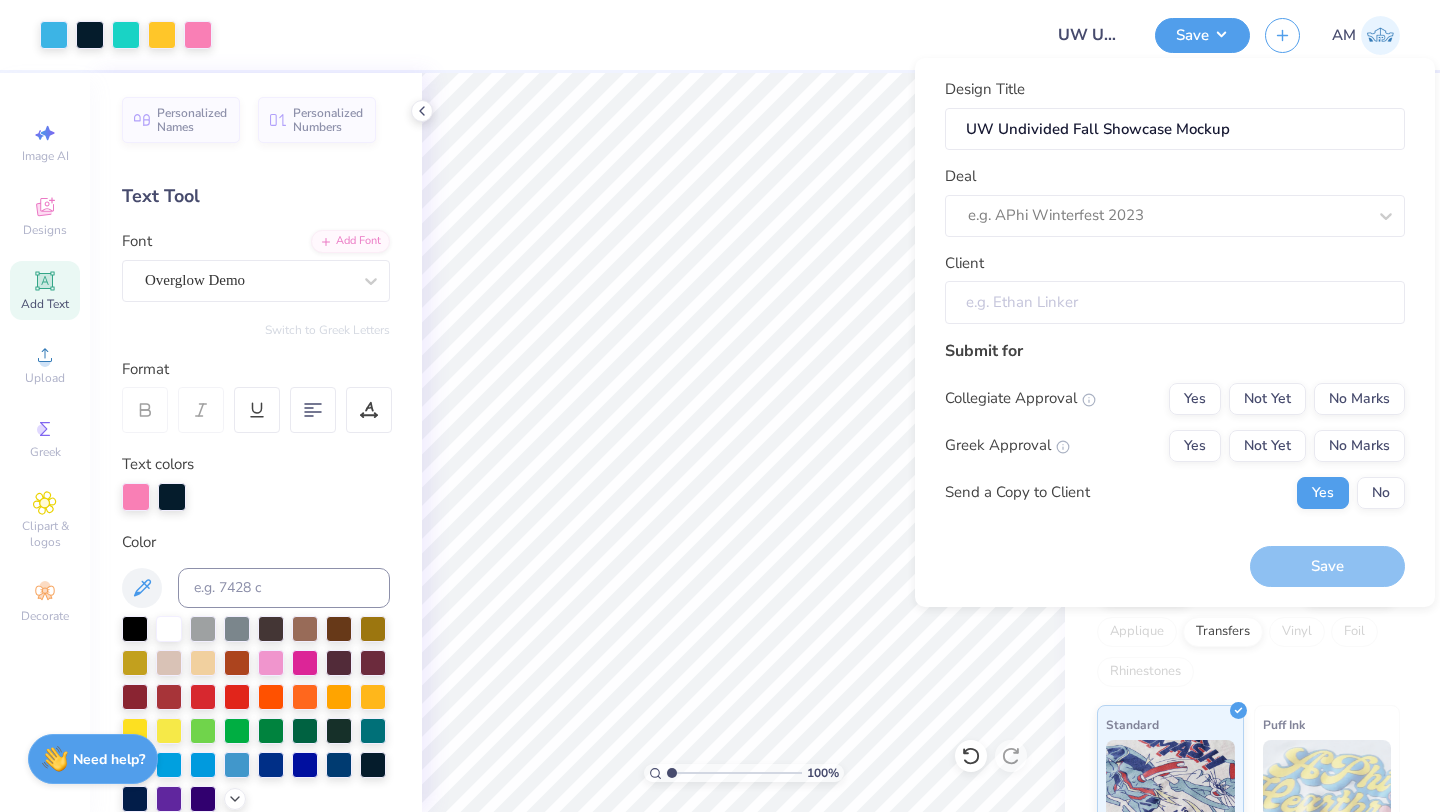 click on "Client" at bounding box center [1175, 302] 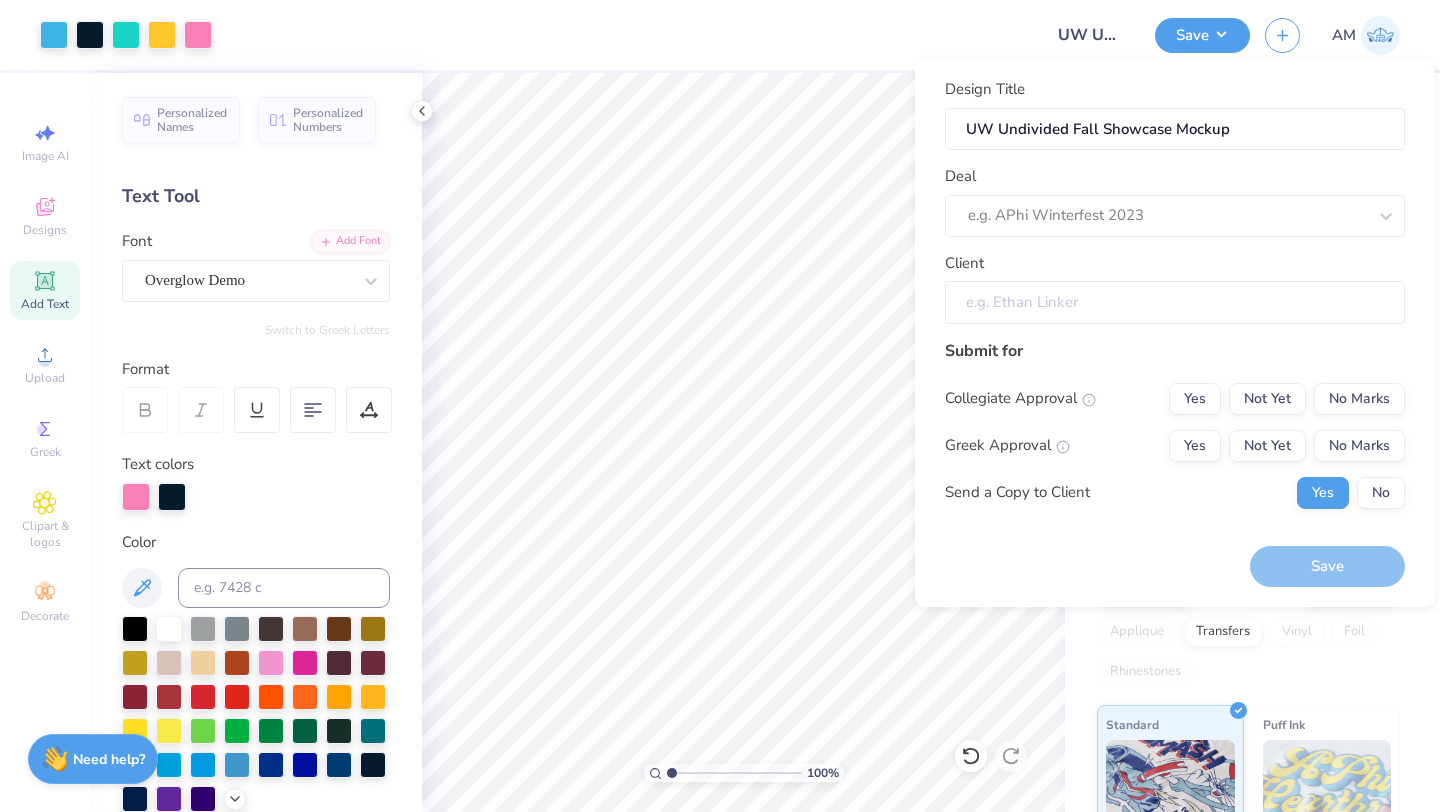 click on "Client" at bounding box center [1175, 302] 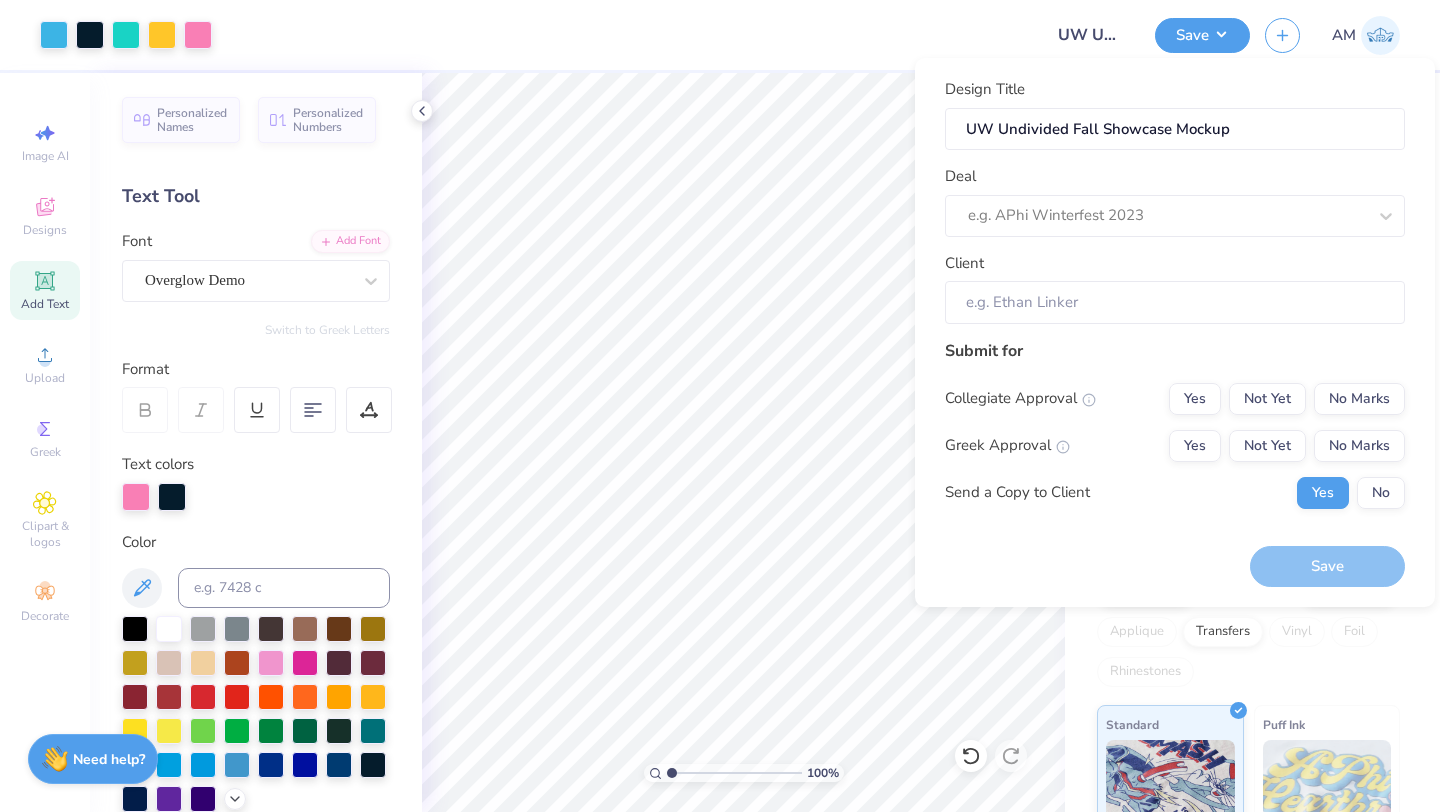click on "Deal e.g. APhi Winterfest 2023" at bounding box center [1175, 201] 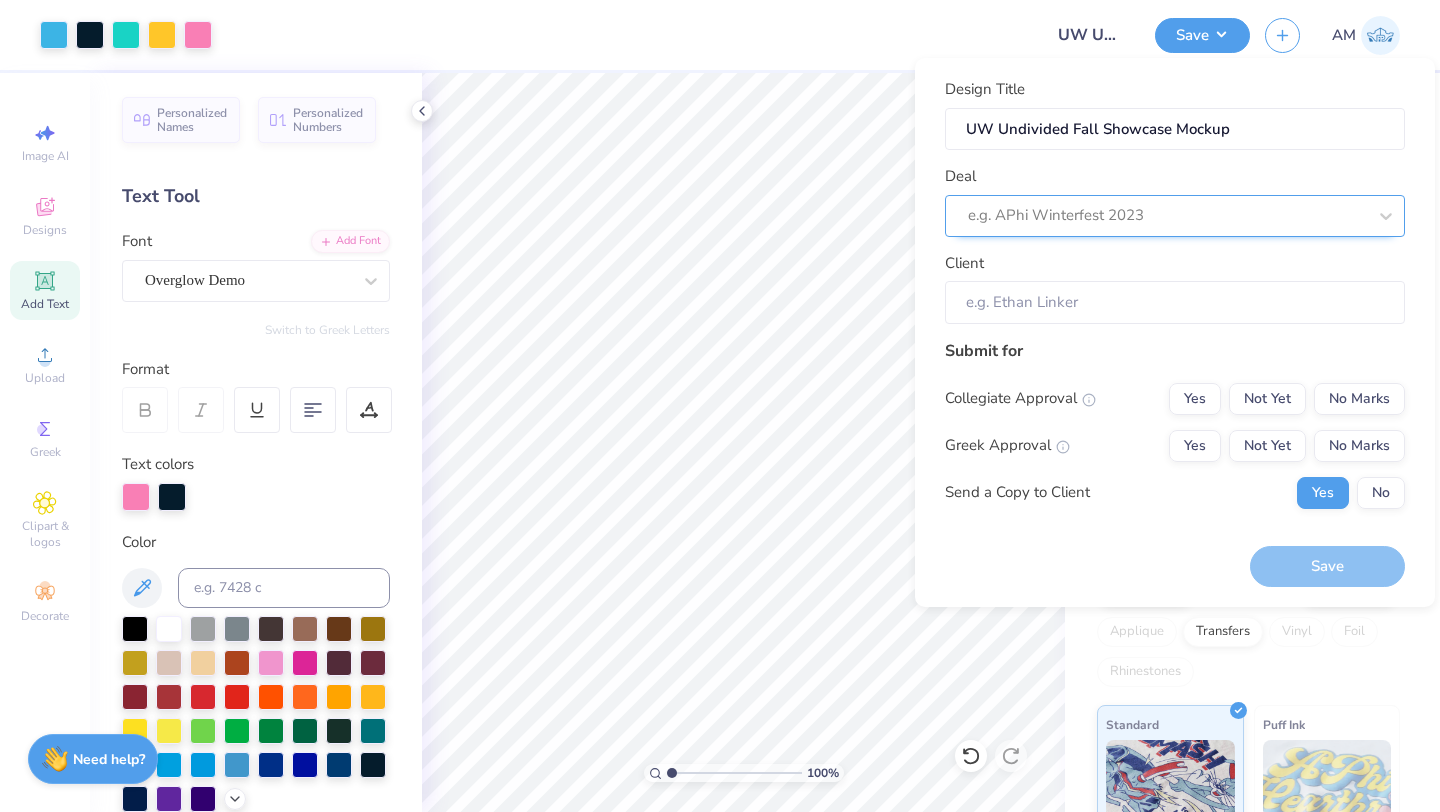 click at bounding box center (1167, 215) 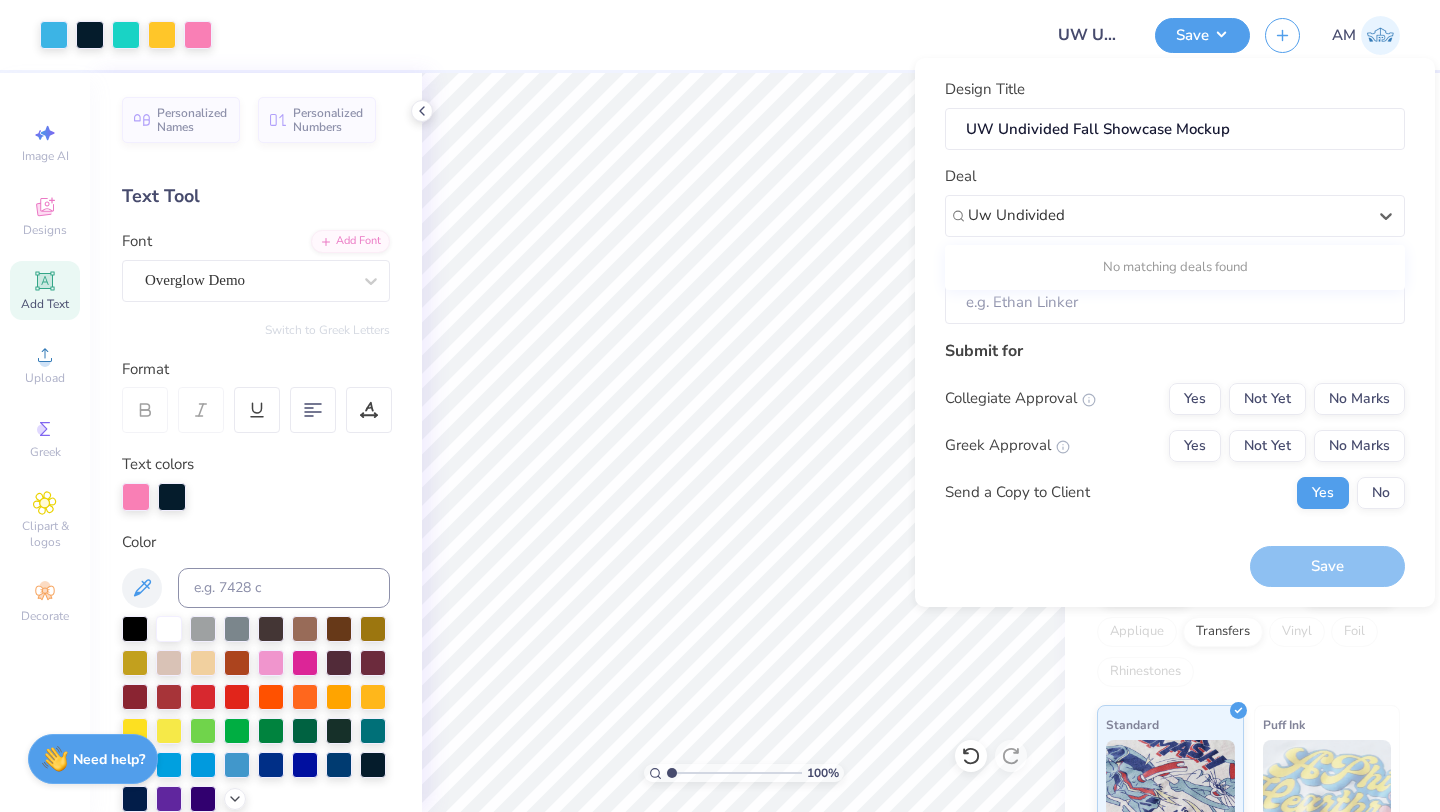 type on "Uw Undivided" 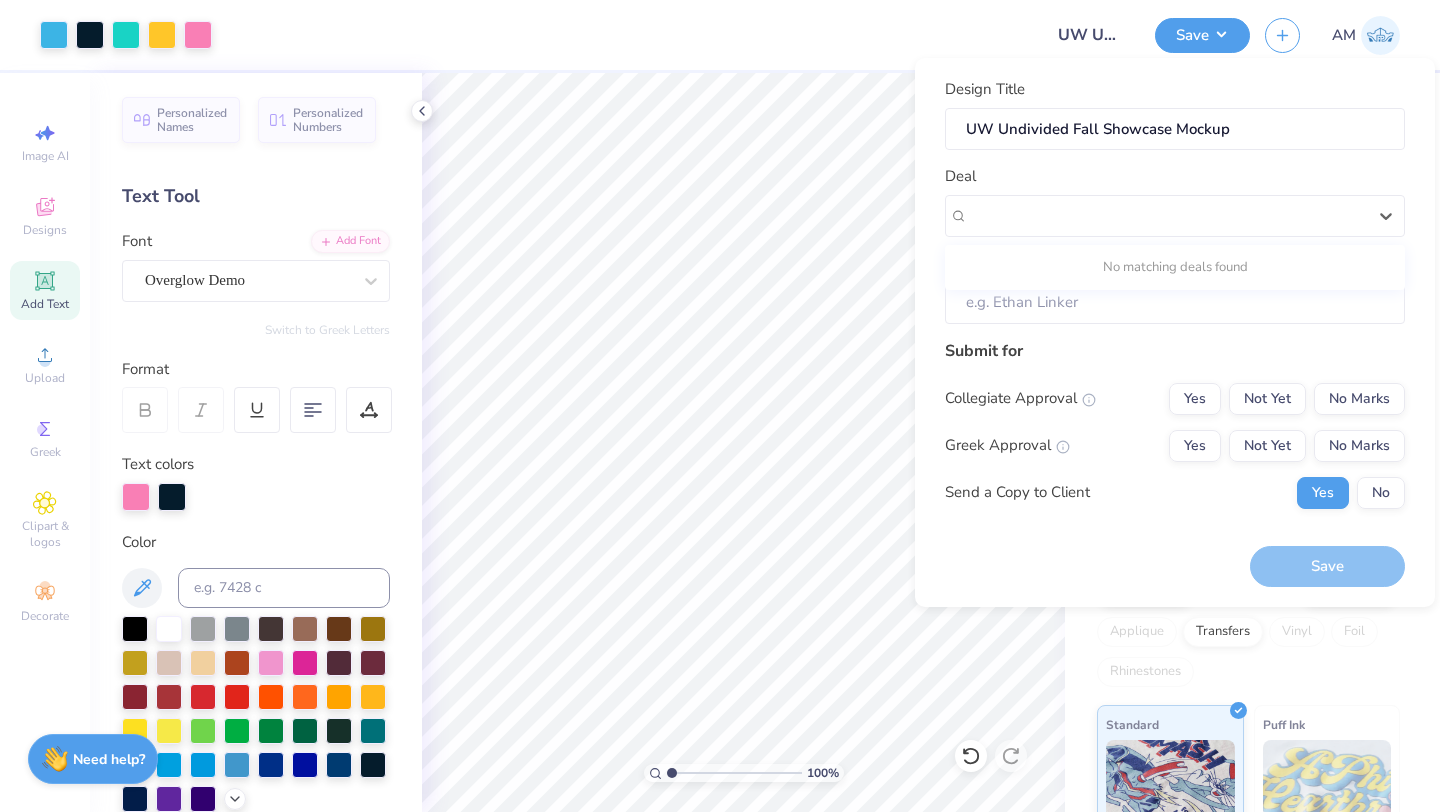 click at bounding box center (627, 35) 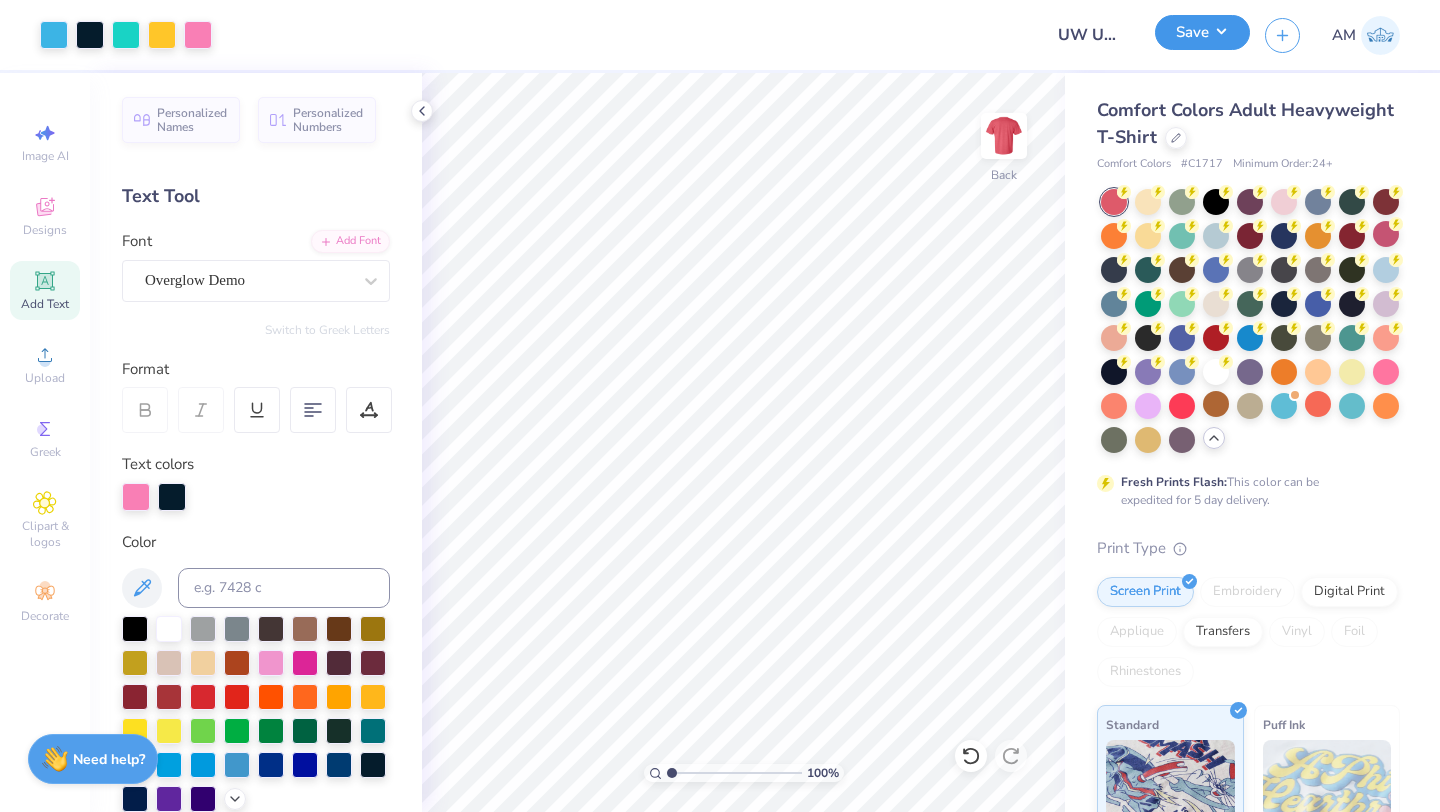 click on "Save" at bounding box center [1202, 32] 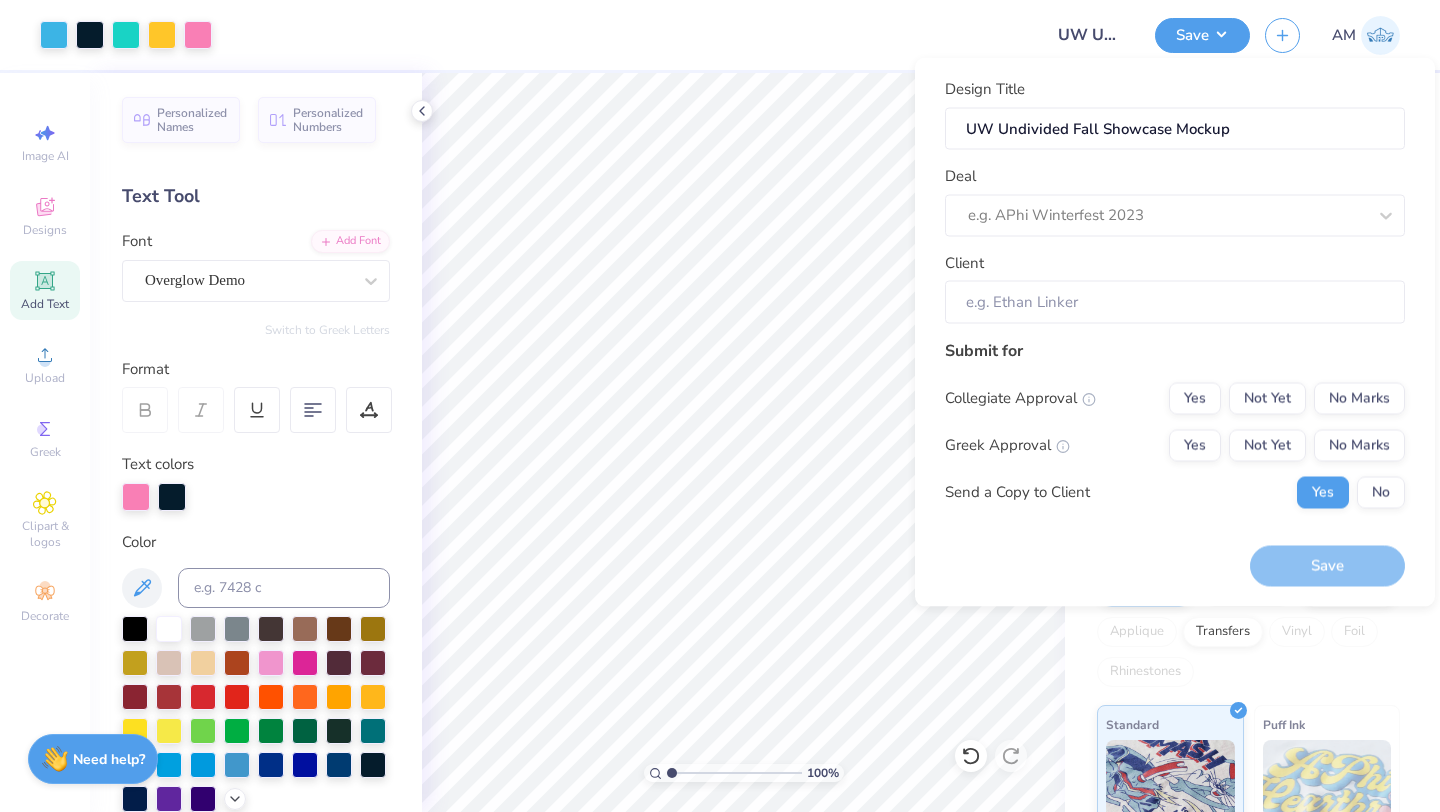 click on "Art colors Design Title UW Undivided Fall Showcase Mockup Save AM Image AI Designs Add Text Upload Greek Clipart & logos Decorate Personalized Names Personalized Numbers Text Tool  Add Font Font Overglow Demo Switch to Greek Letters Format Text colors Color Styles Text Shape 100  % Back Comfort Colors Adult Heavyweight T-Shirt Comfort Colors # C1717 Minimum Order:  24 +   Fresh Prints Flash:  This color can be expedited for 5 day delivery. Print Type Screen Print Embroidery Digital Print Applique Transfers Vinyl Foil Rhinestones Standard Puff Ink Neon Ink Metallic & Glitter Ink Glow in the Dark Ink Water based Ink Need help?  Chat with us." at bounding box center [720, 406] 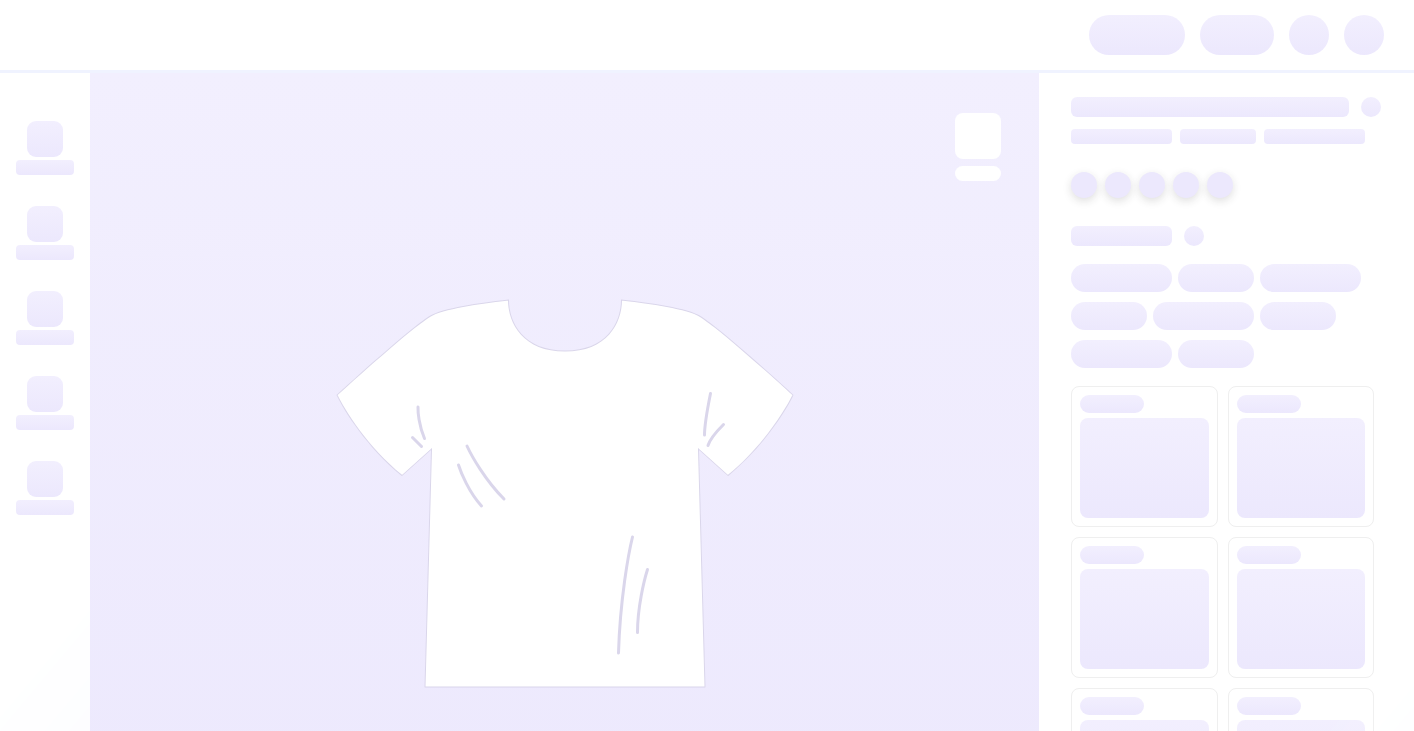 scroll, scrollTop: 0, scrollLeft: 0, axis: both 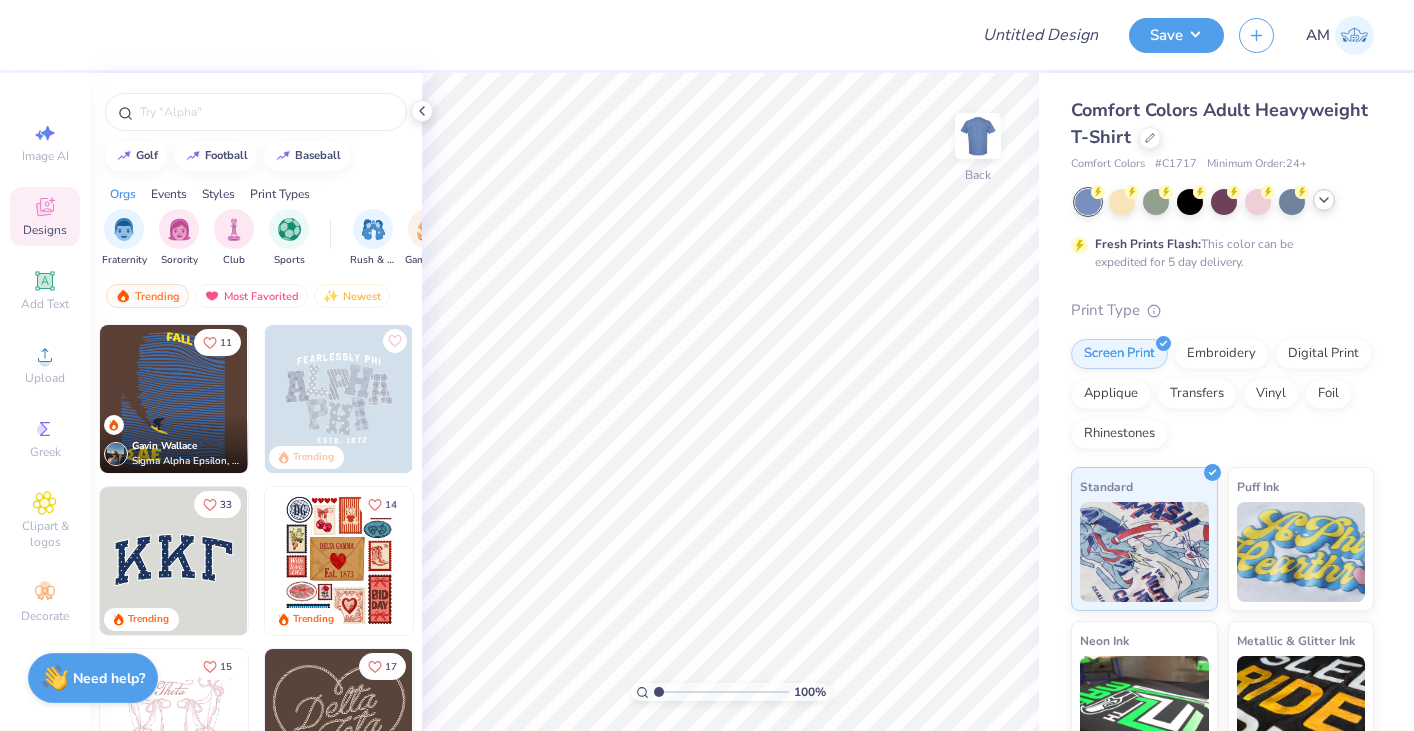 click 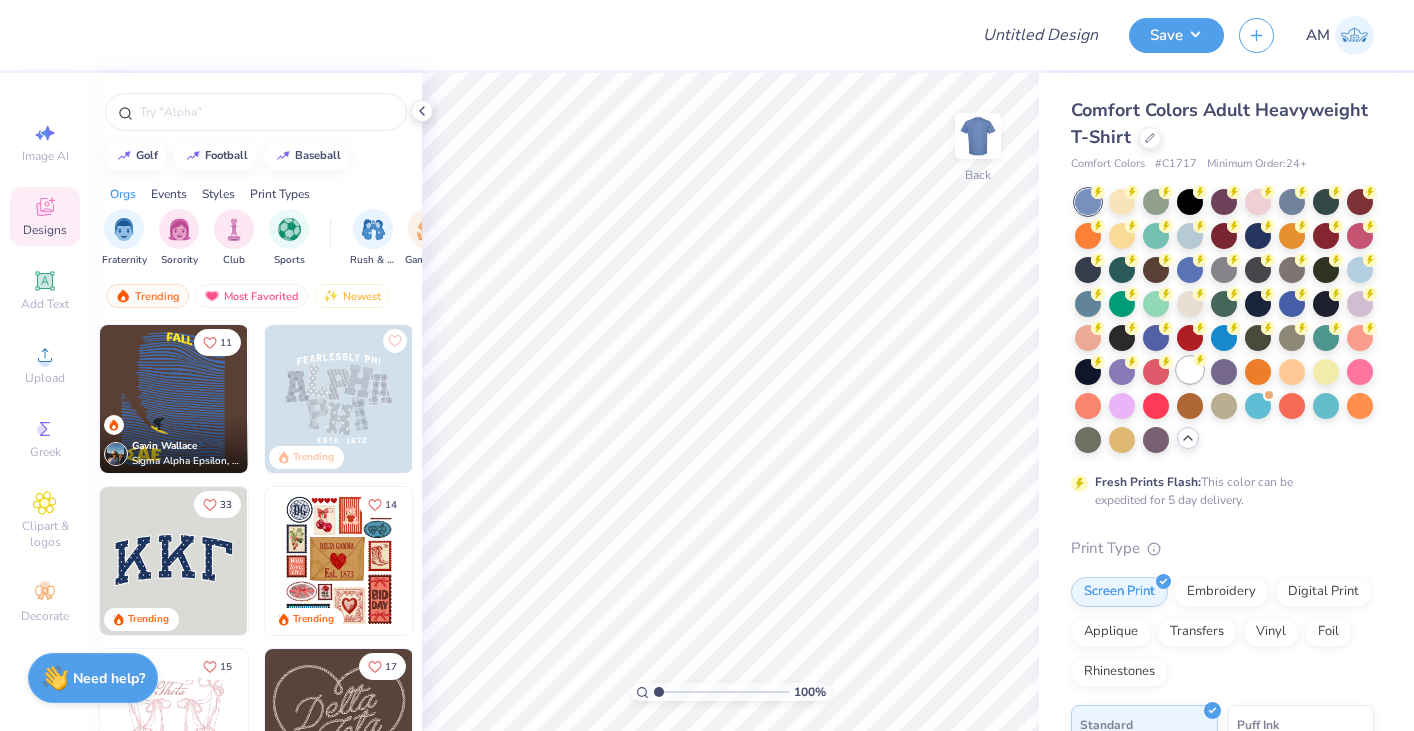 click at bounding box center [1190, 370] 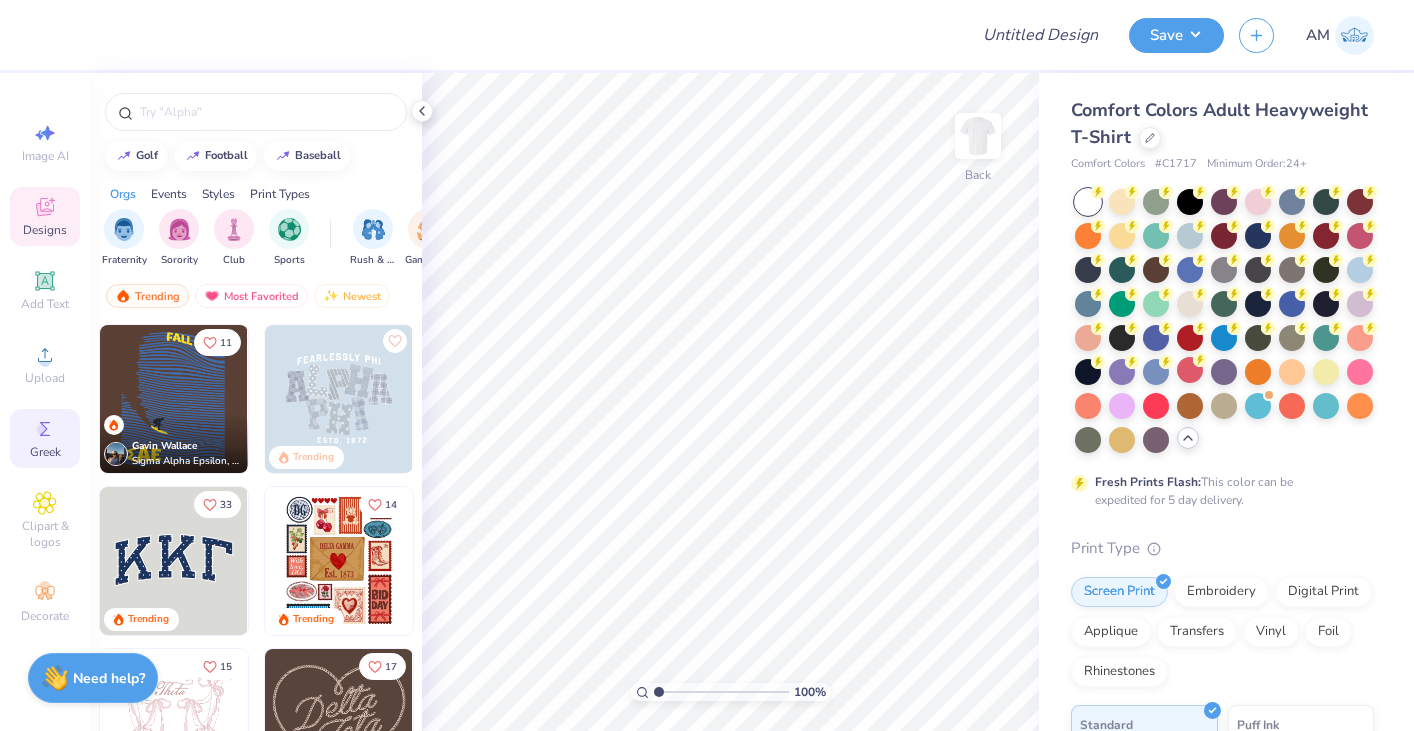 click 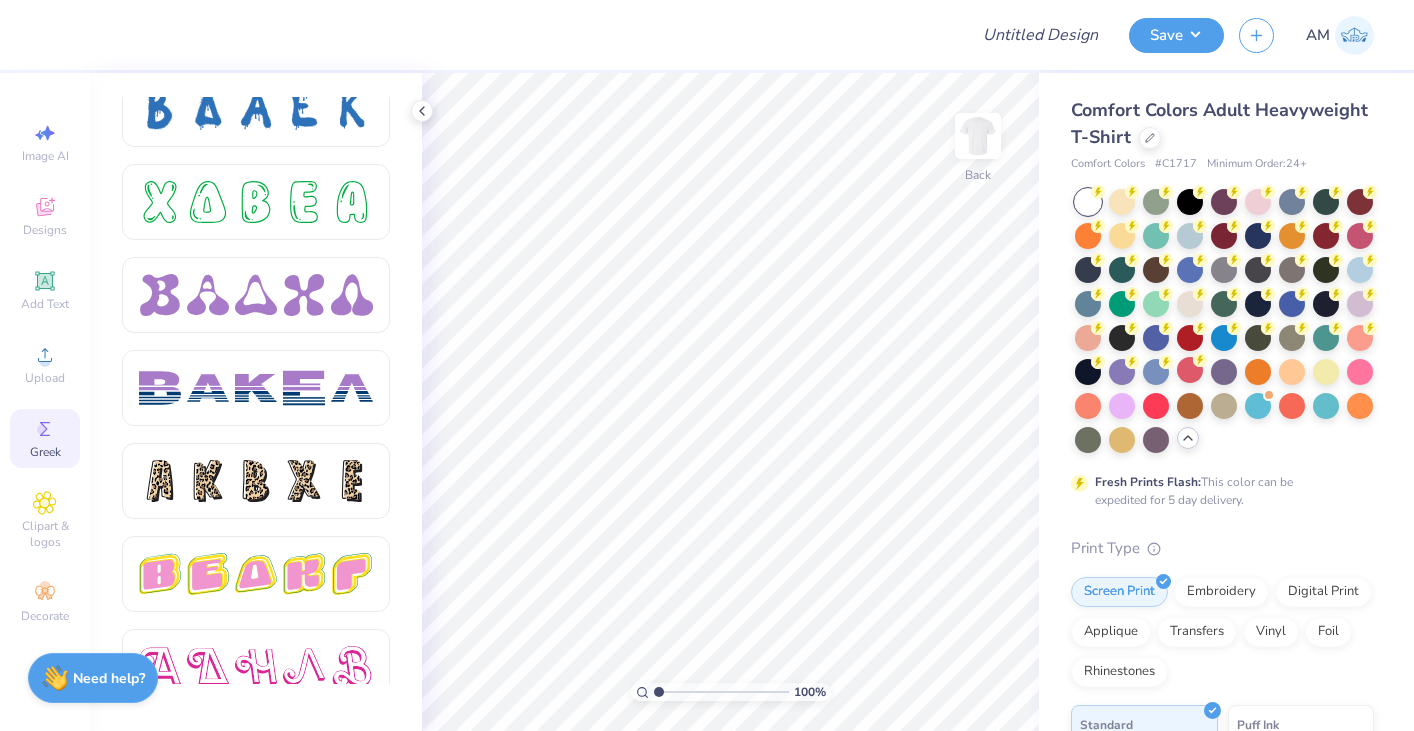 scroll, scrollTop: 3005, scrollLeft: 0, axis: vertical 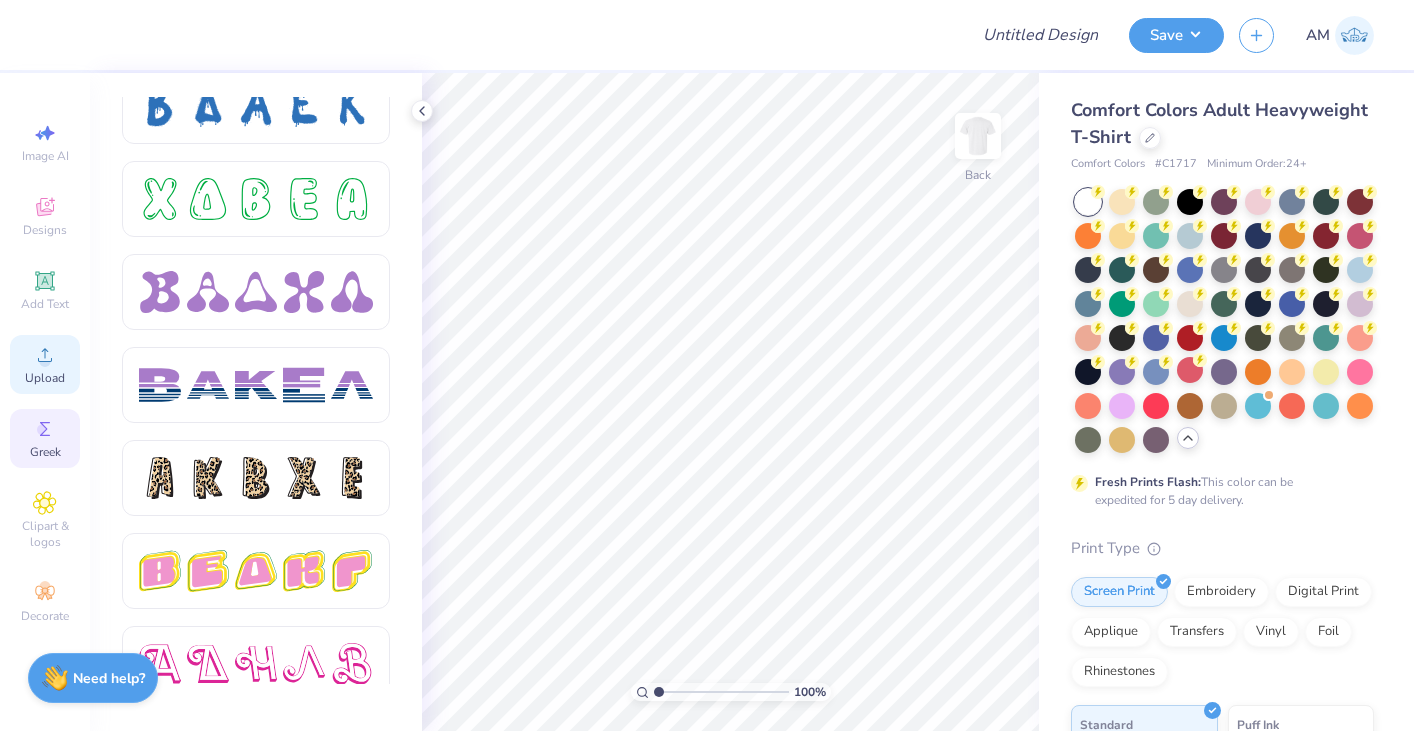 click 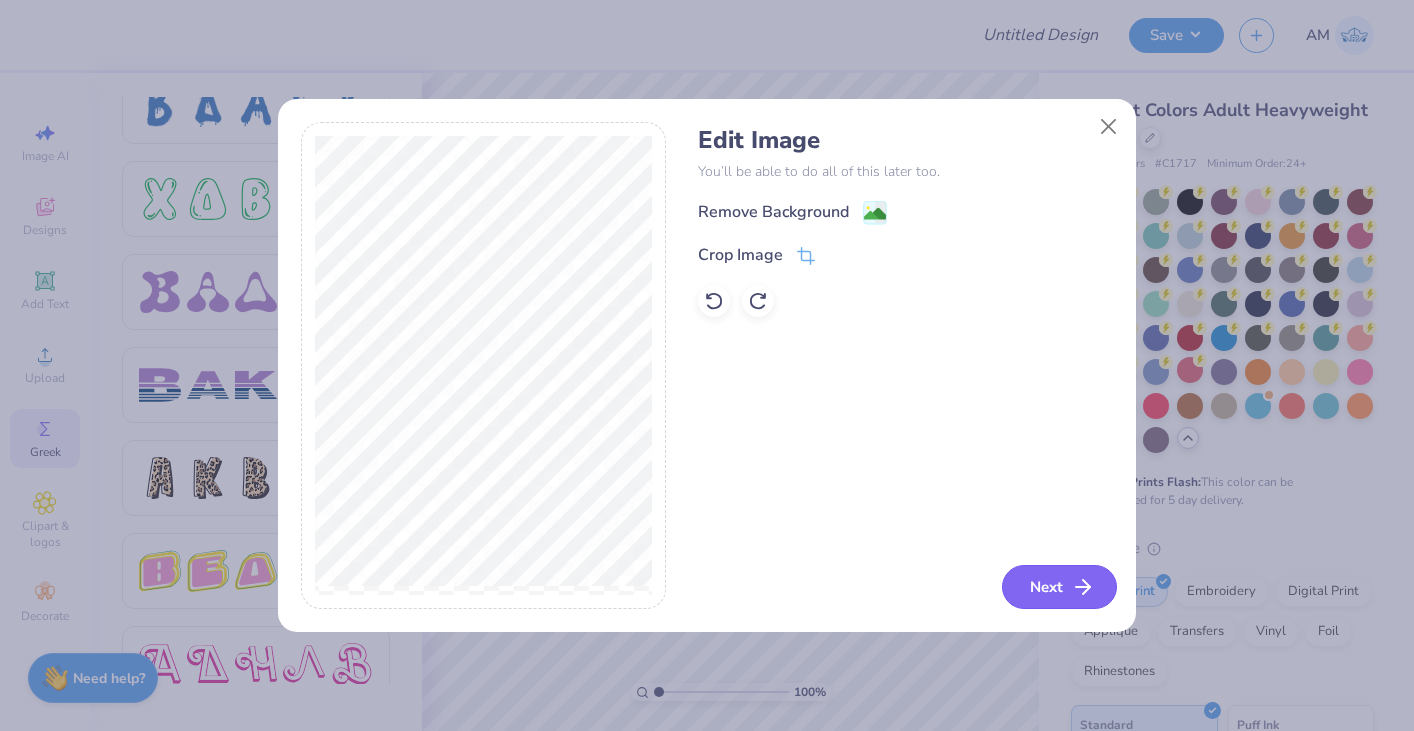 click on "Next" at bounding box center (1059, 587) 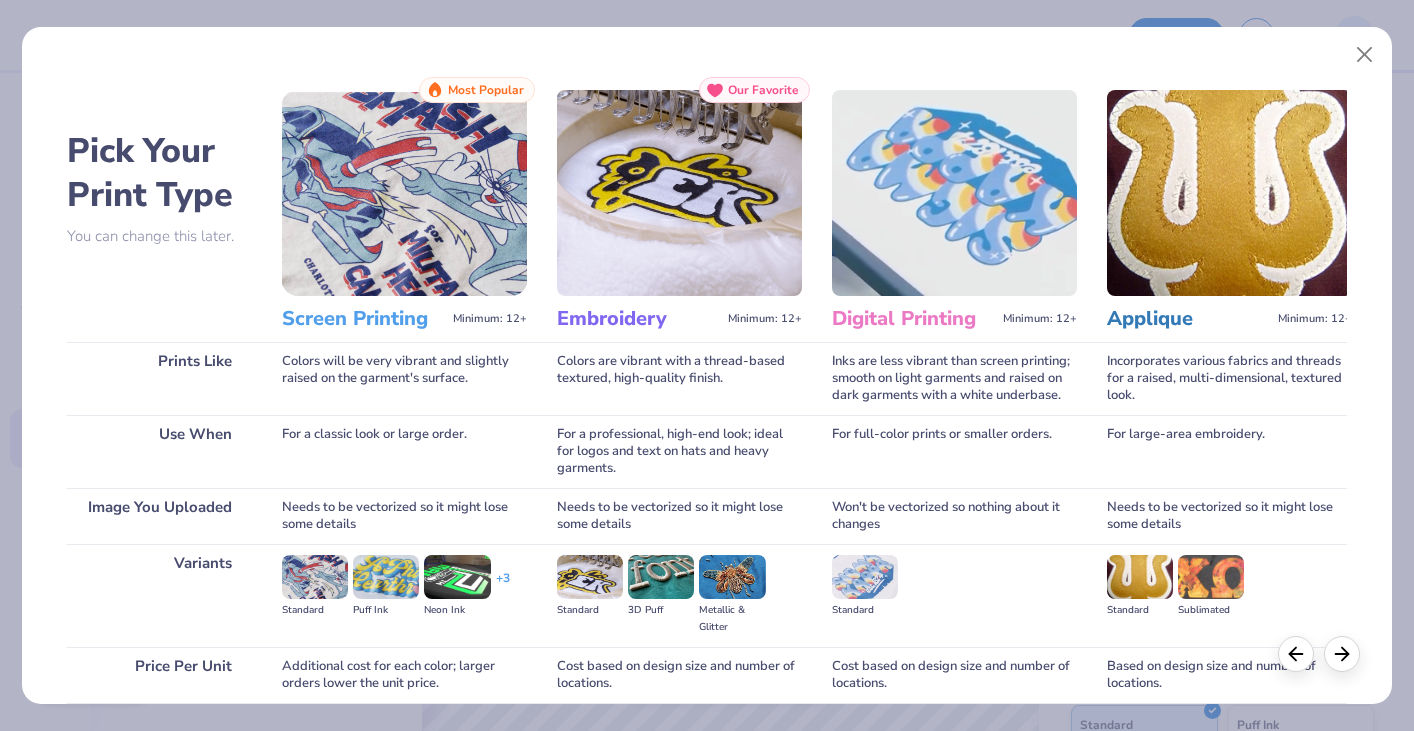 click at bounding box center [404, 193] 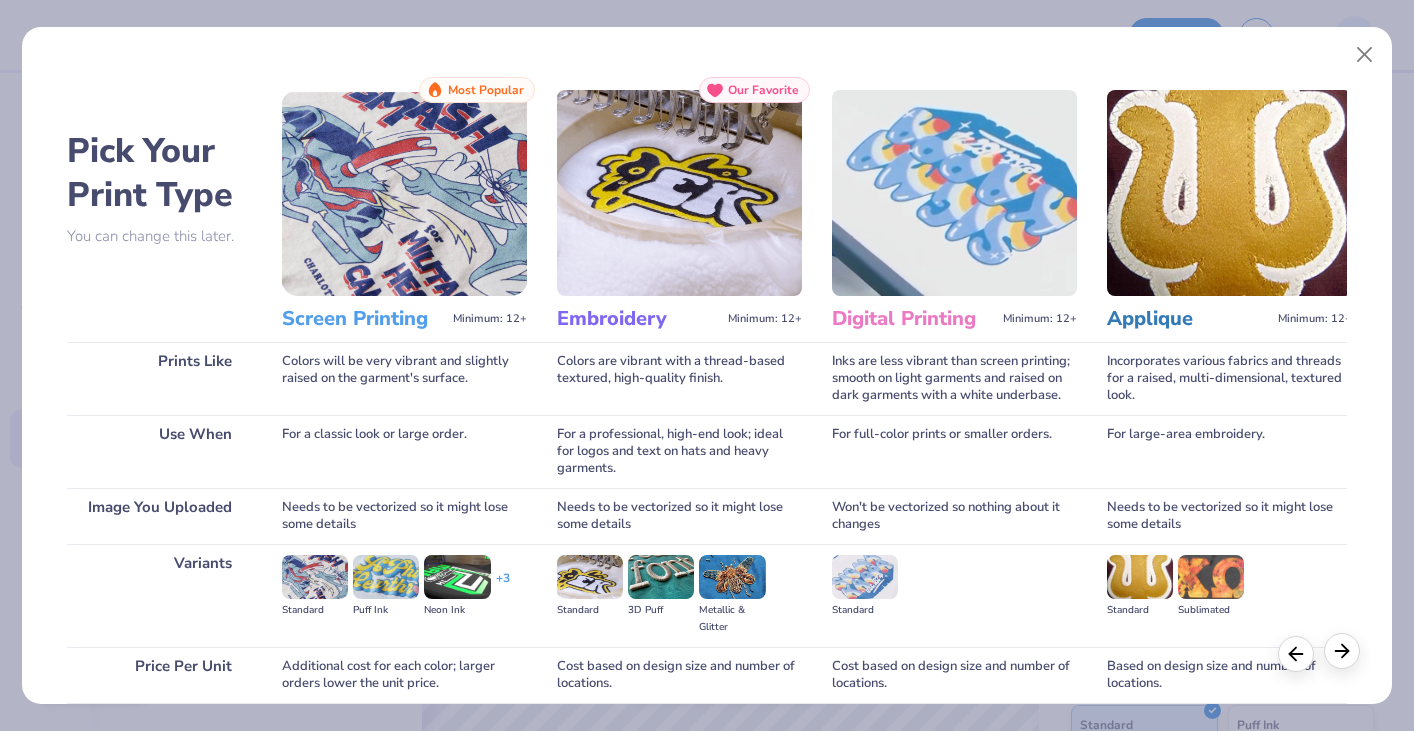 click at bounding box center [1342, 651] 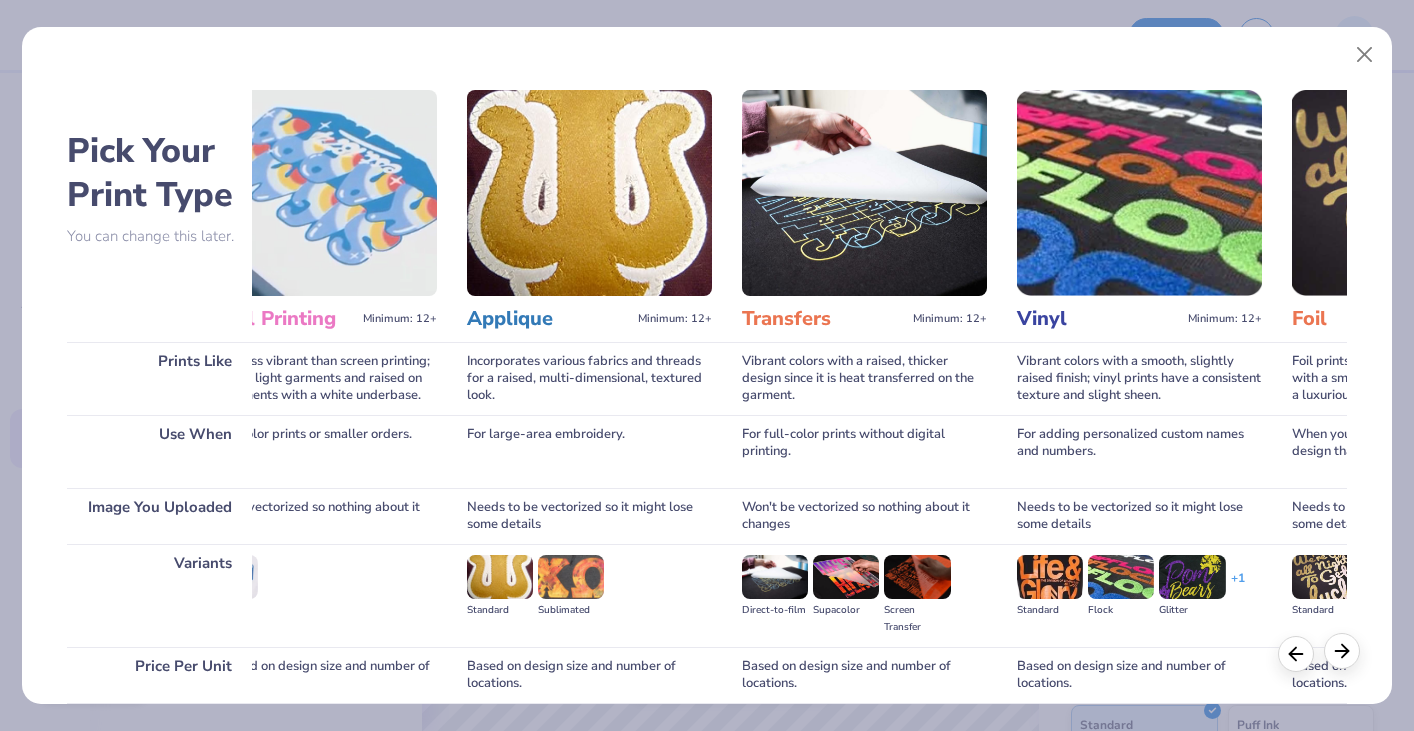 click at bounding box center (1342, 651) 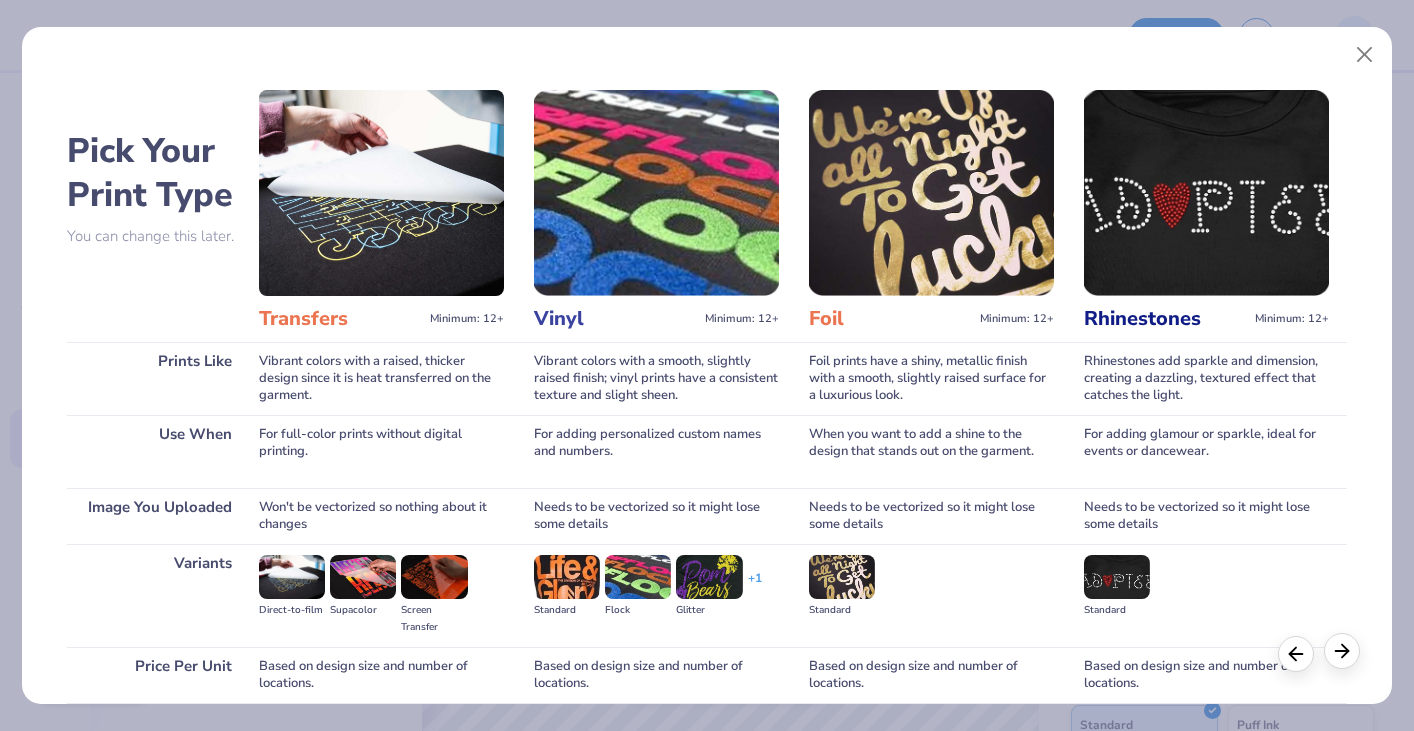 click 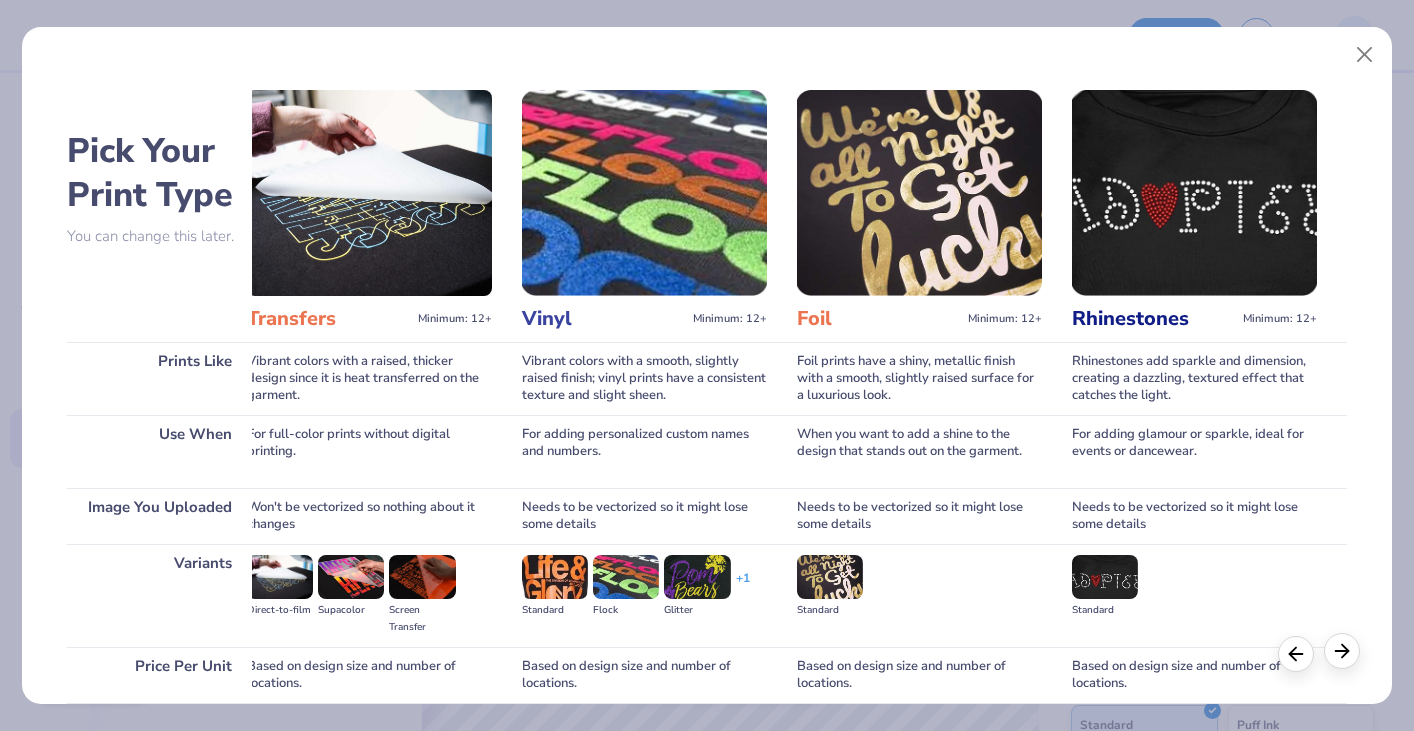 click 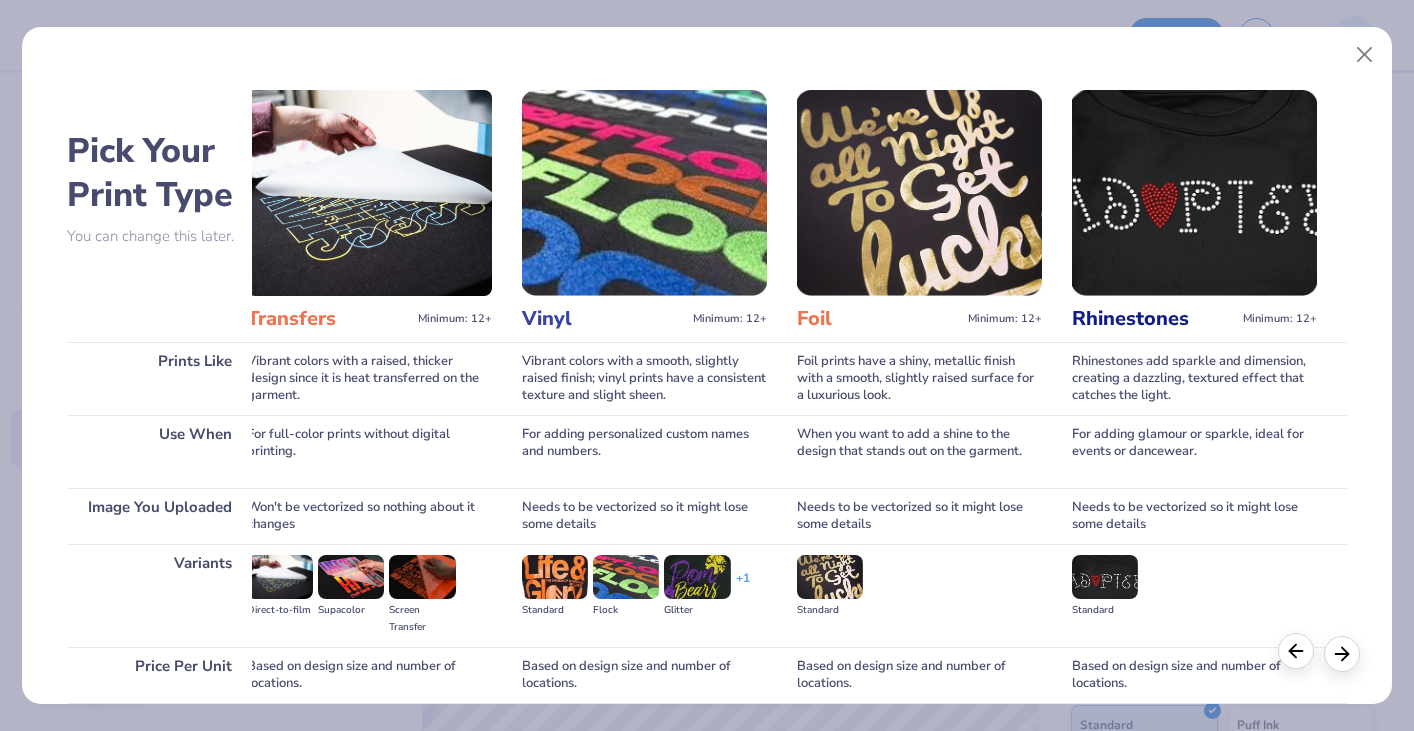 click 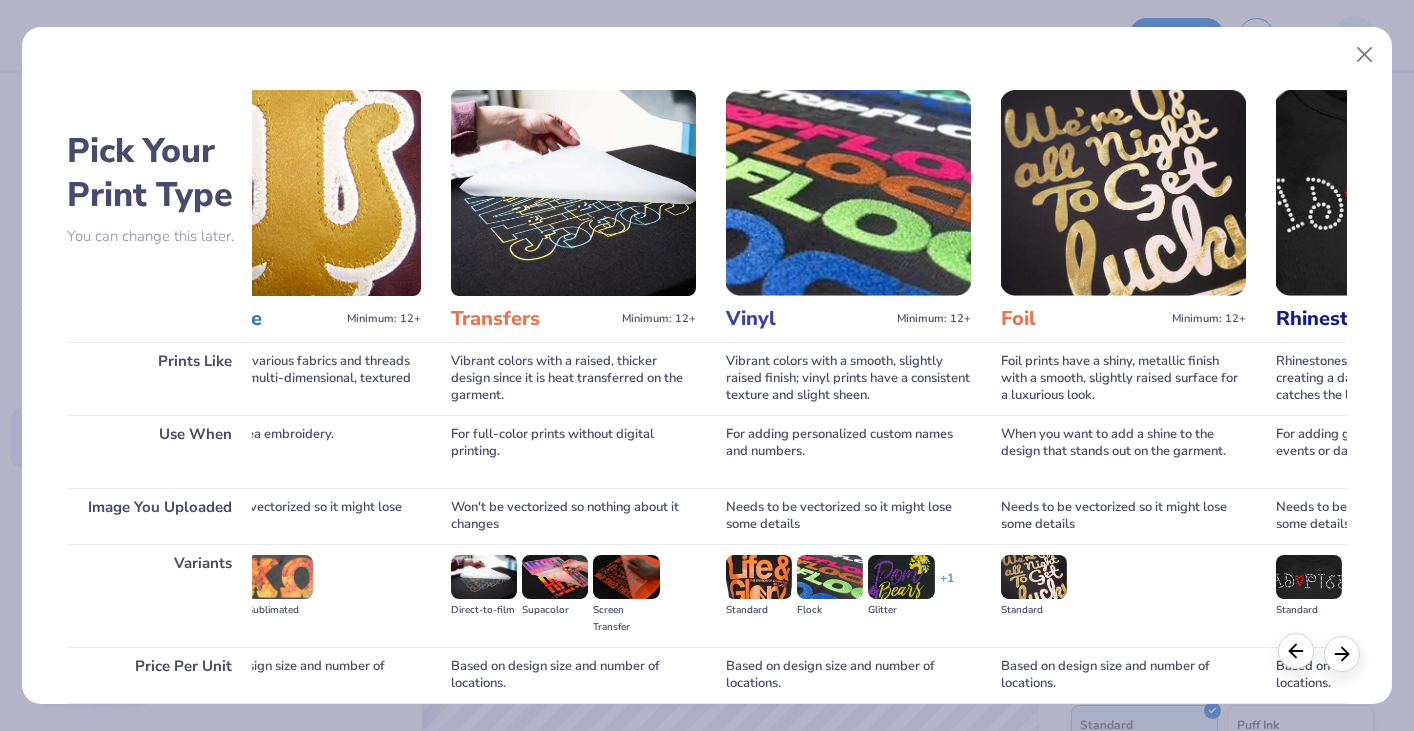 click 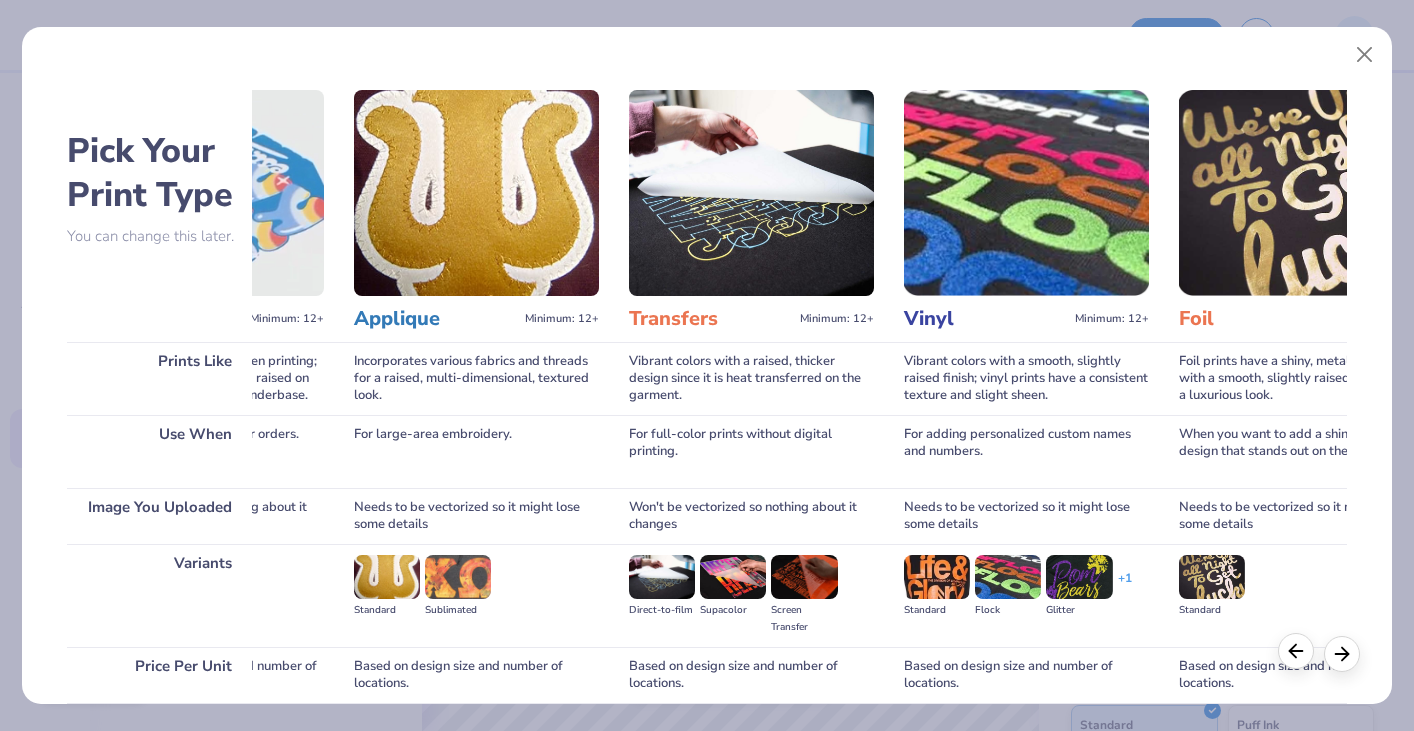 click 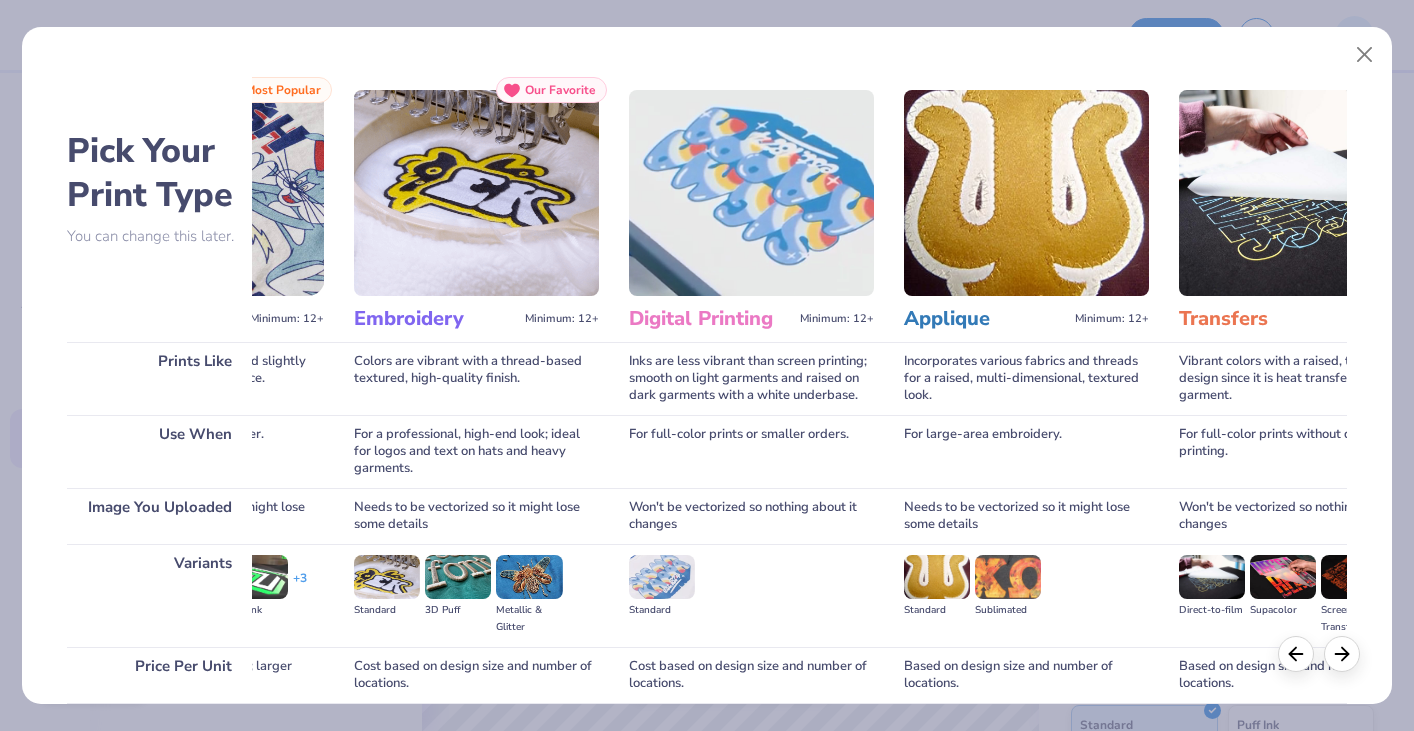 scroll, scrollTop: 0, scrollLeft: 129, axis: horizontal 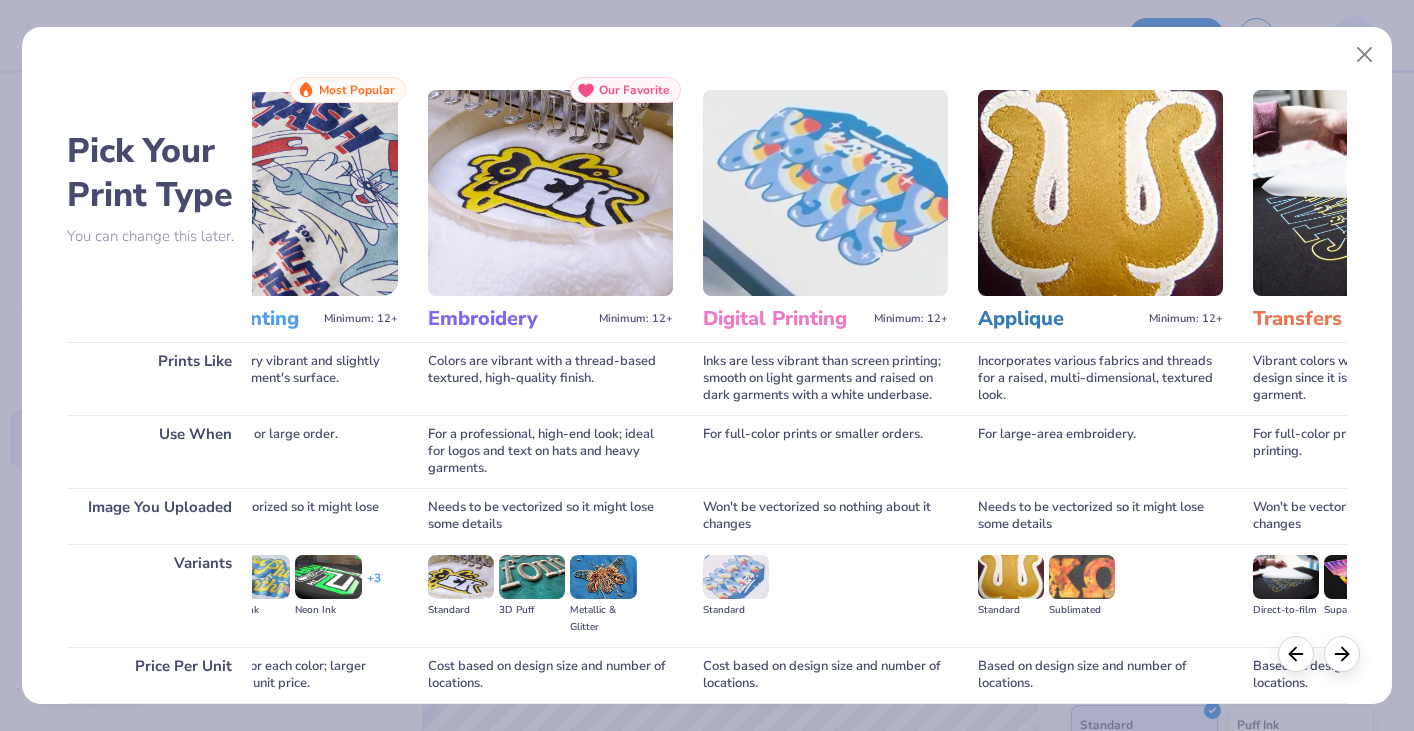 click at bounding box center [275, 193] 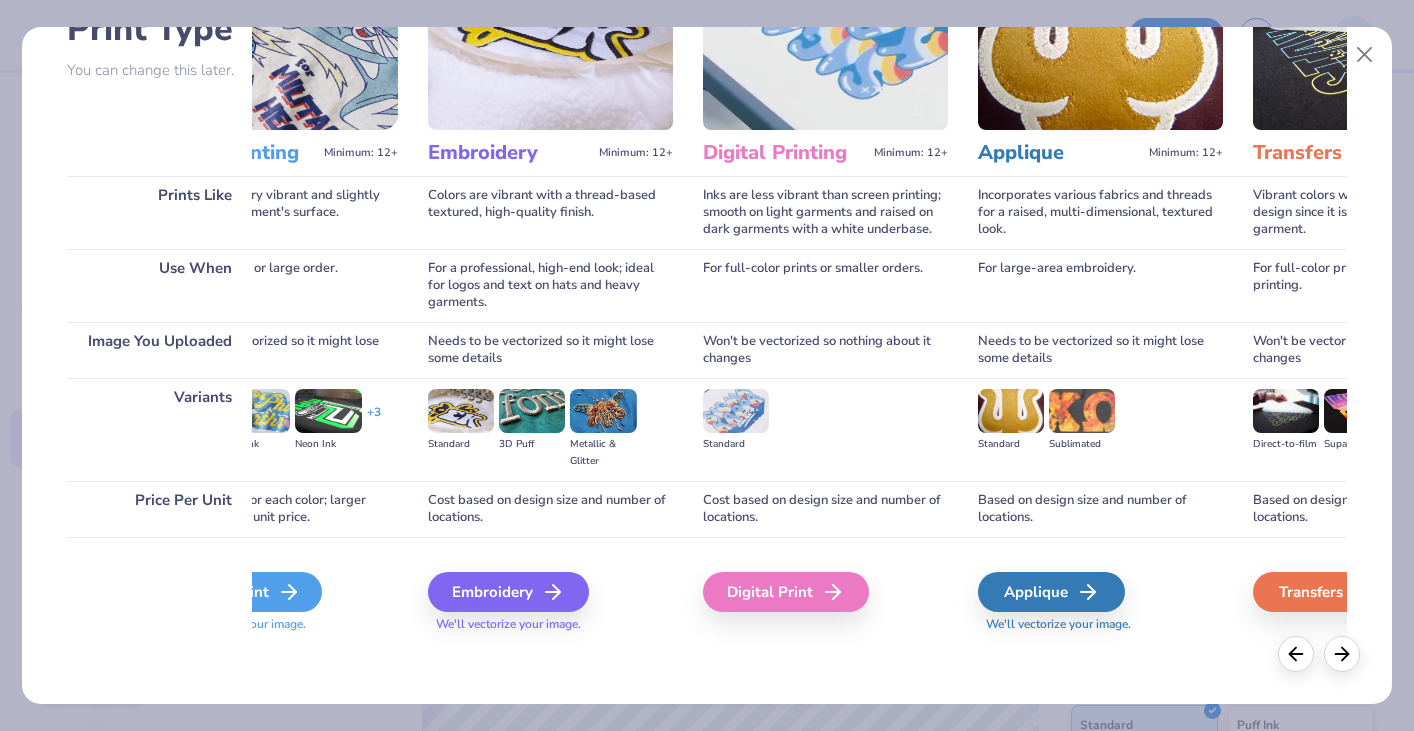 click 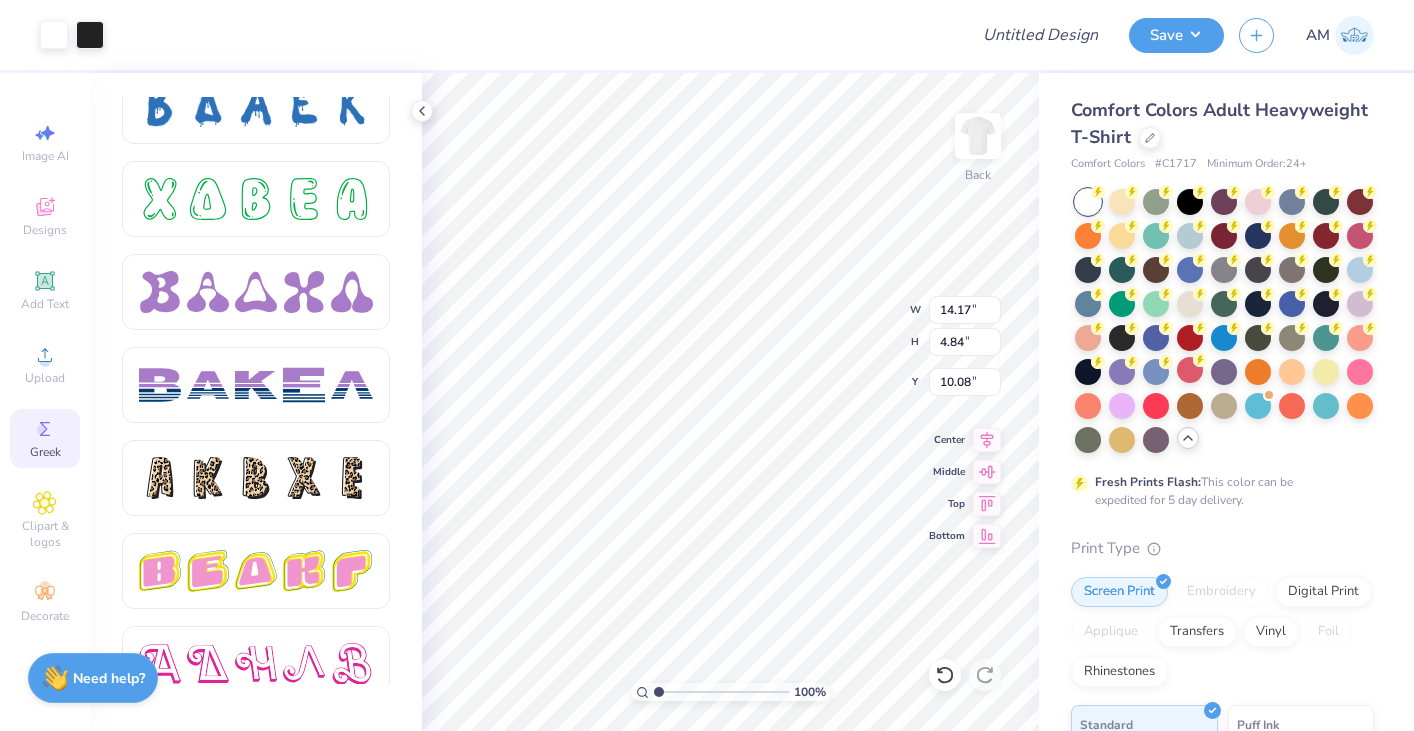 type on "6.70" 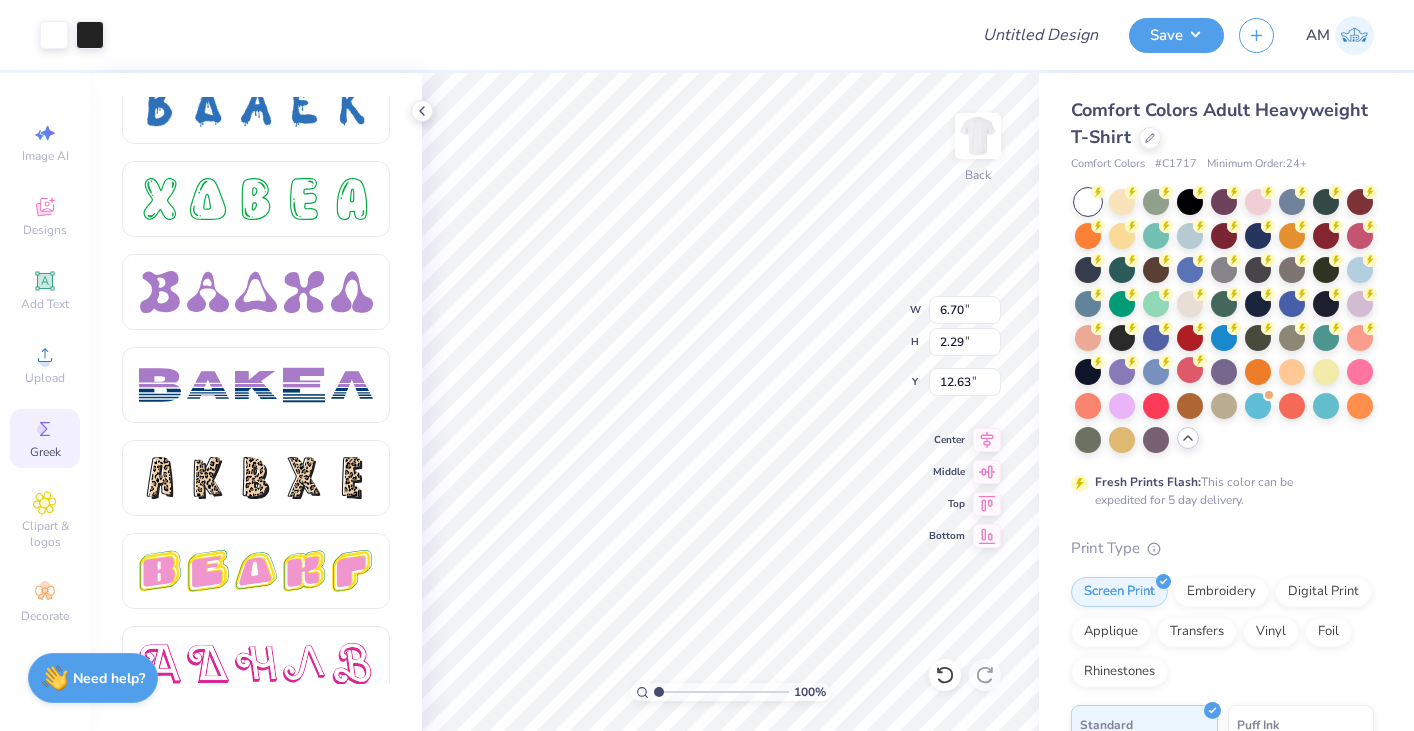 type on "1.86" 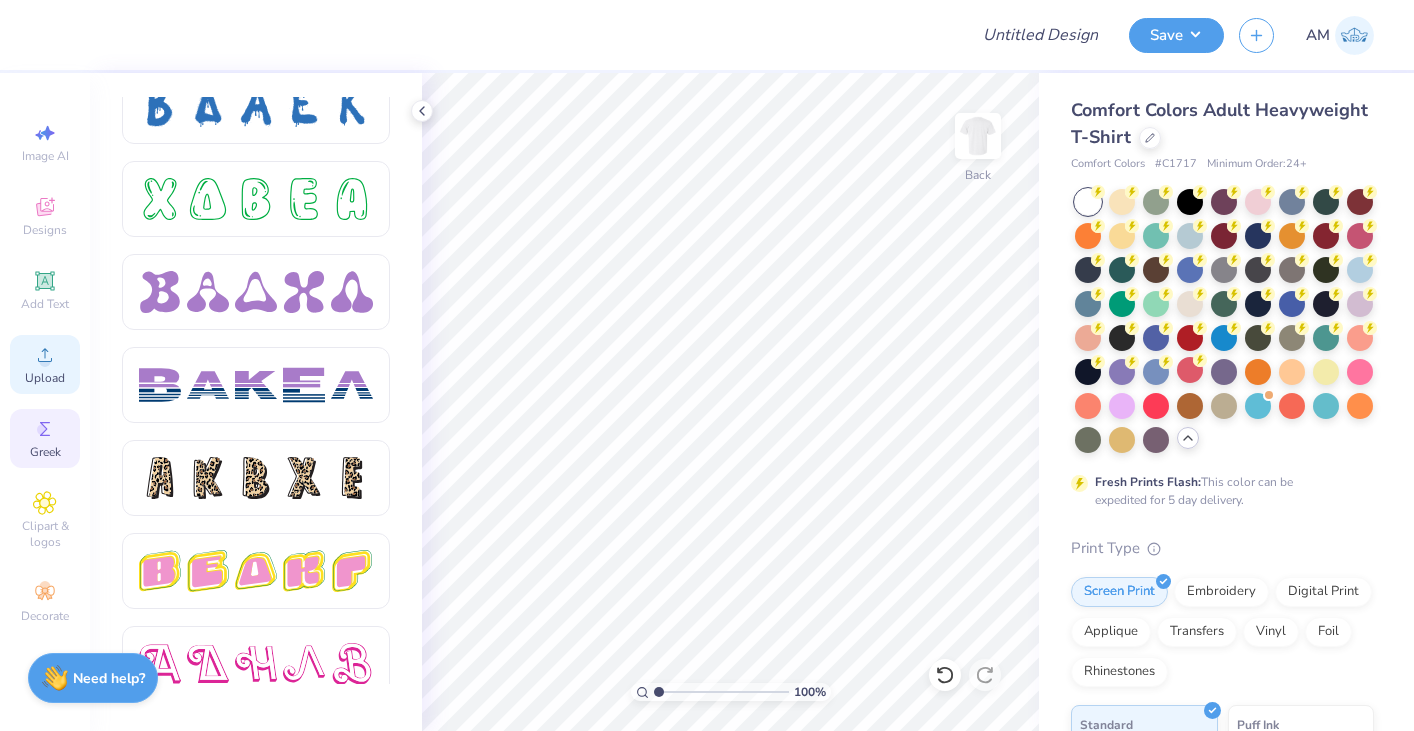 click on "Upload" at bounding box center (45, 364) 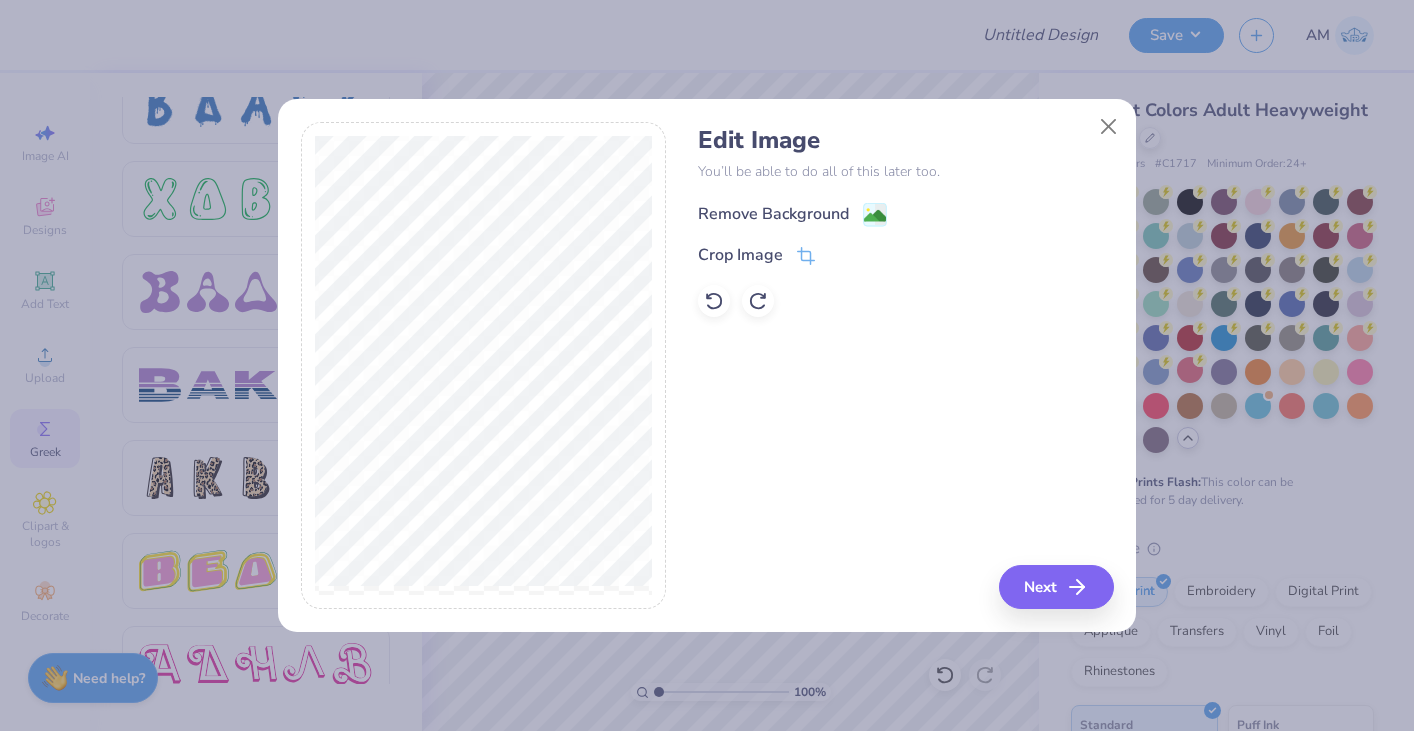 click on "Remove Background" at bounding box center (773, 214) 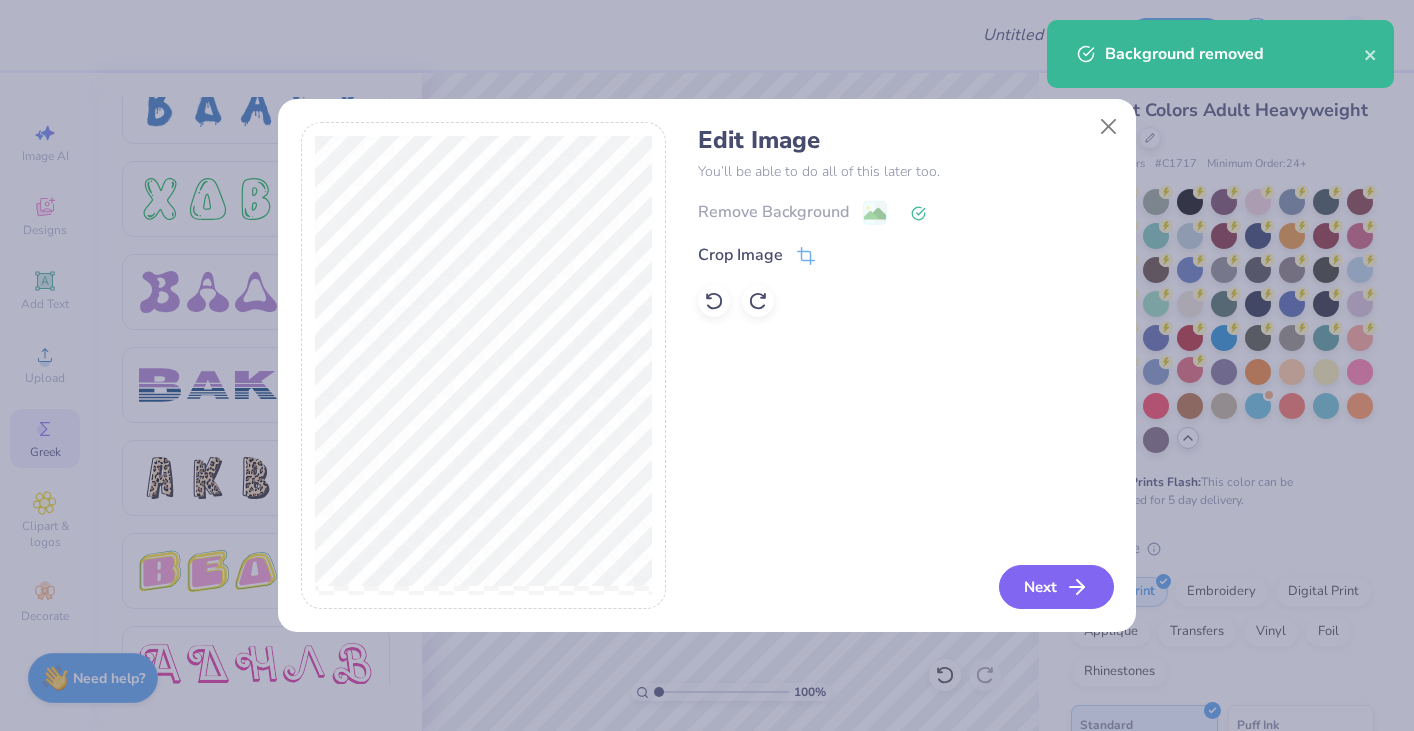 click 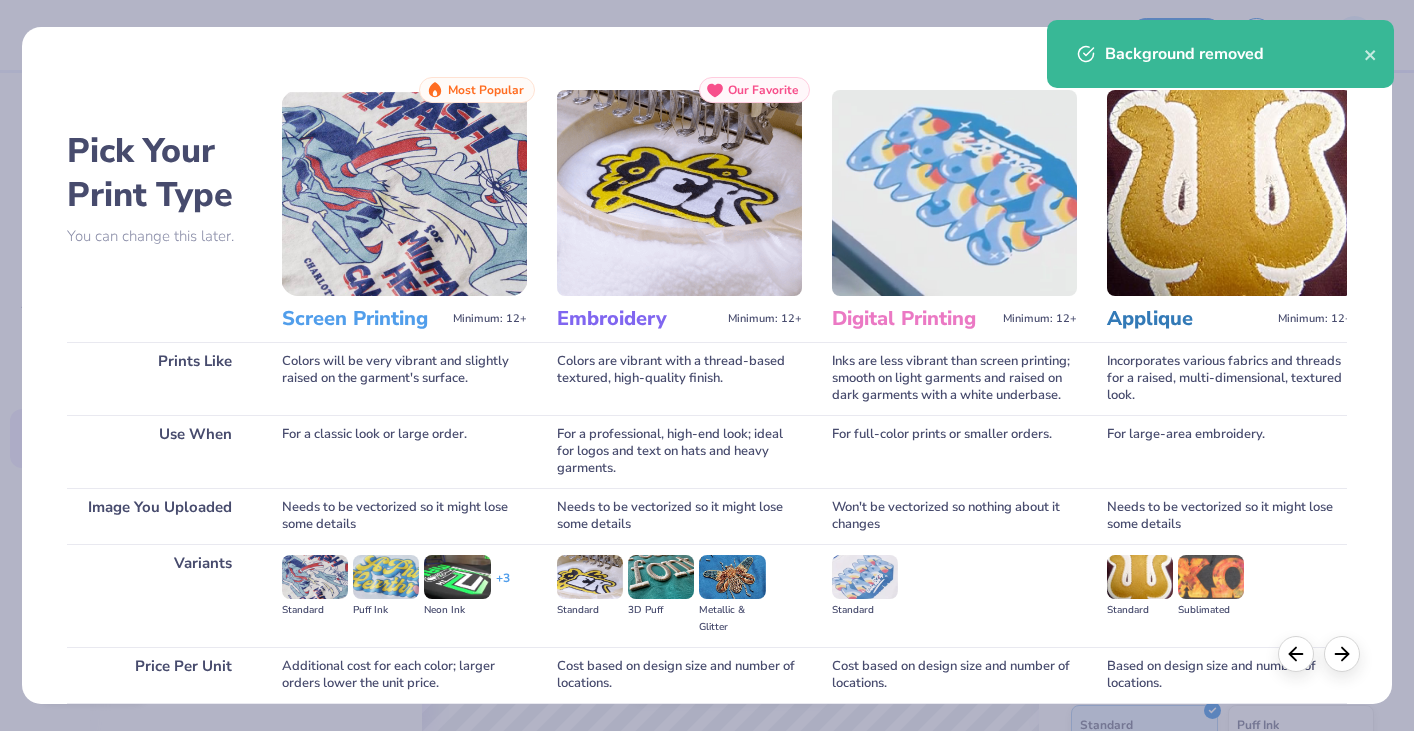 click at bounding box center [404, 193] 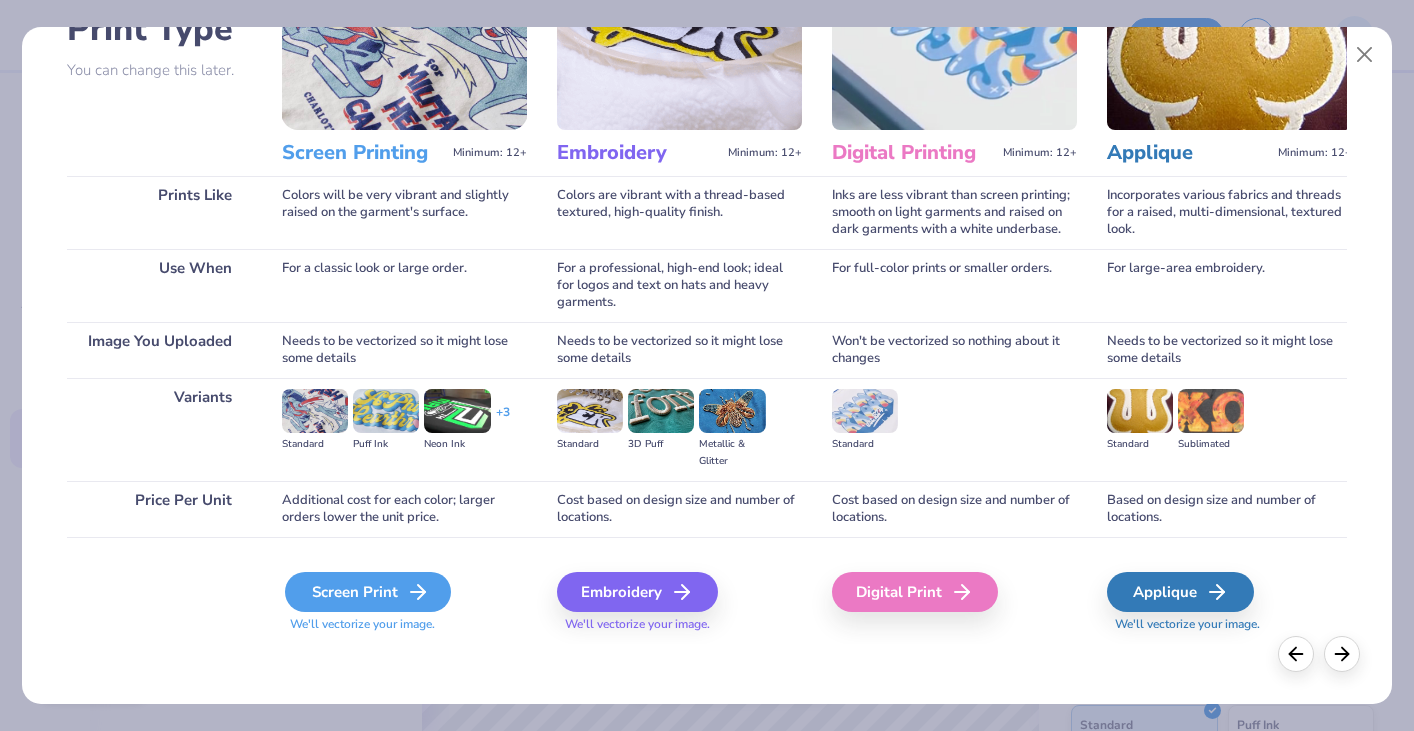 click on "Screen Print" at bounding box center [368, 592] 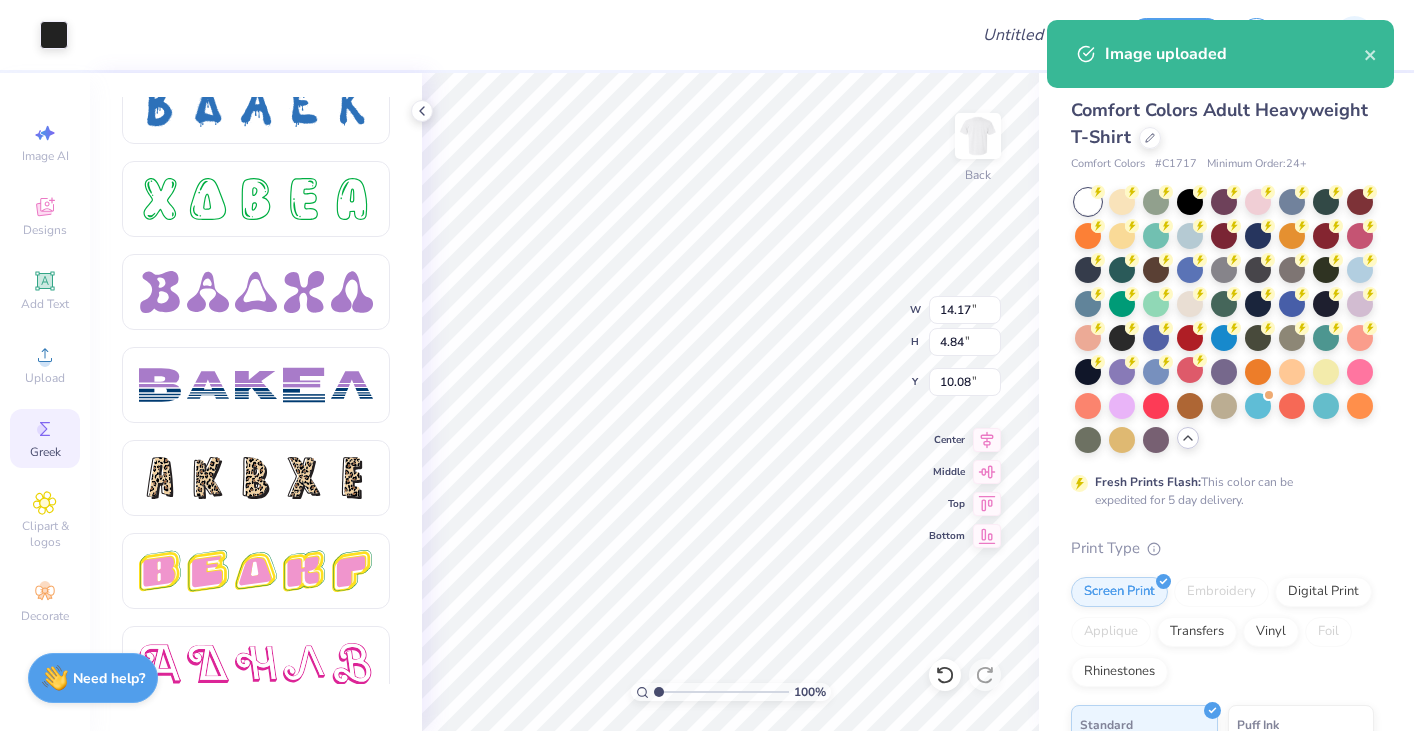 type on "4.85" 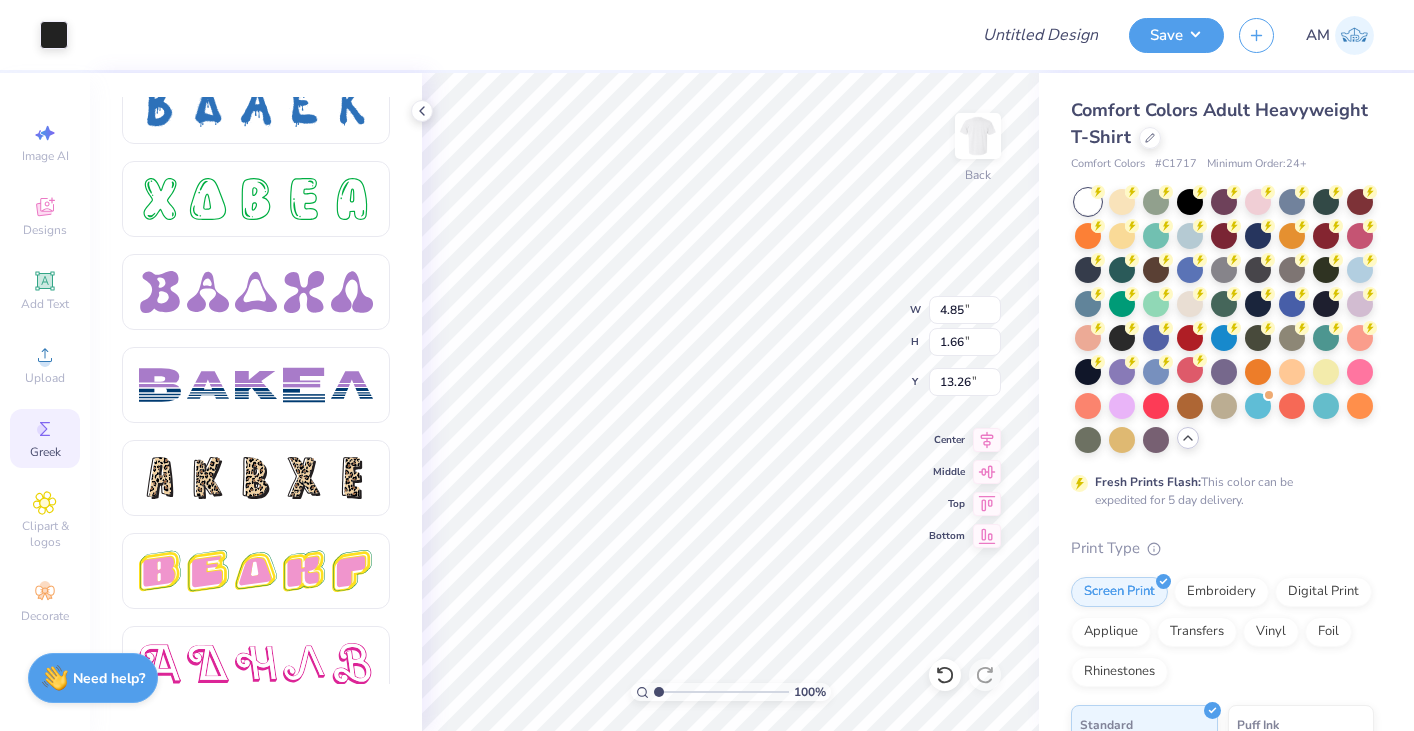 type on "1.87" 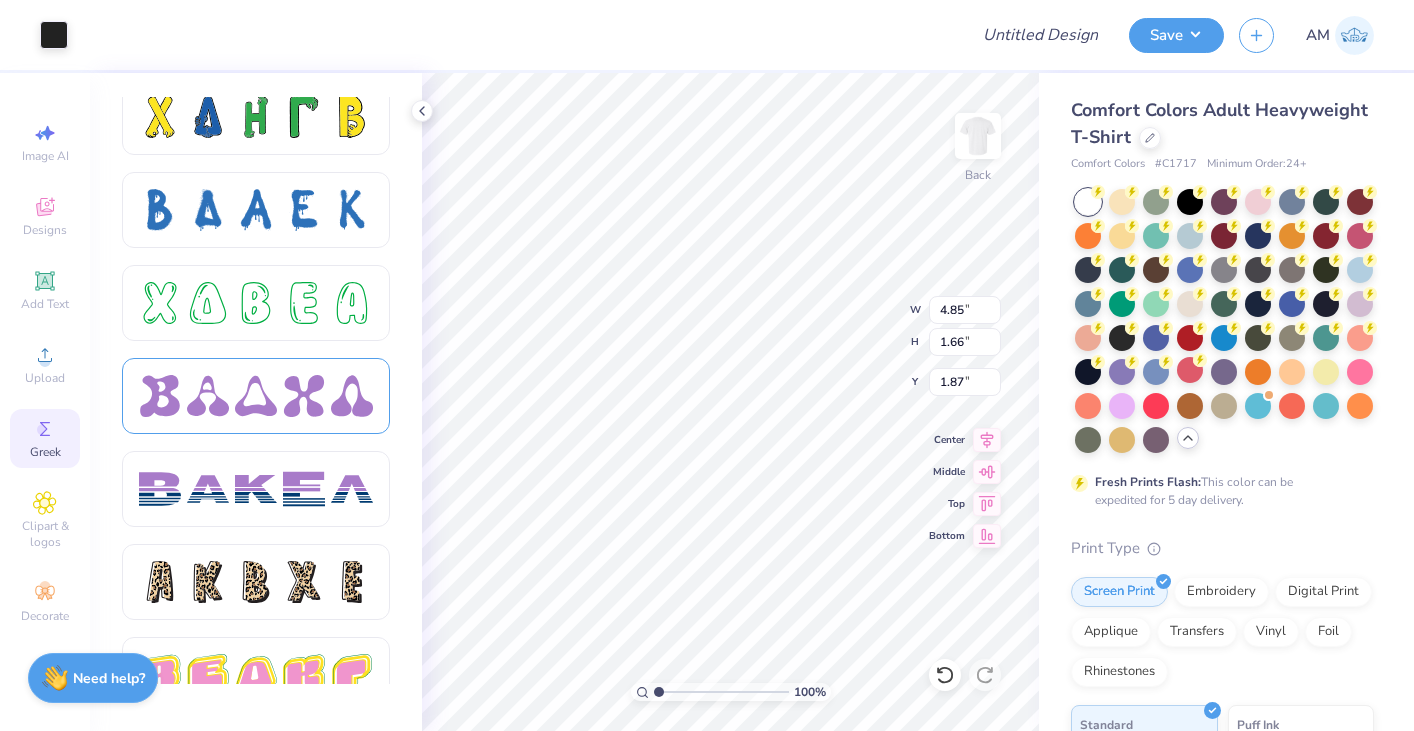 scroll, scrollTop: 2890, scrollLeft: 0, axis: vertical 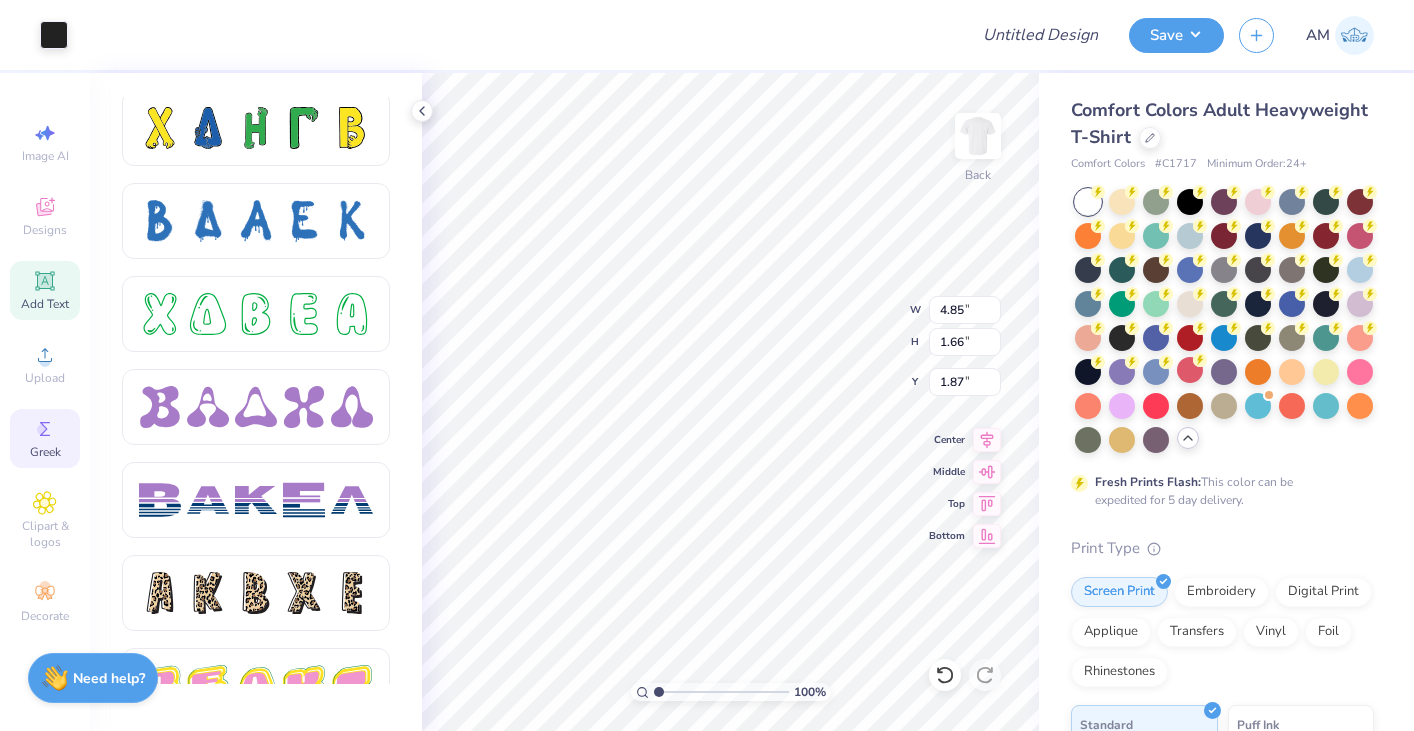 click on "Add Text" at bounding box center (45, 304) 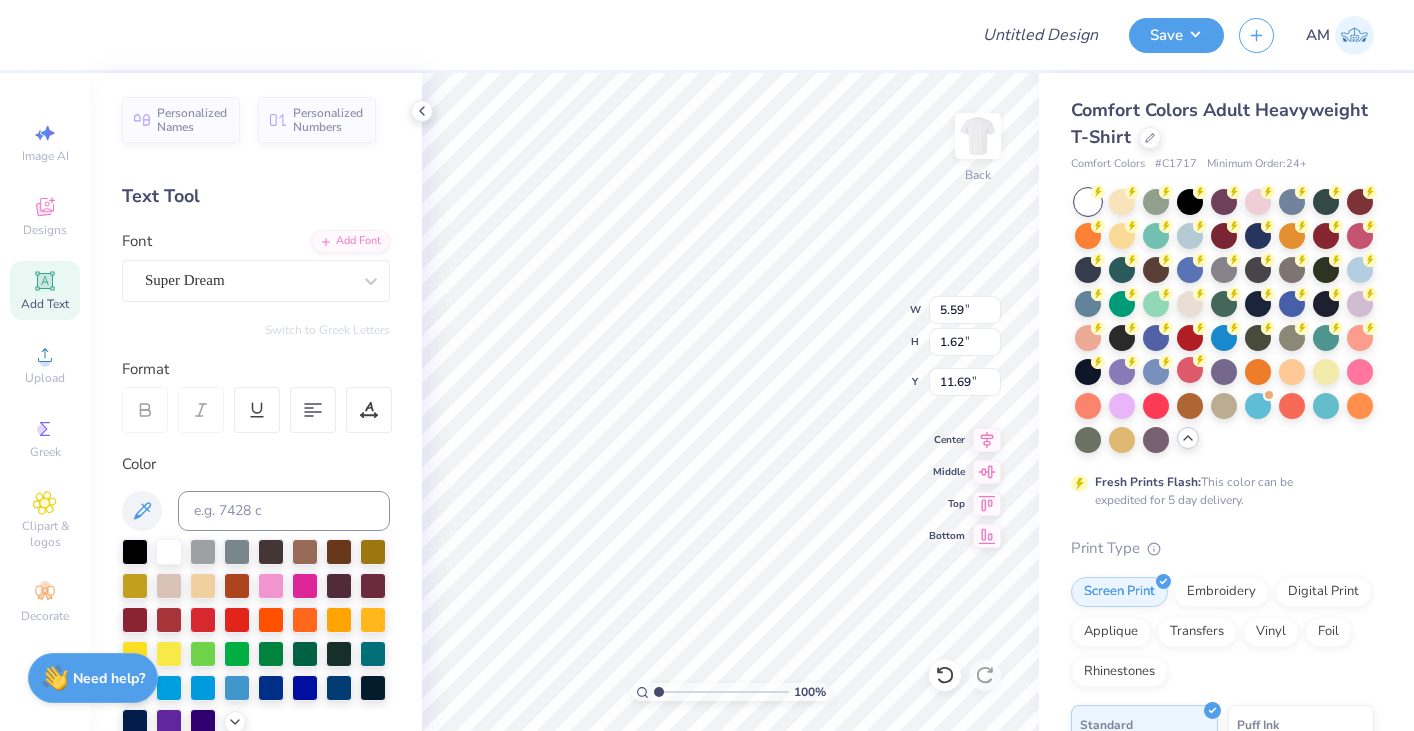 scroll, scrollTop: 0, scrollLeft: 0, axis: both 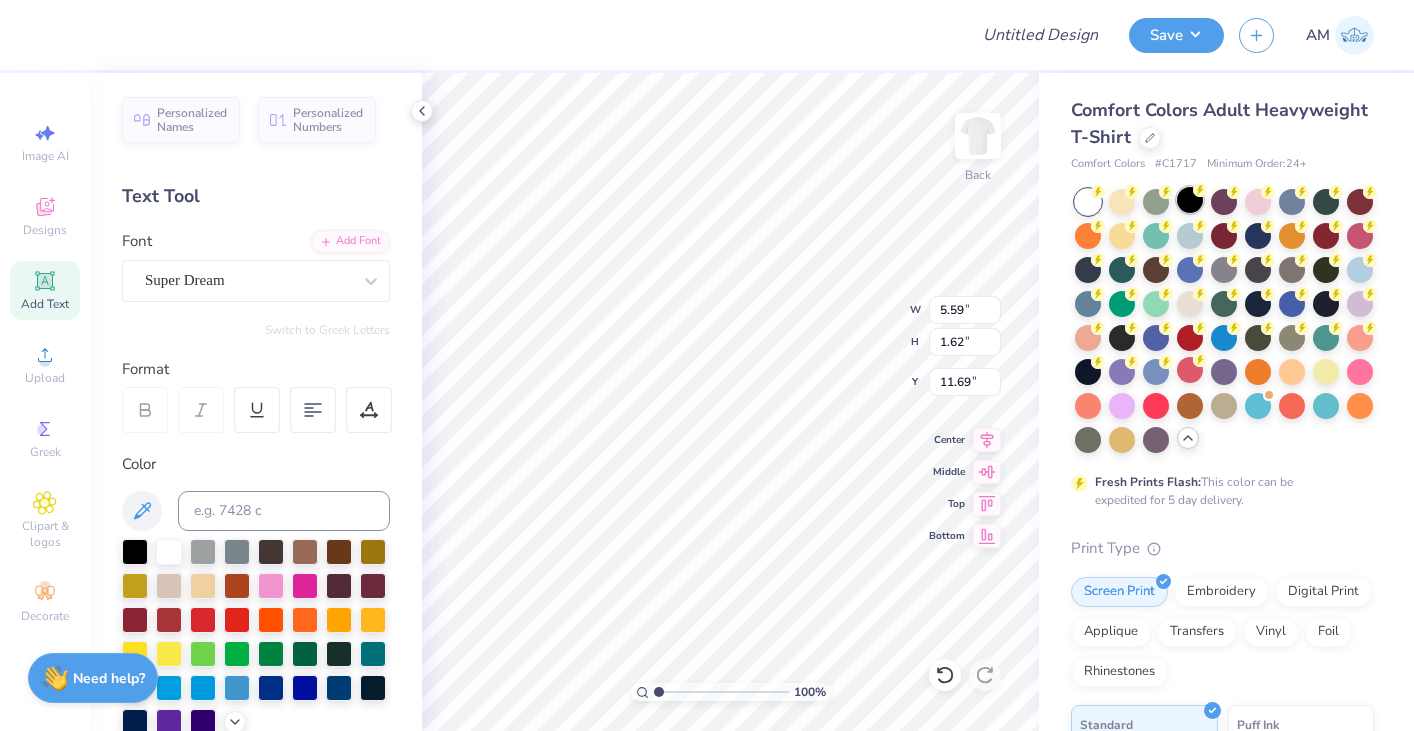 click 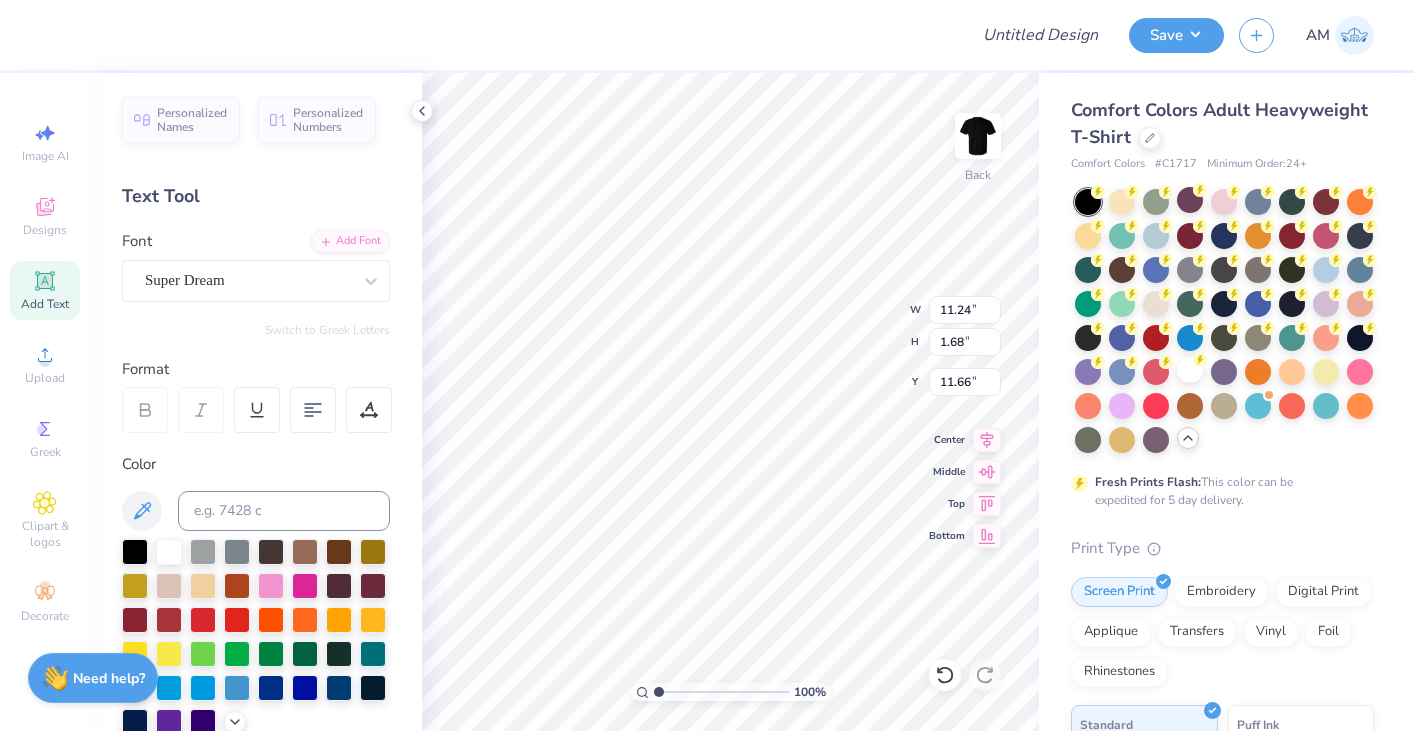 type on "11.24" 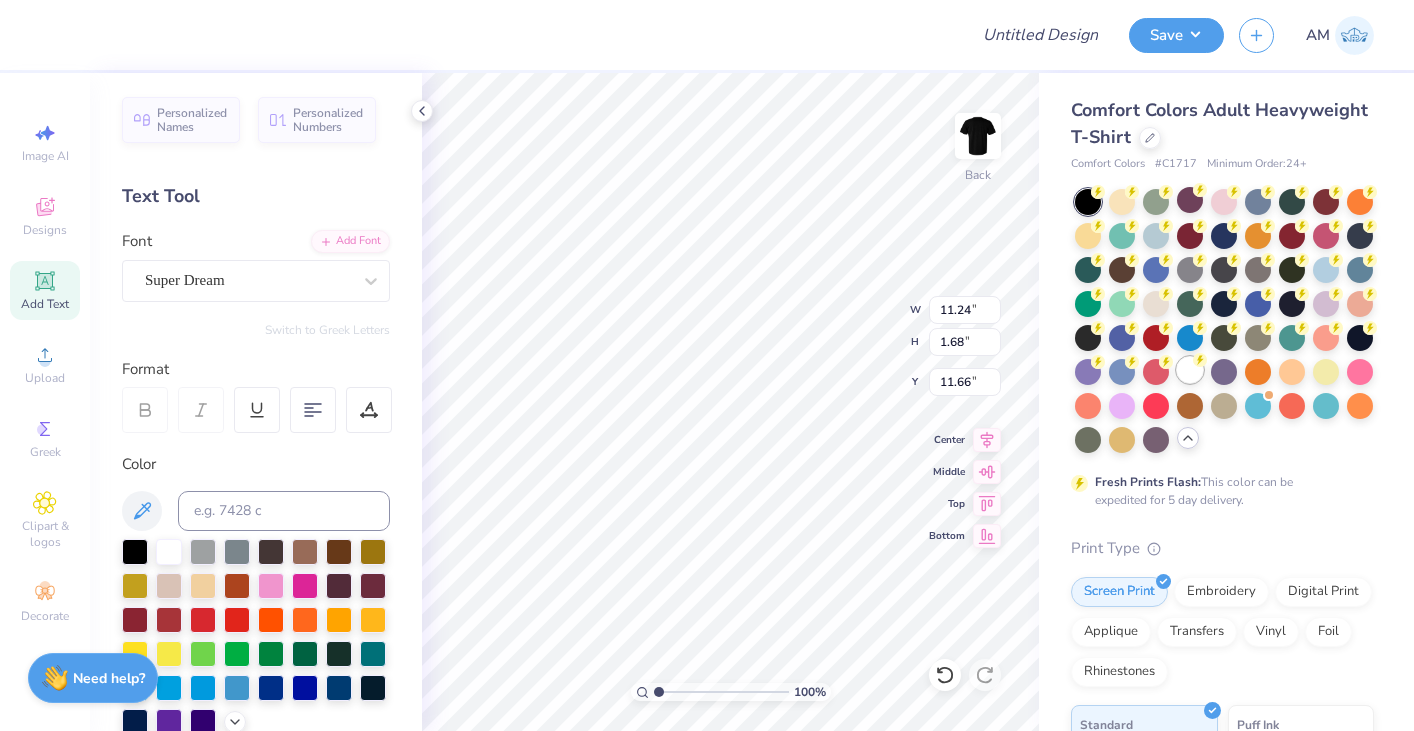 click 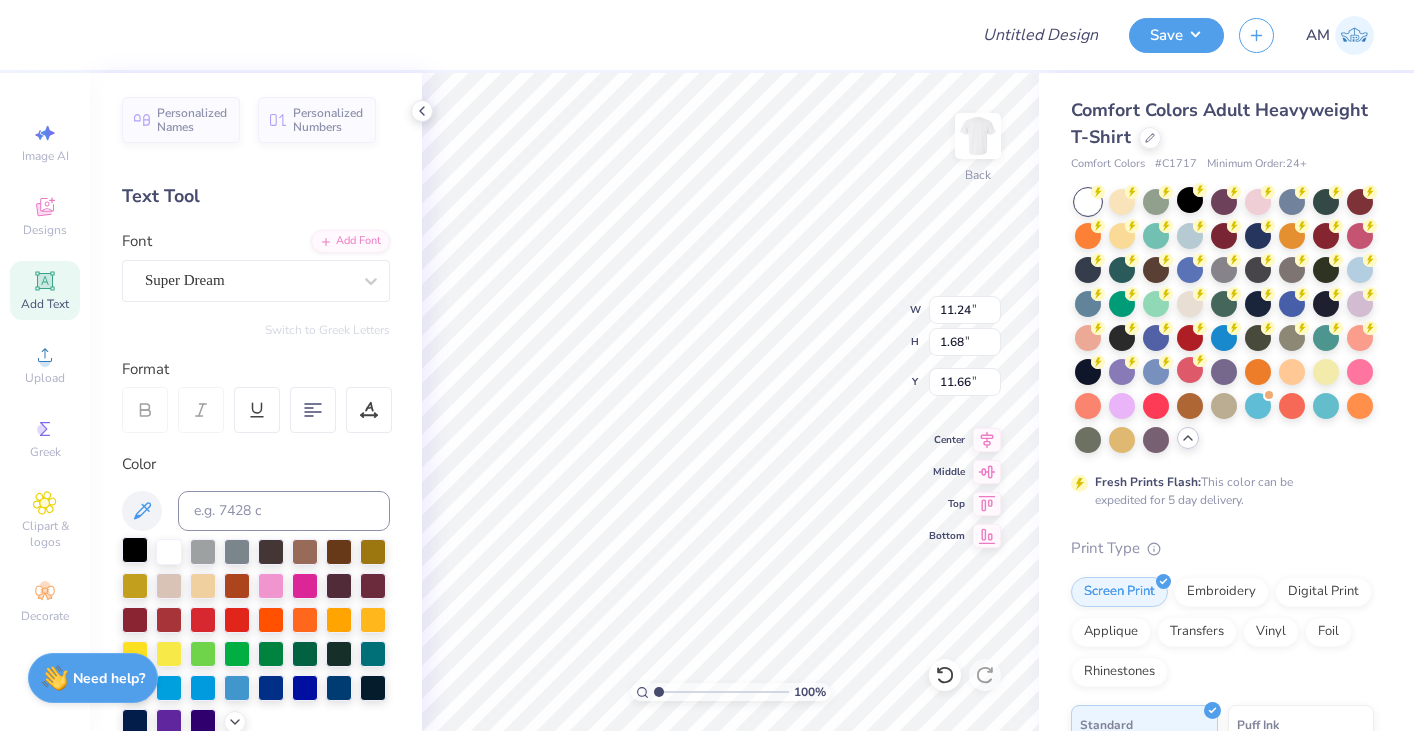 click at bounding box center (135, 550) 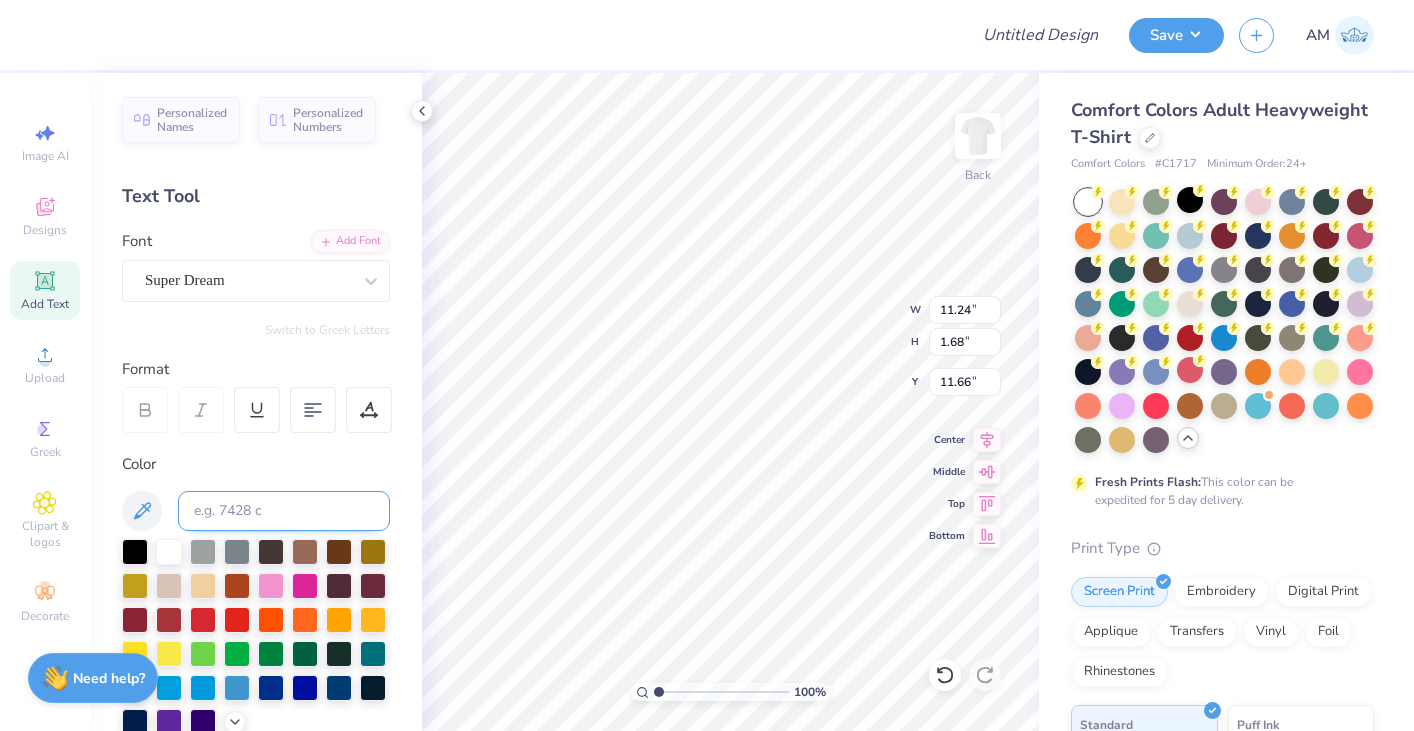 type on "4.58" 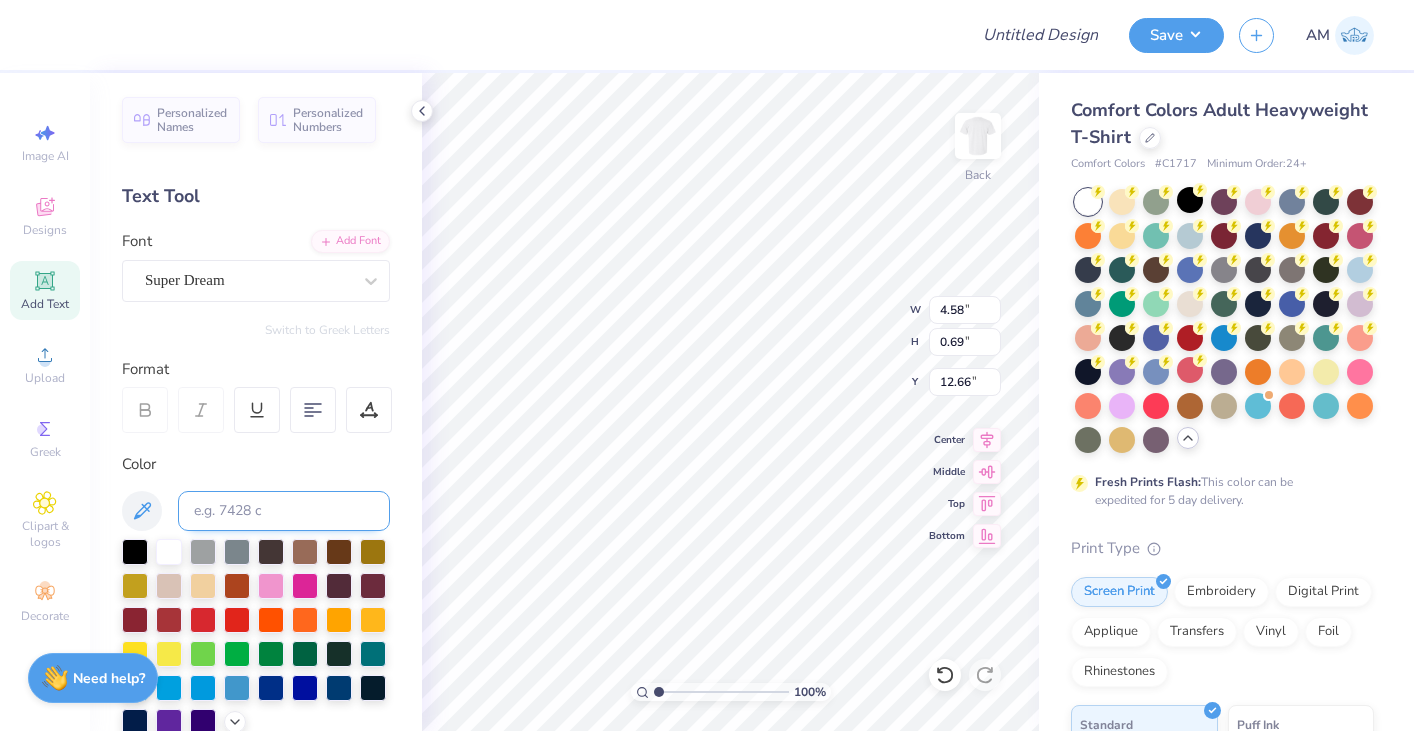 type on "3.89" 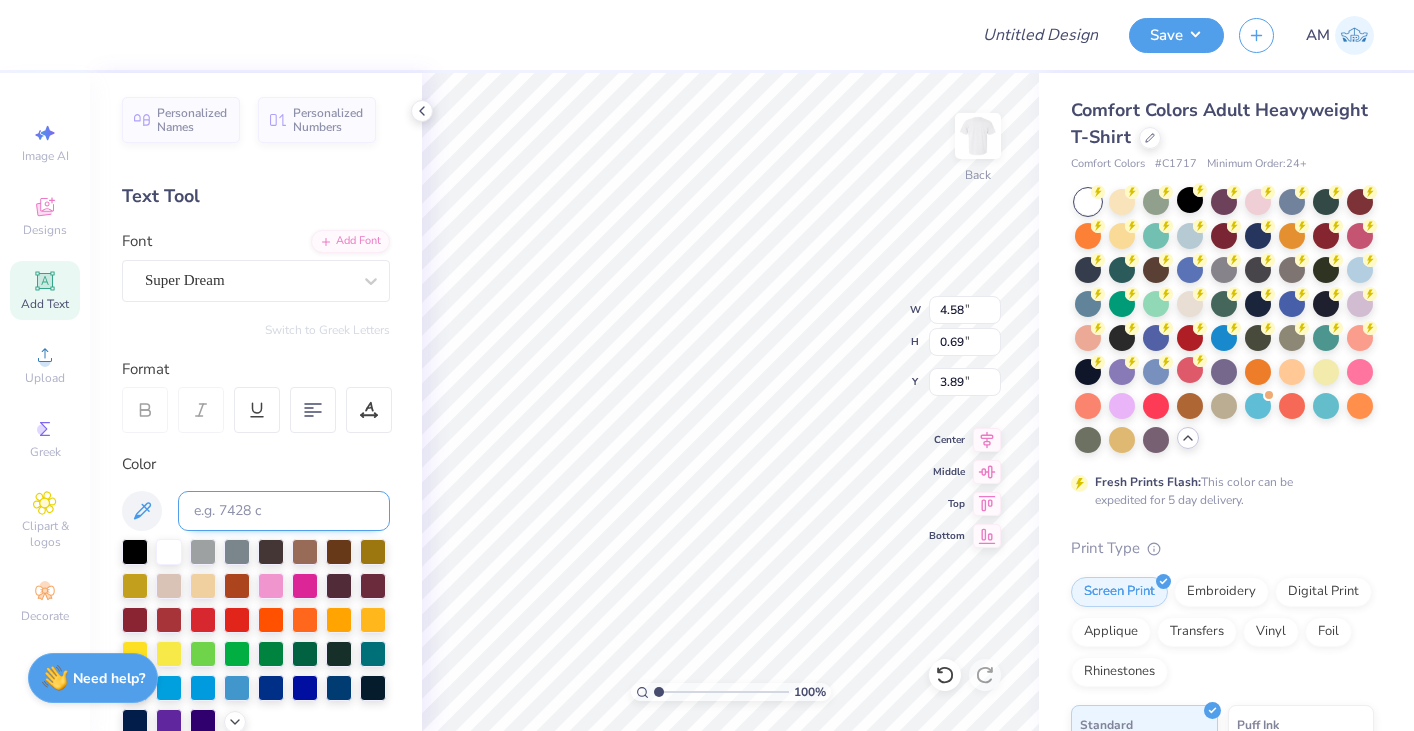 type on "4.87" 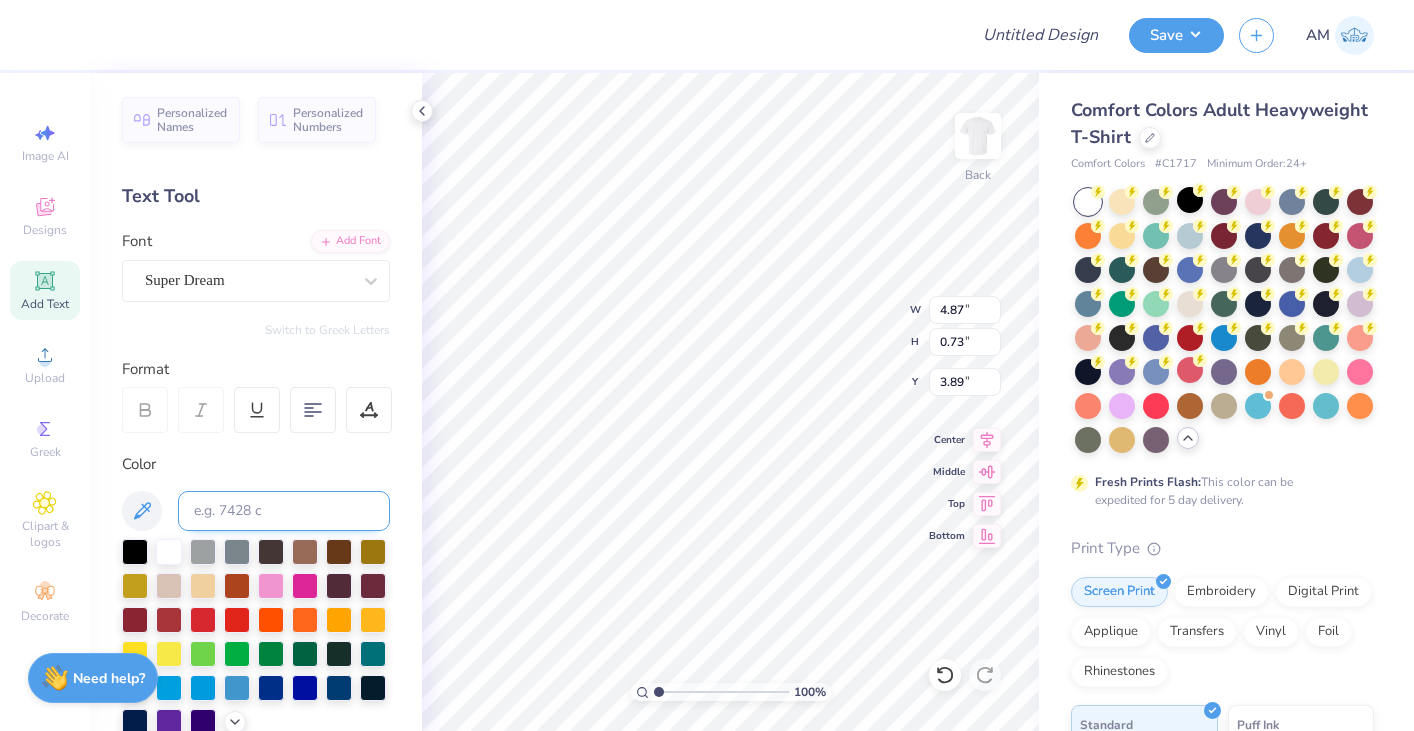 type on "3.88" 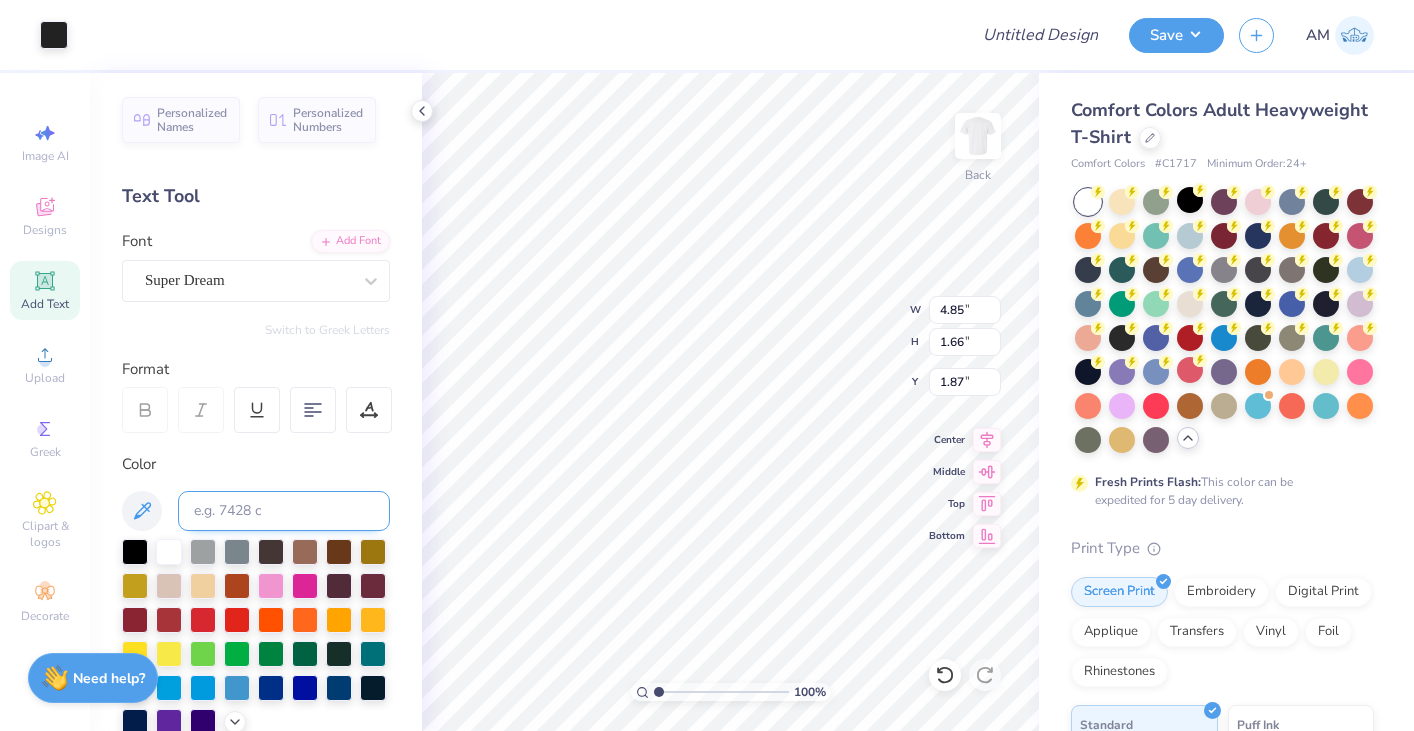 type on "1.88" 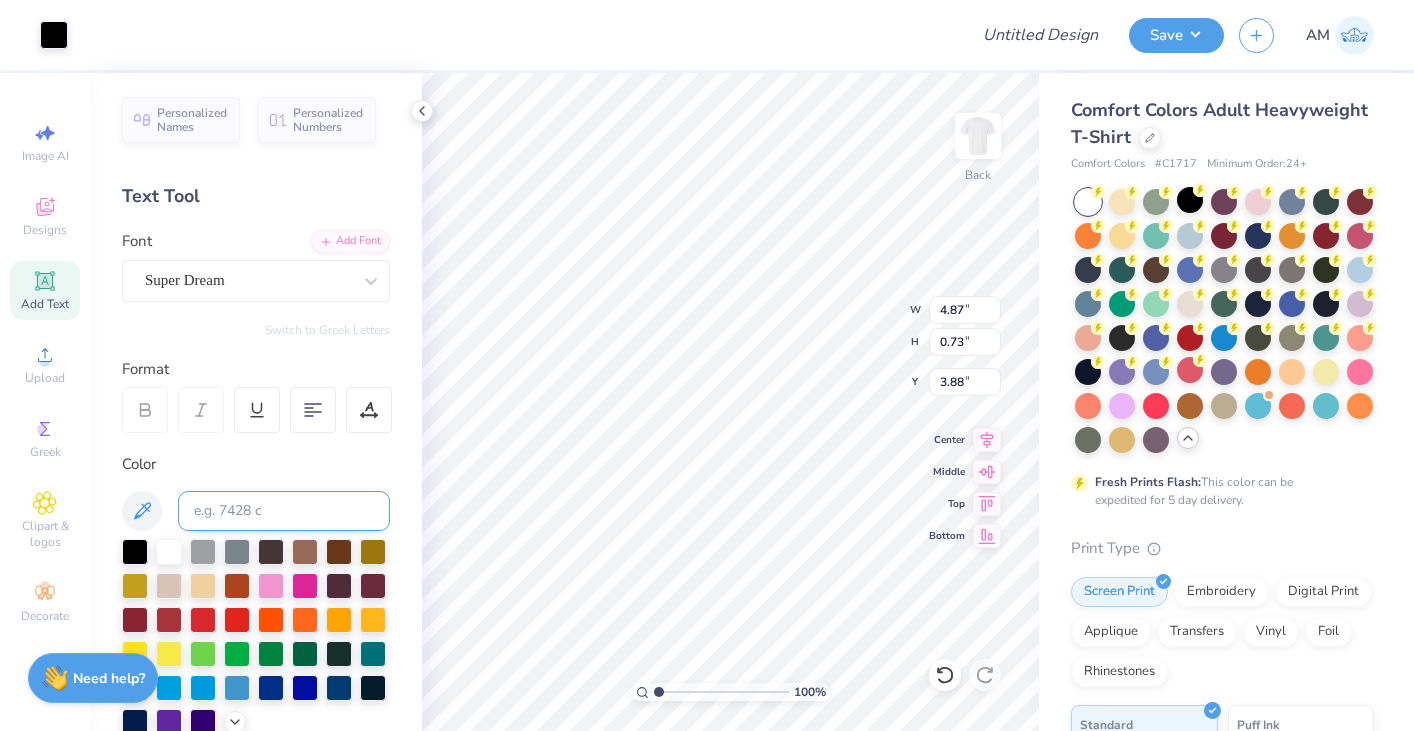 type on "3.89" 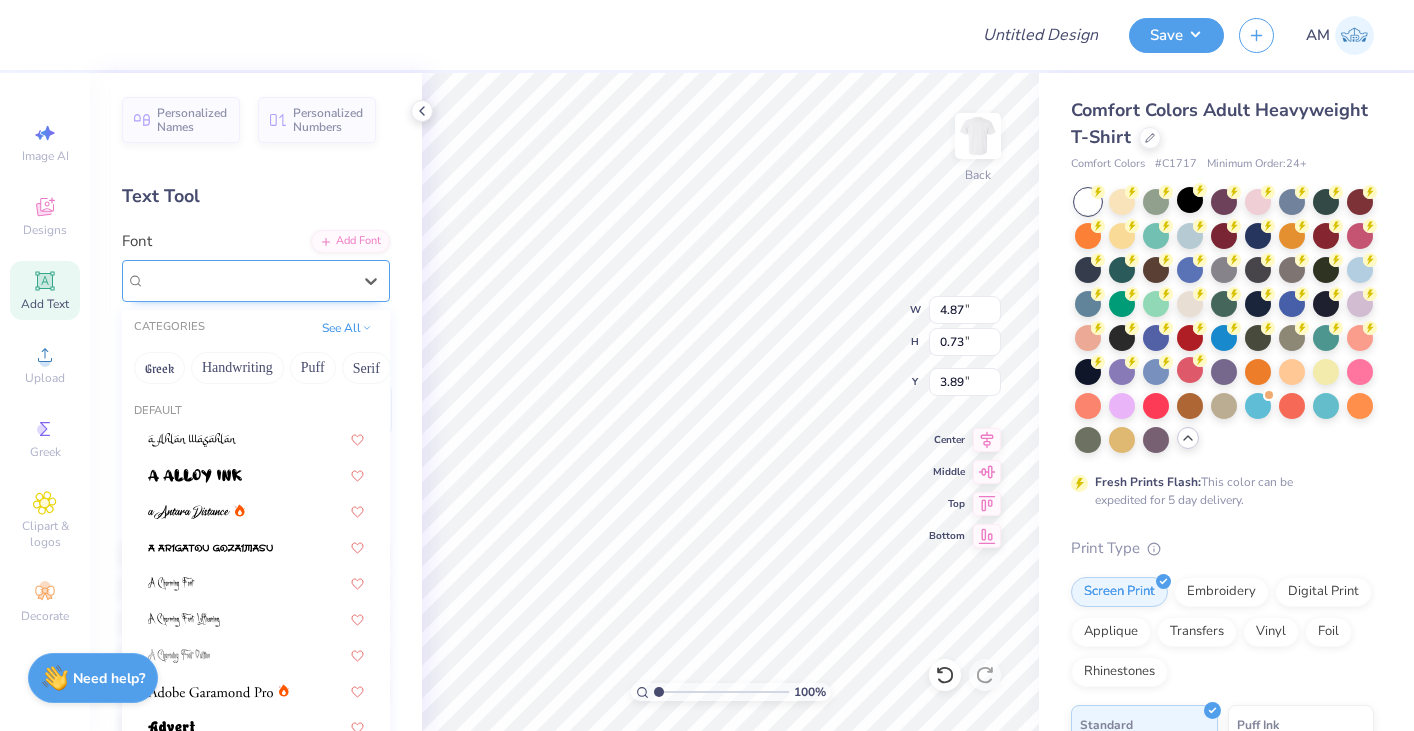 click on "Super Dream" at bounding box center (248, 280) 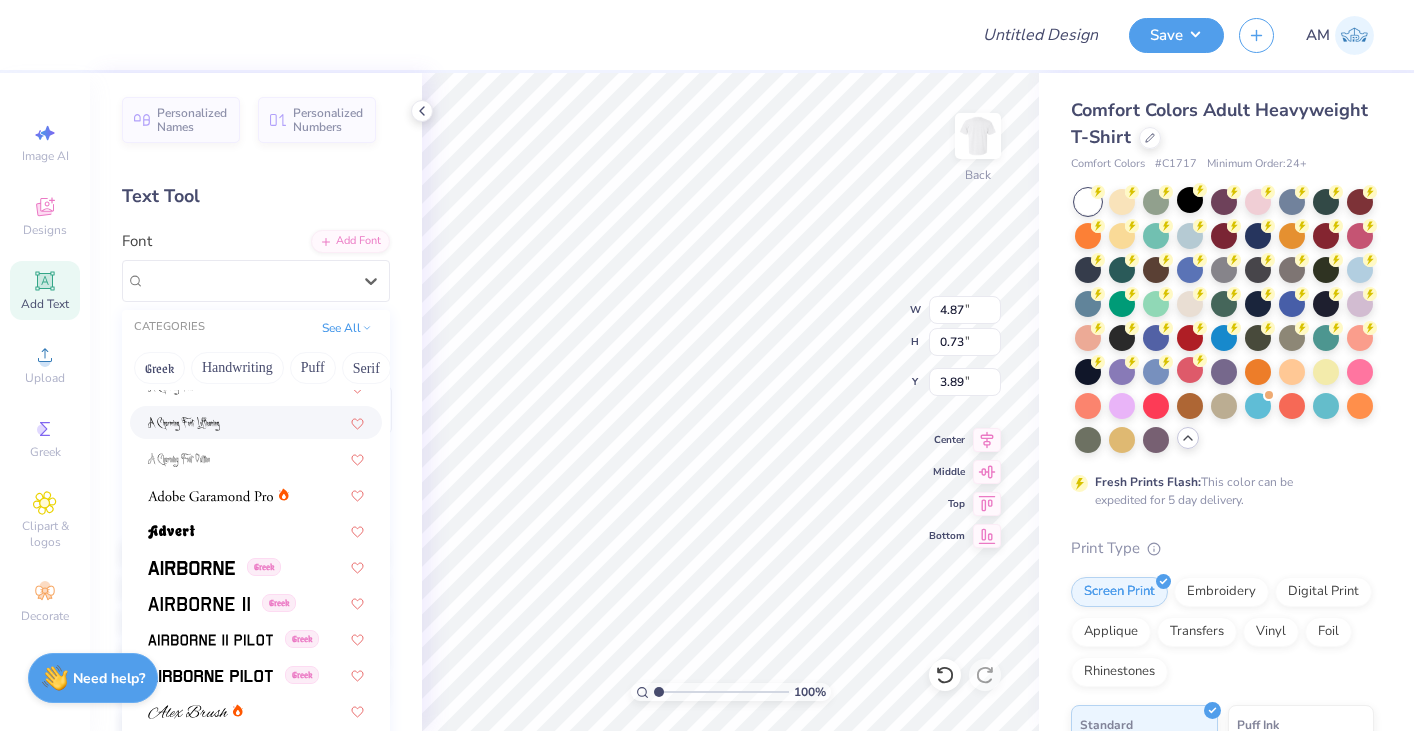 scroll, scrollTop: 200, scrollLeft: 0, axis: vertical 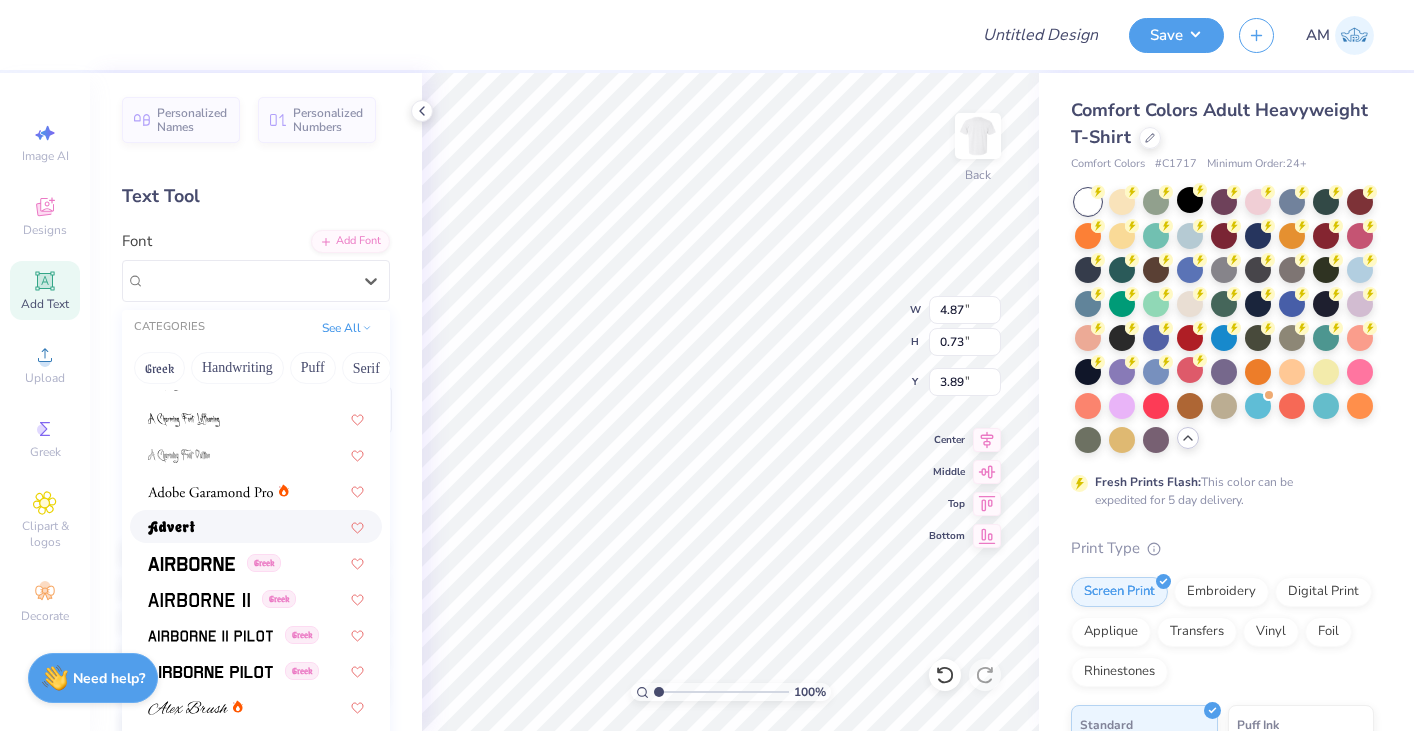 click at bounding box center [256, 526] 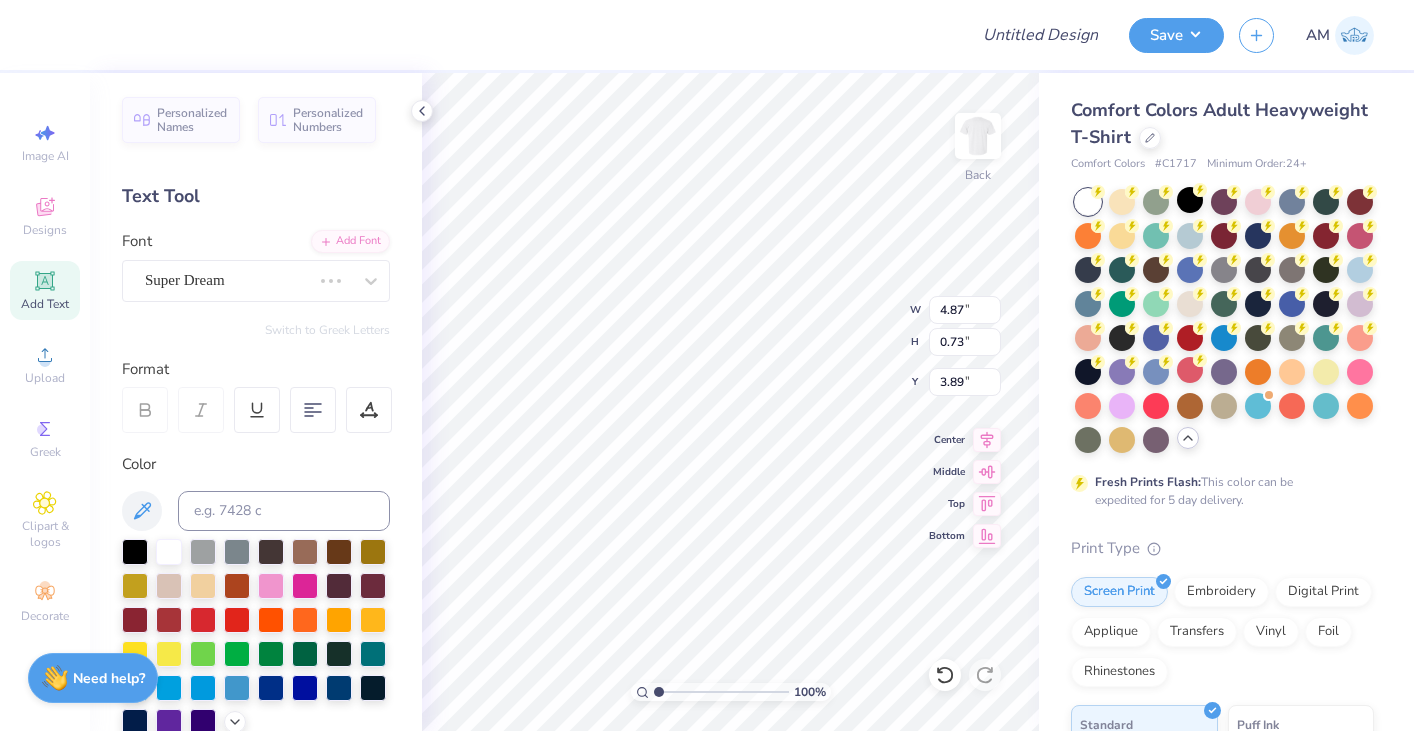 type on "4.93" 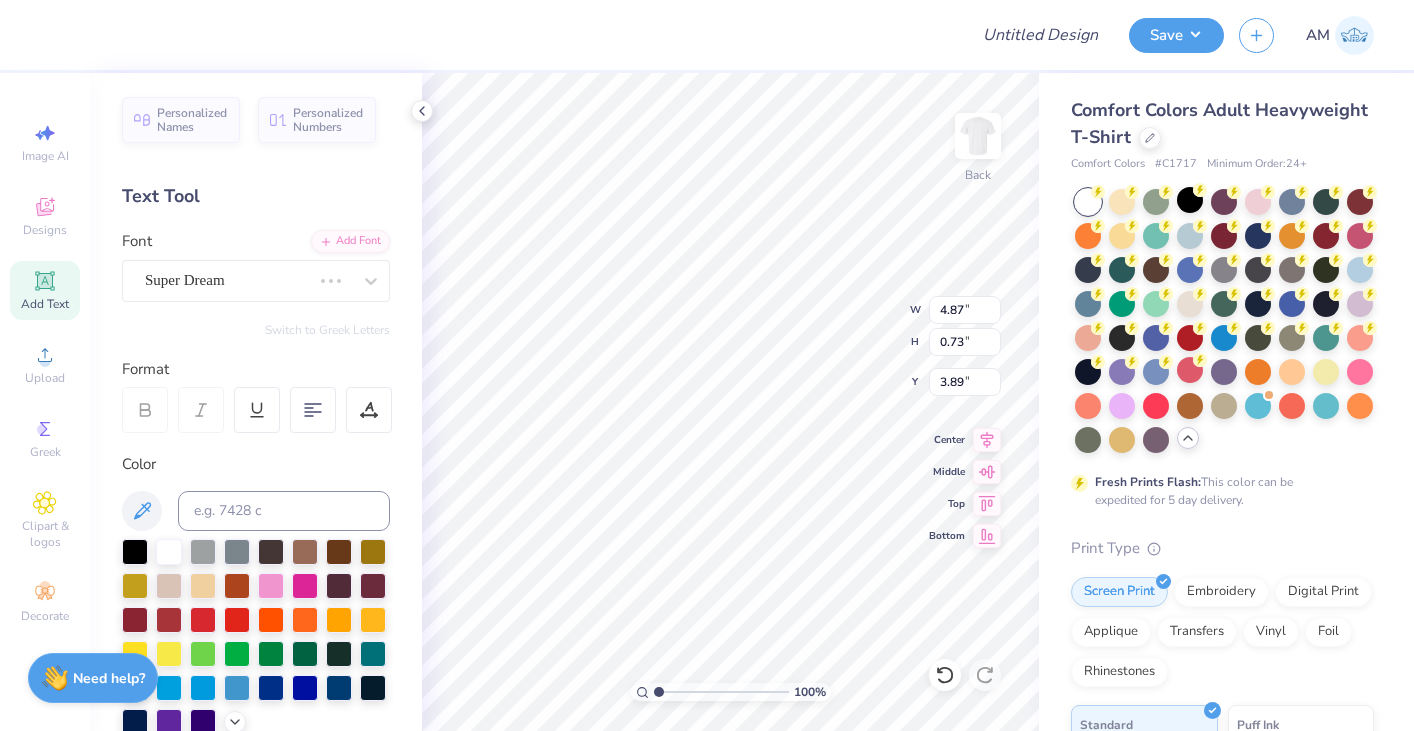 type on "3.78" 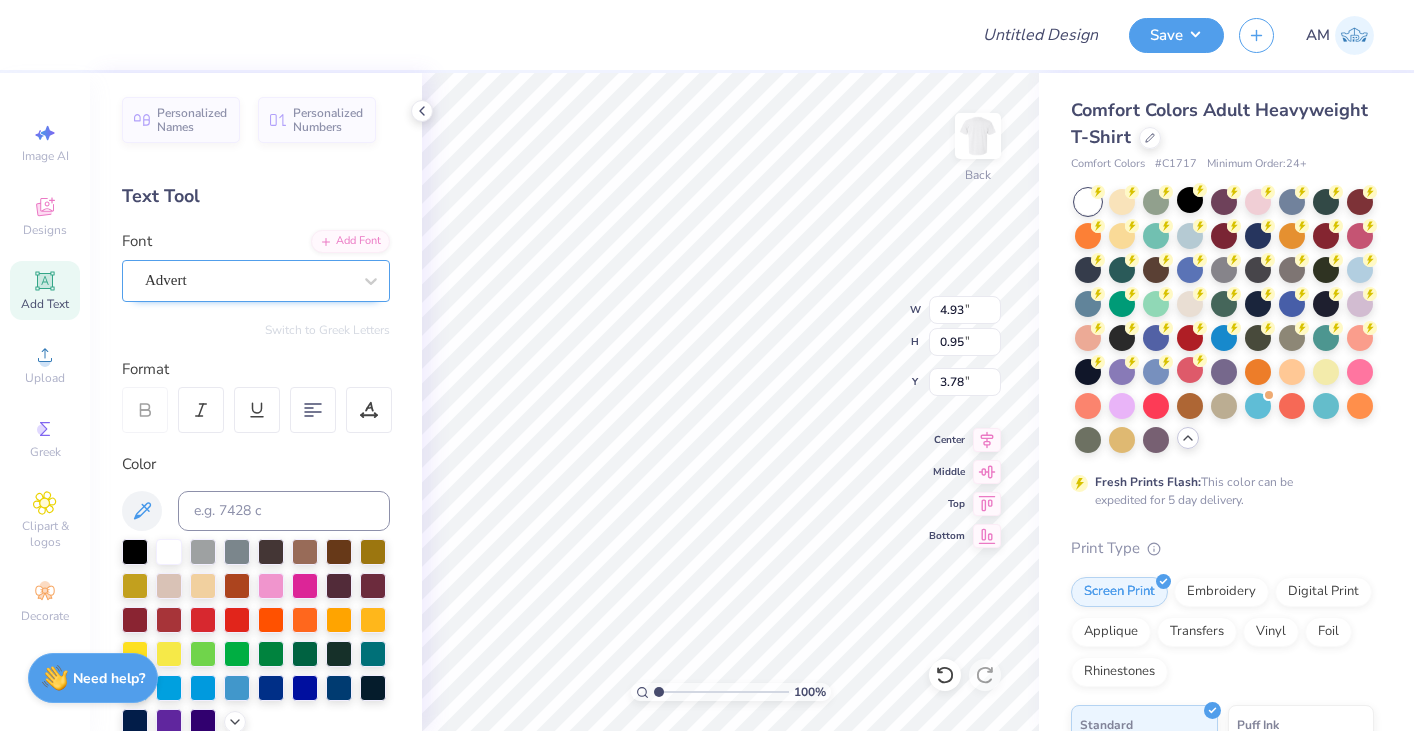 click on "Advert" at bounding box center [248, 280] 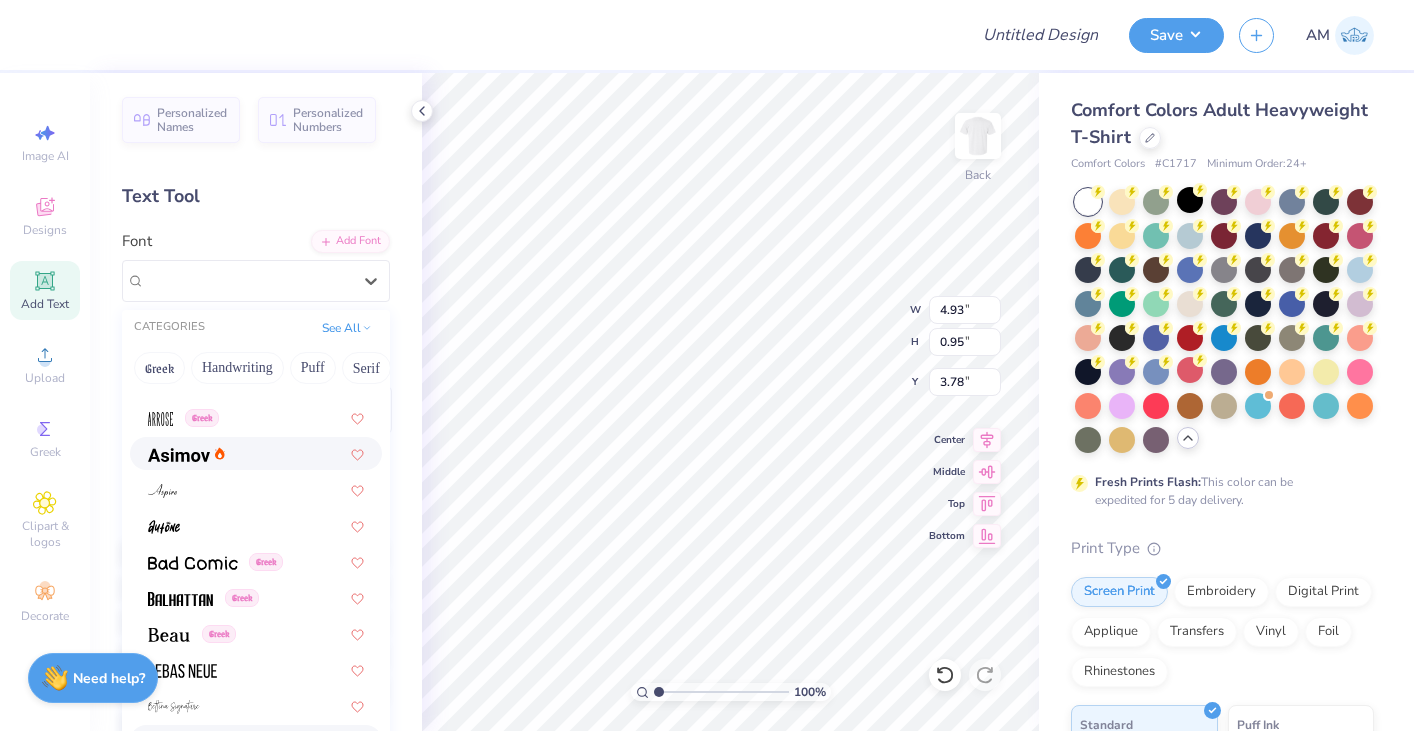scroll, scrollTop: 829, scrollLeft: 0, axis: vertical 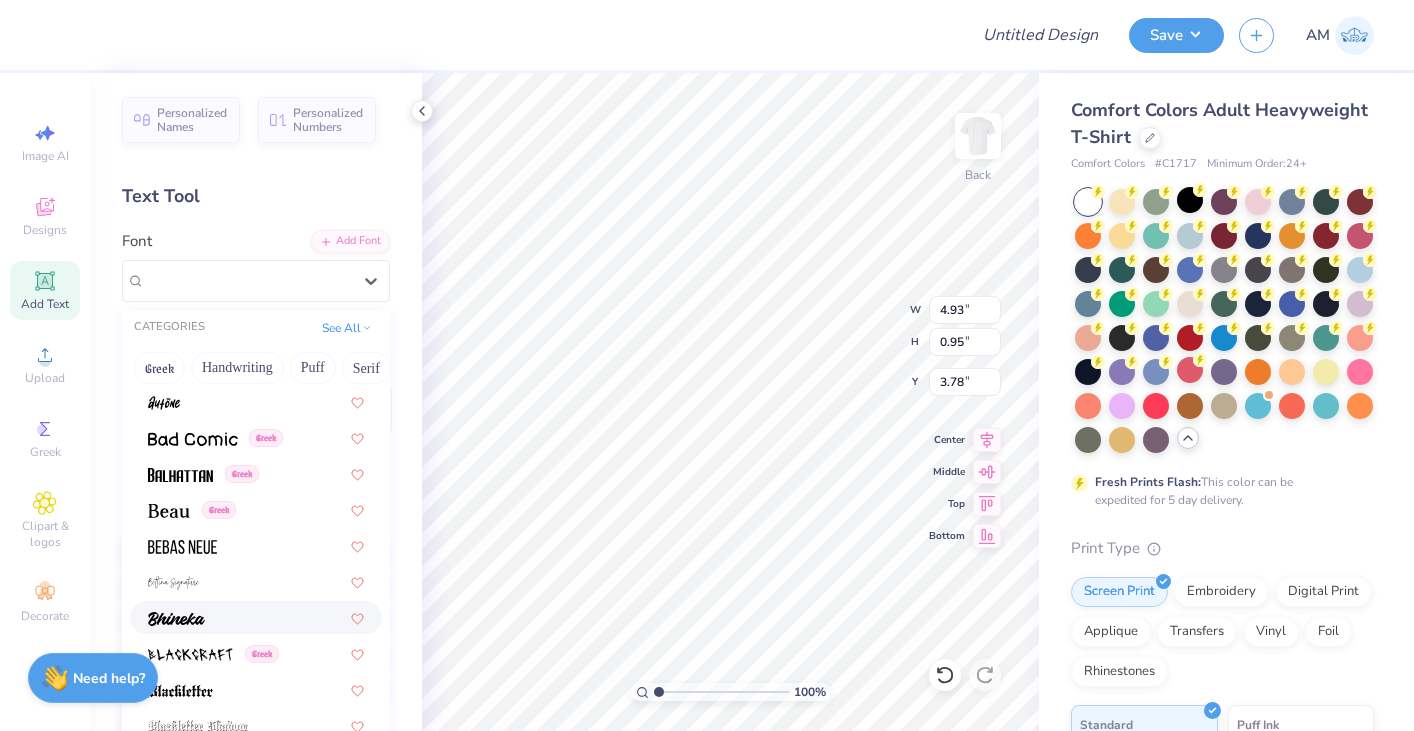 click at bounding box center (256, 617) 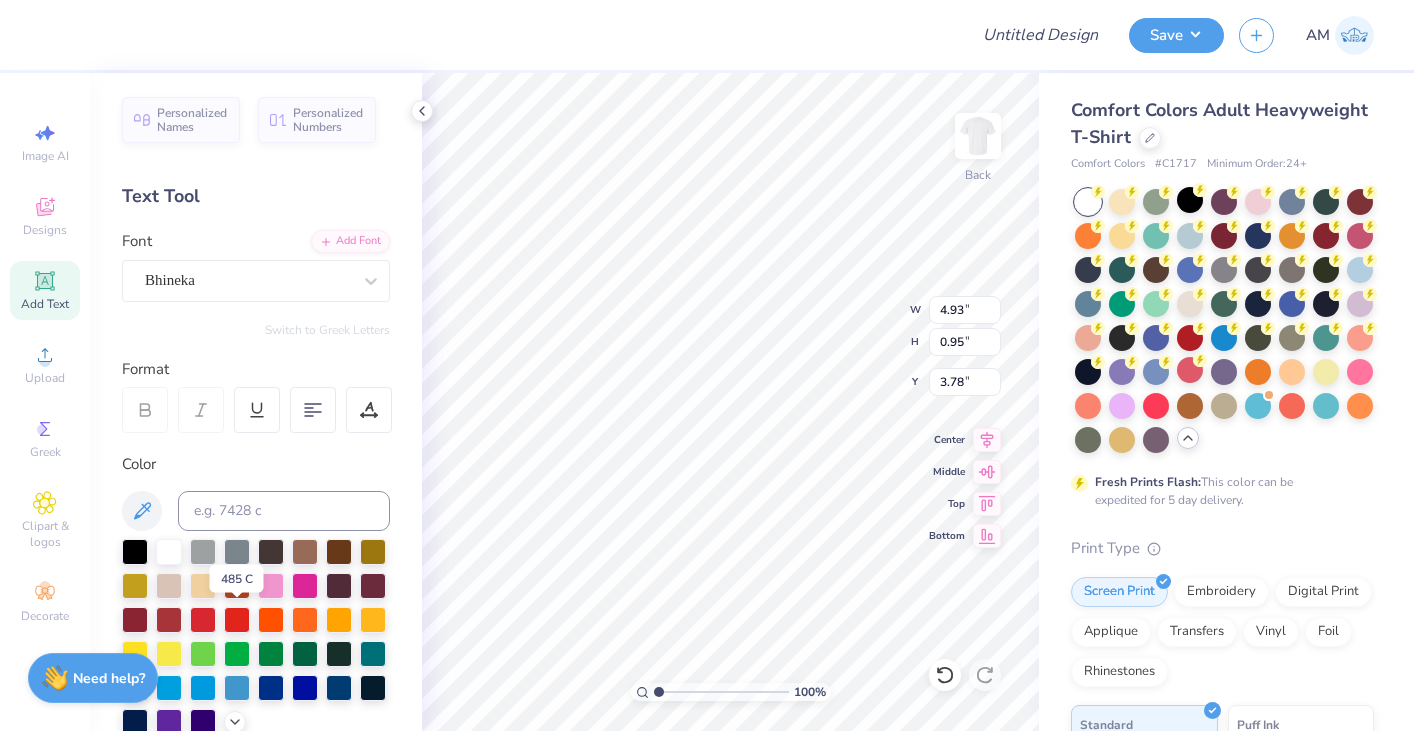 type on "3.68" 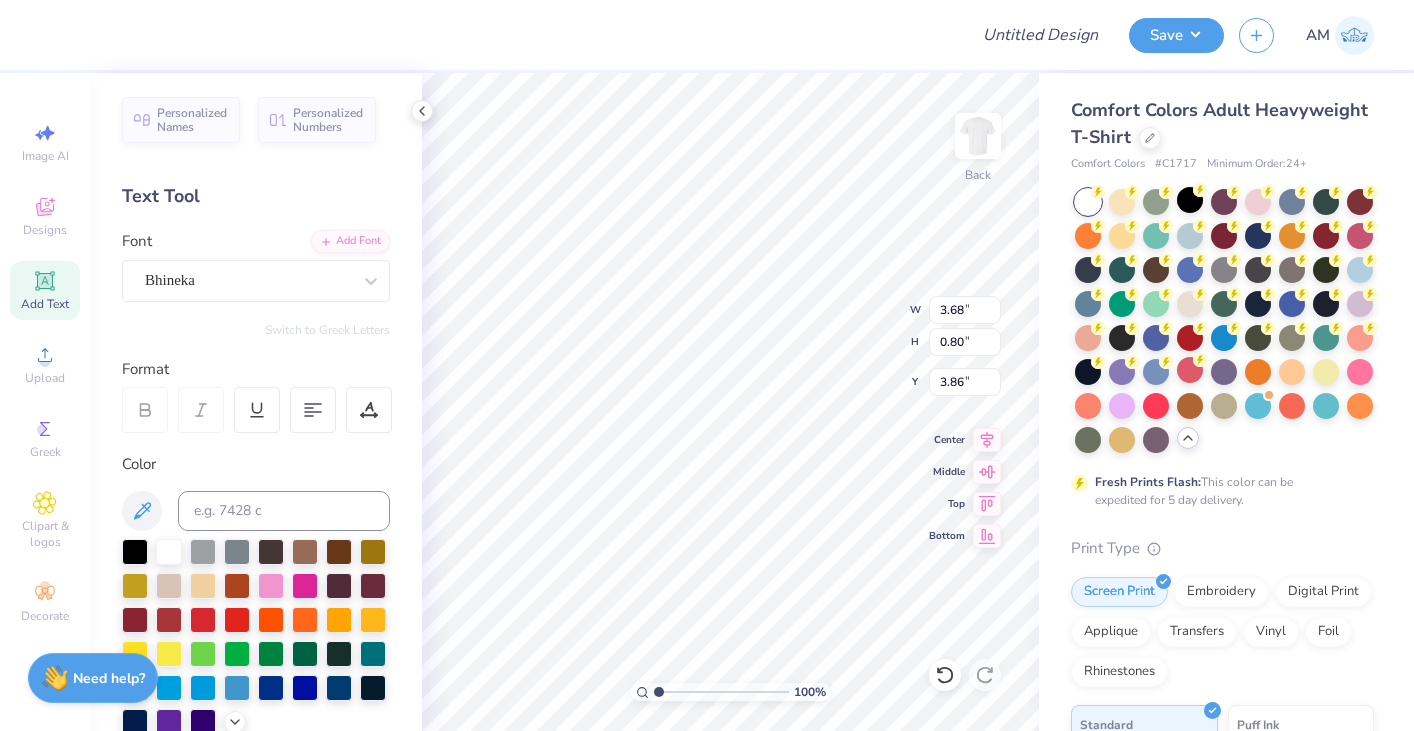 click on "Personalized Names Personalized Numbers Text Tool  Add Font Font Bhineka Switch to Greek Letters Format Color Styles Text Shape" at bounding box center (256, 402) 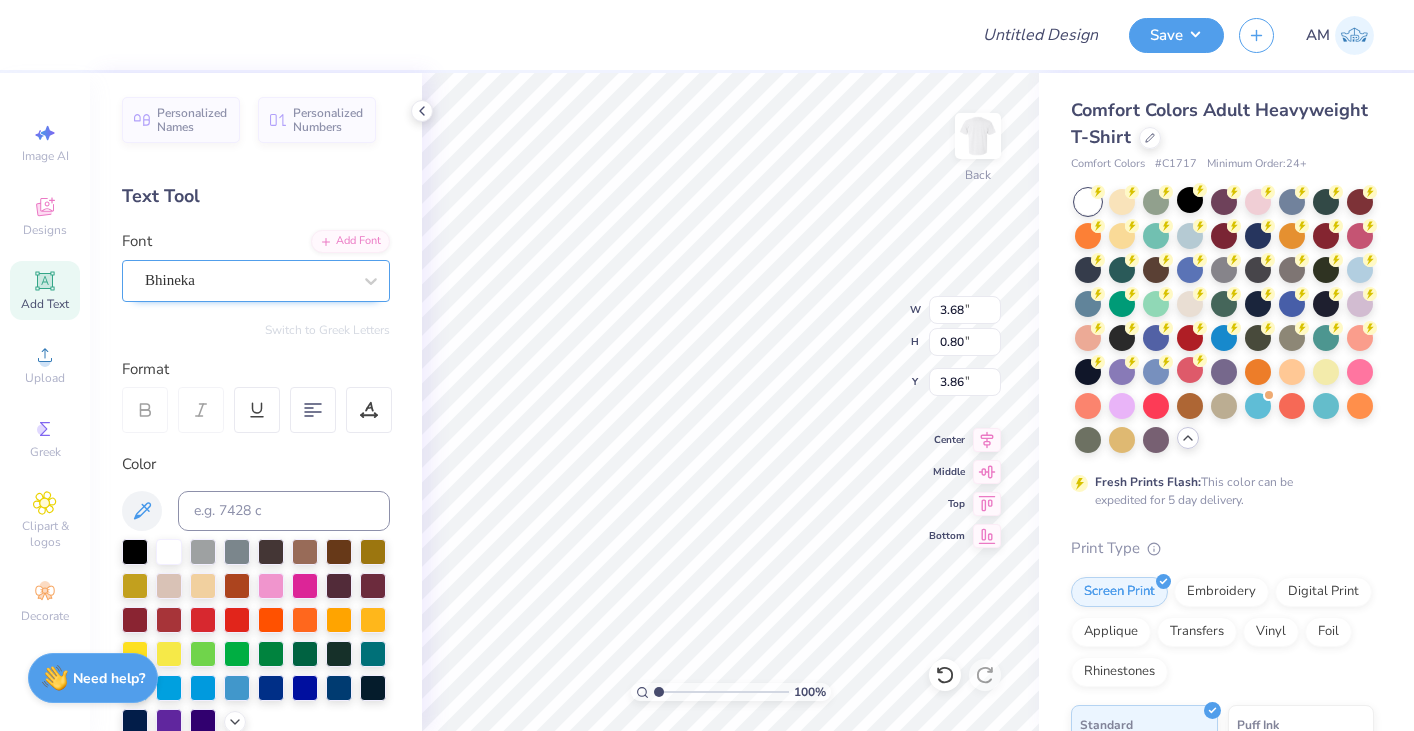 click on "Bhineka" at bounding box center [248, 280] 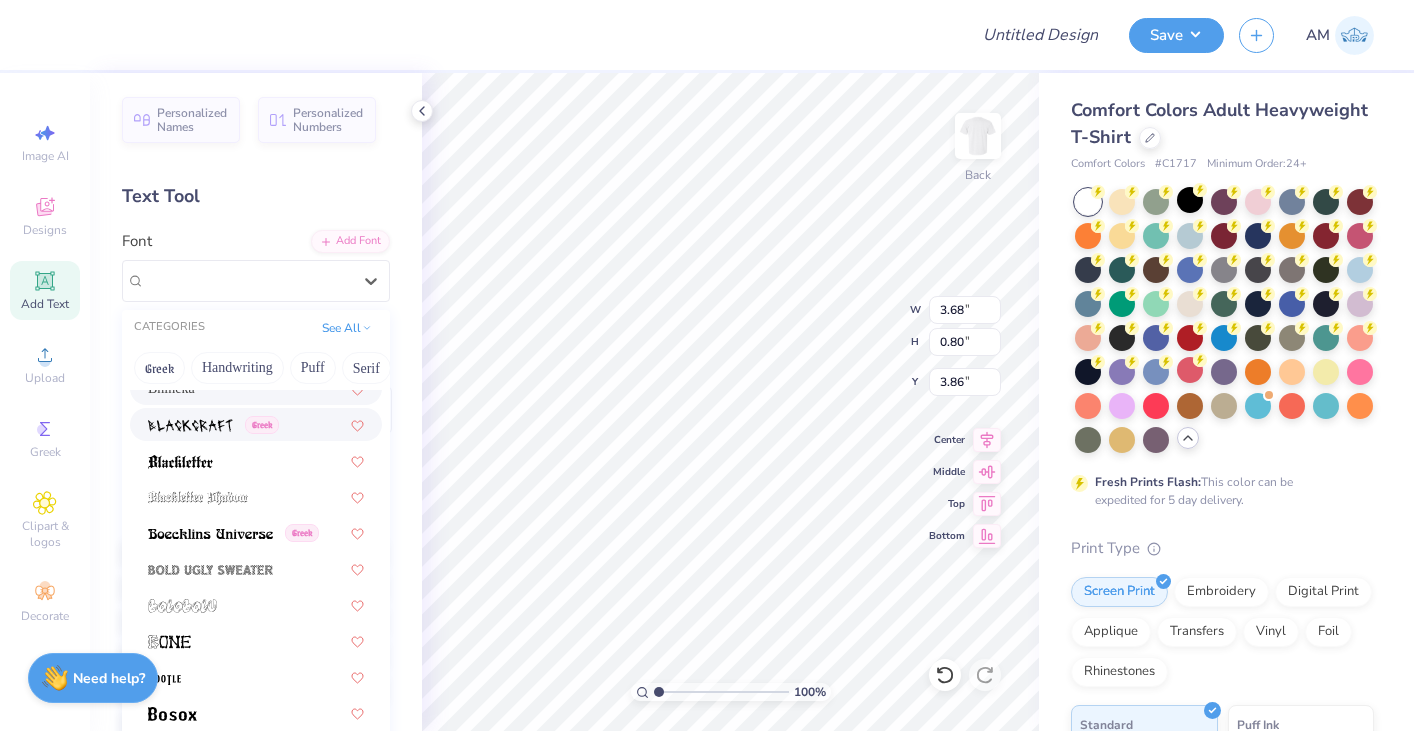 scroll, scrollTop: 1053, scrollLeft: 0, axis: vertical 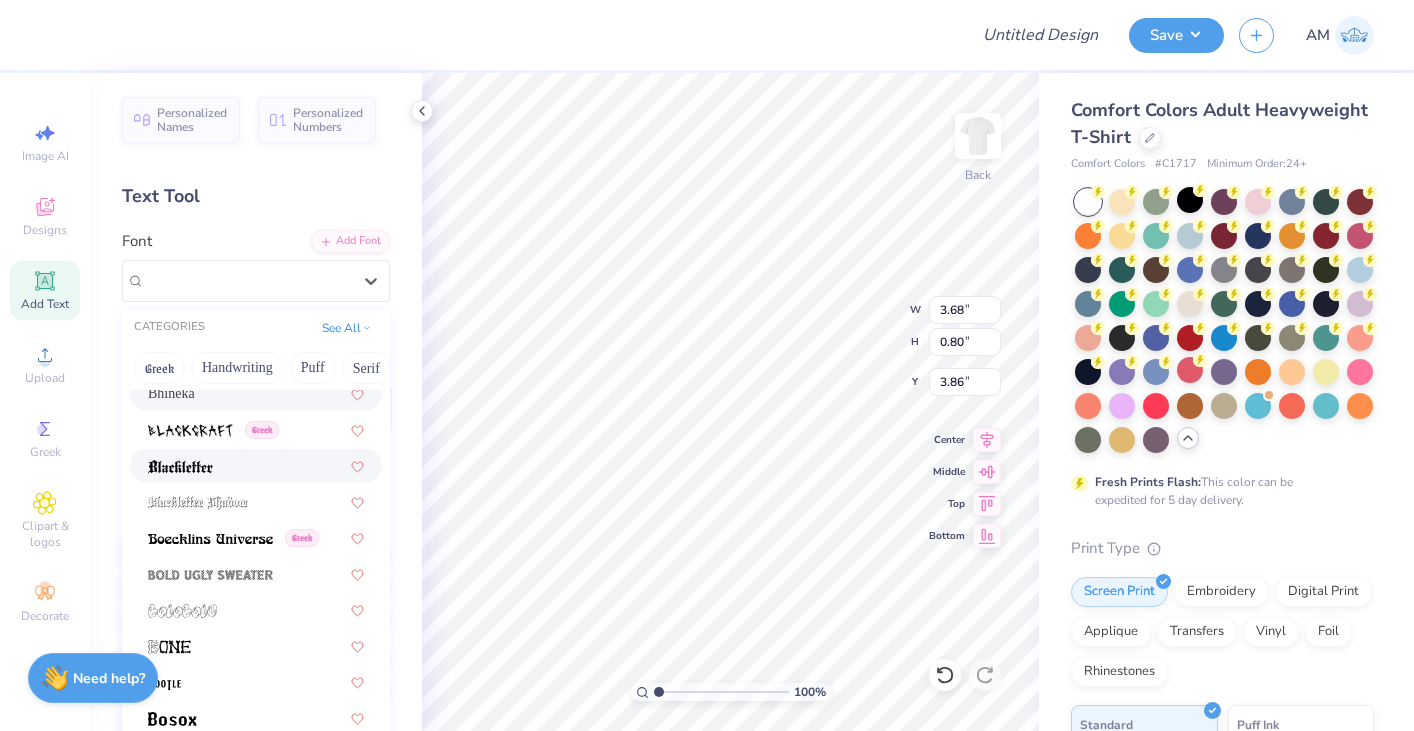 click at bounding box center (256, 465) 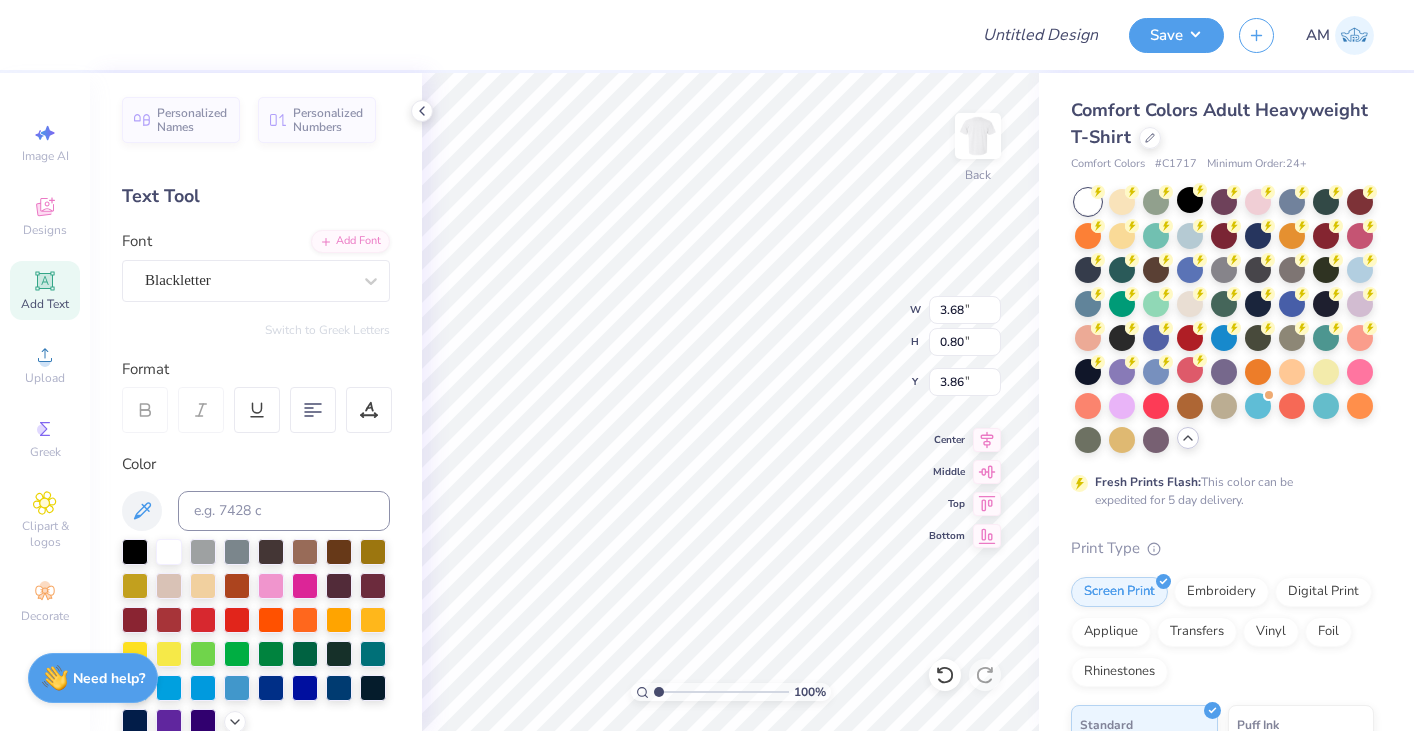 type on "4.90" 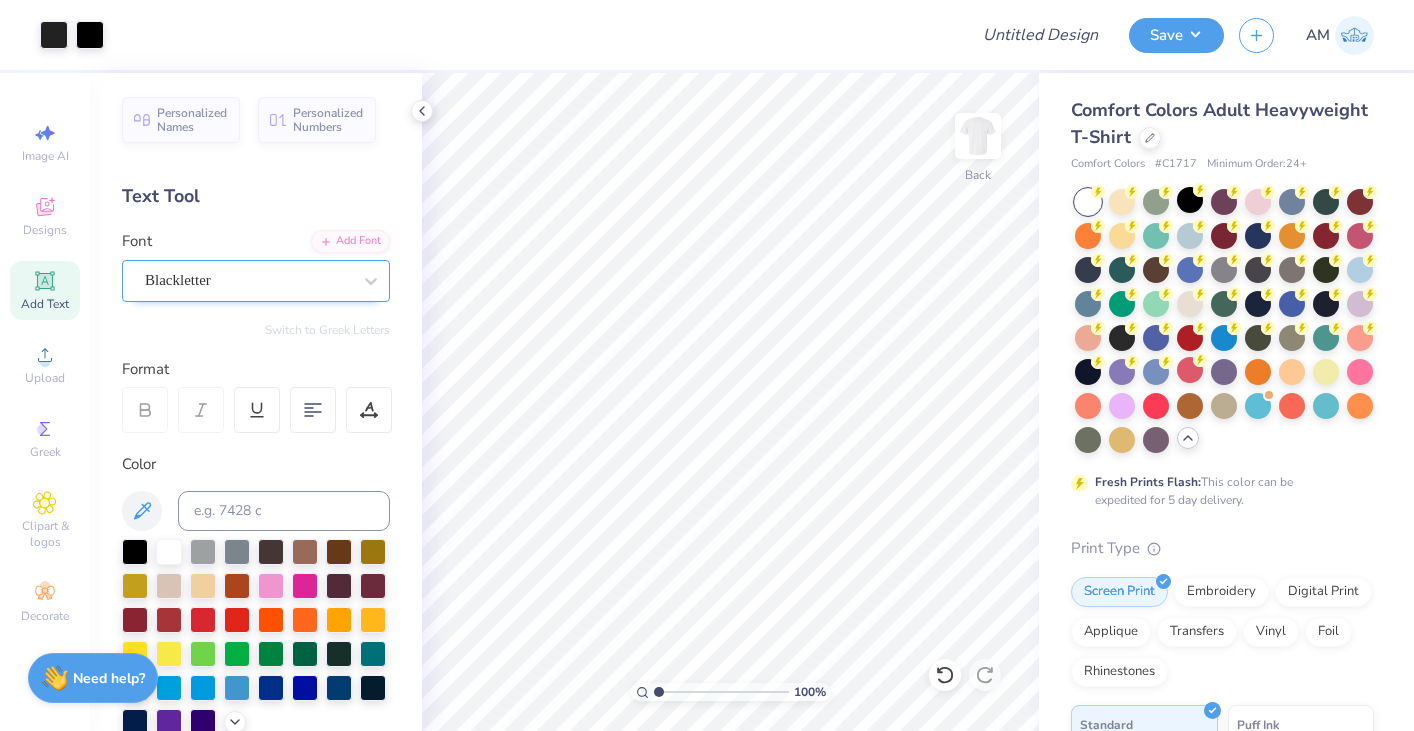 click on "Blackletter" at bounding box center (248, 280) 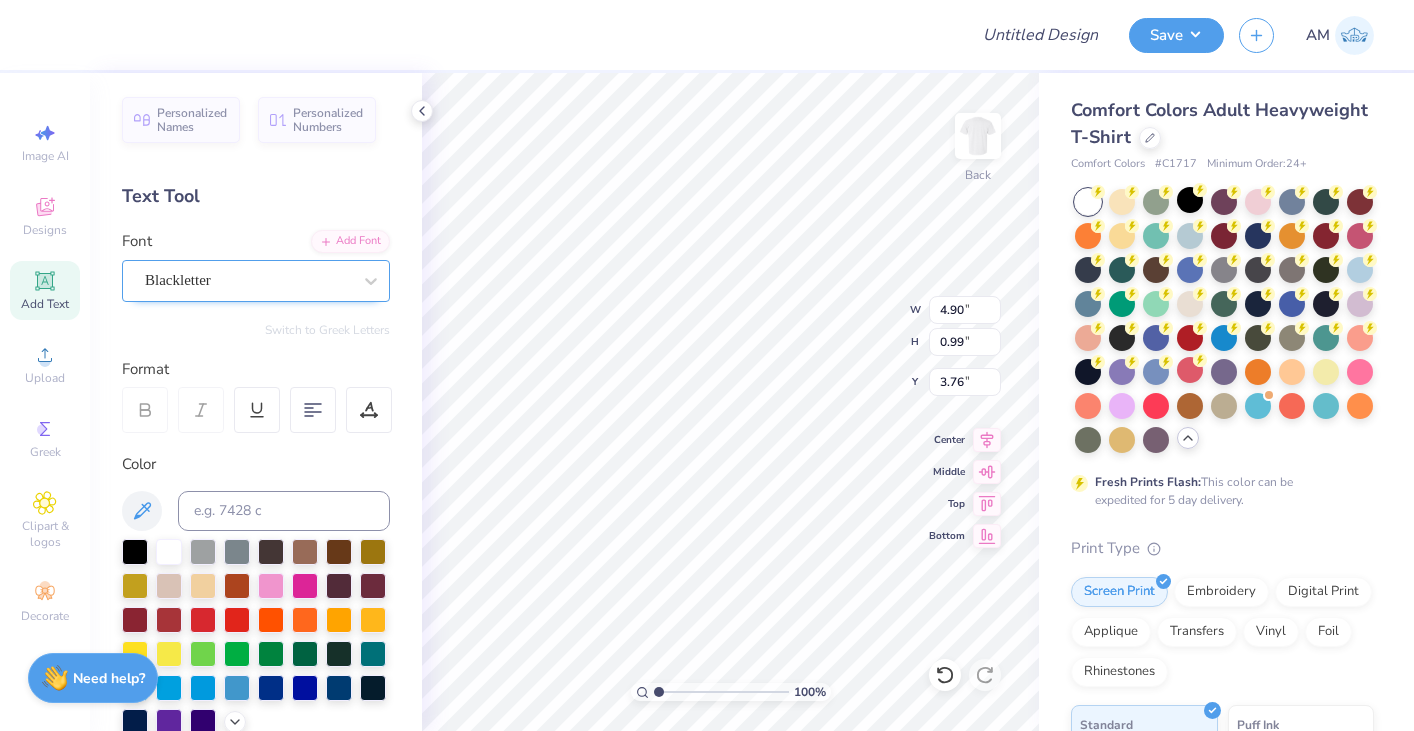 click on "Blackletter" at bounding box center (248, 280) 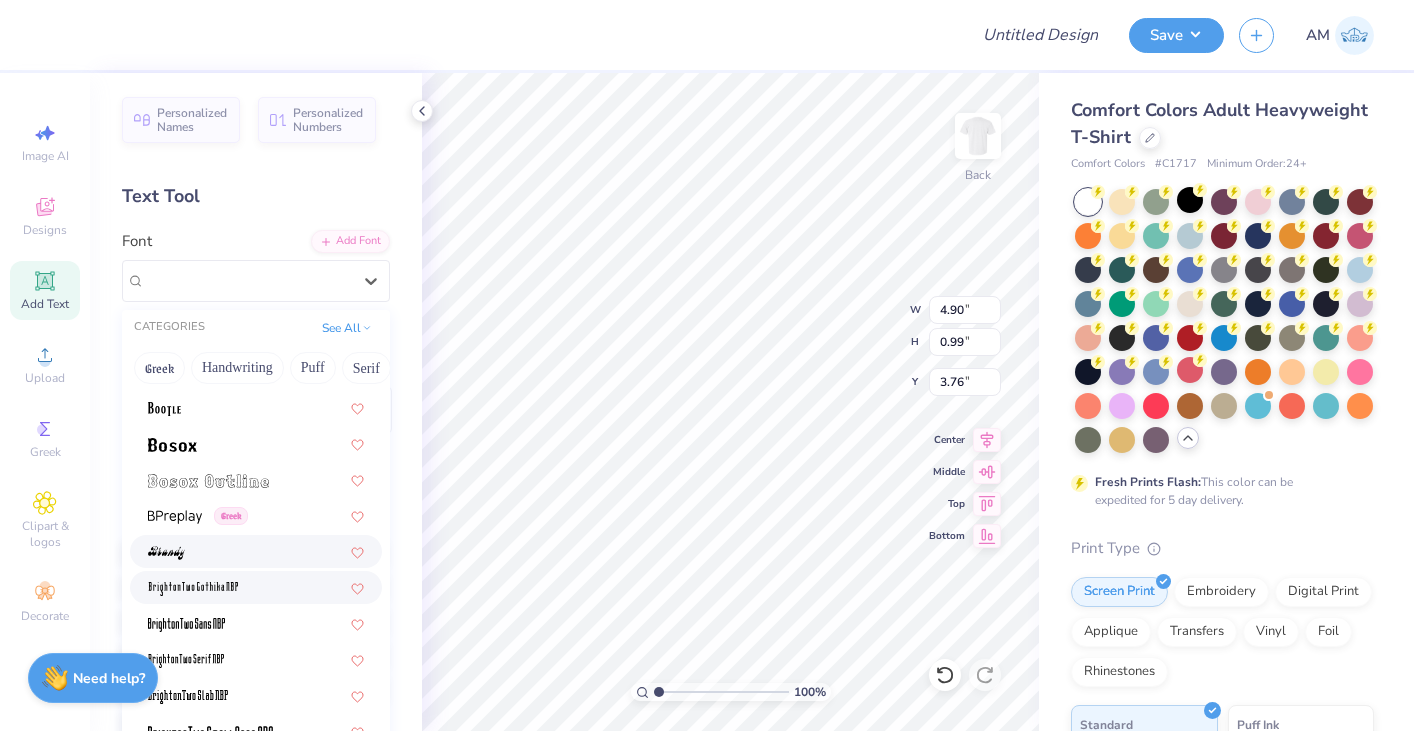 scroll, scrollTop: 1286, scrollLeft: 0, axis: vertical 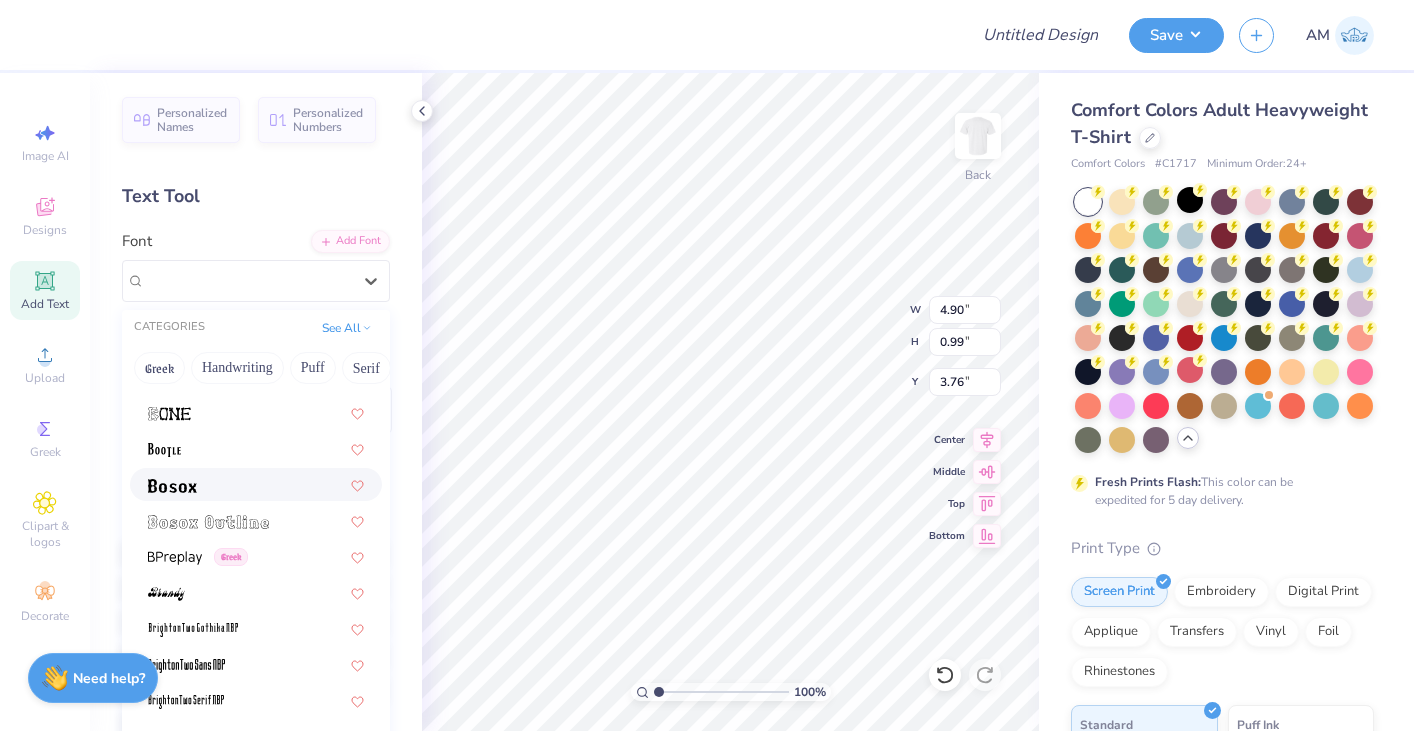 click at bounding box center (256, 484) 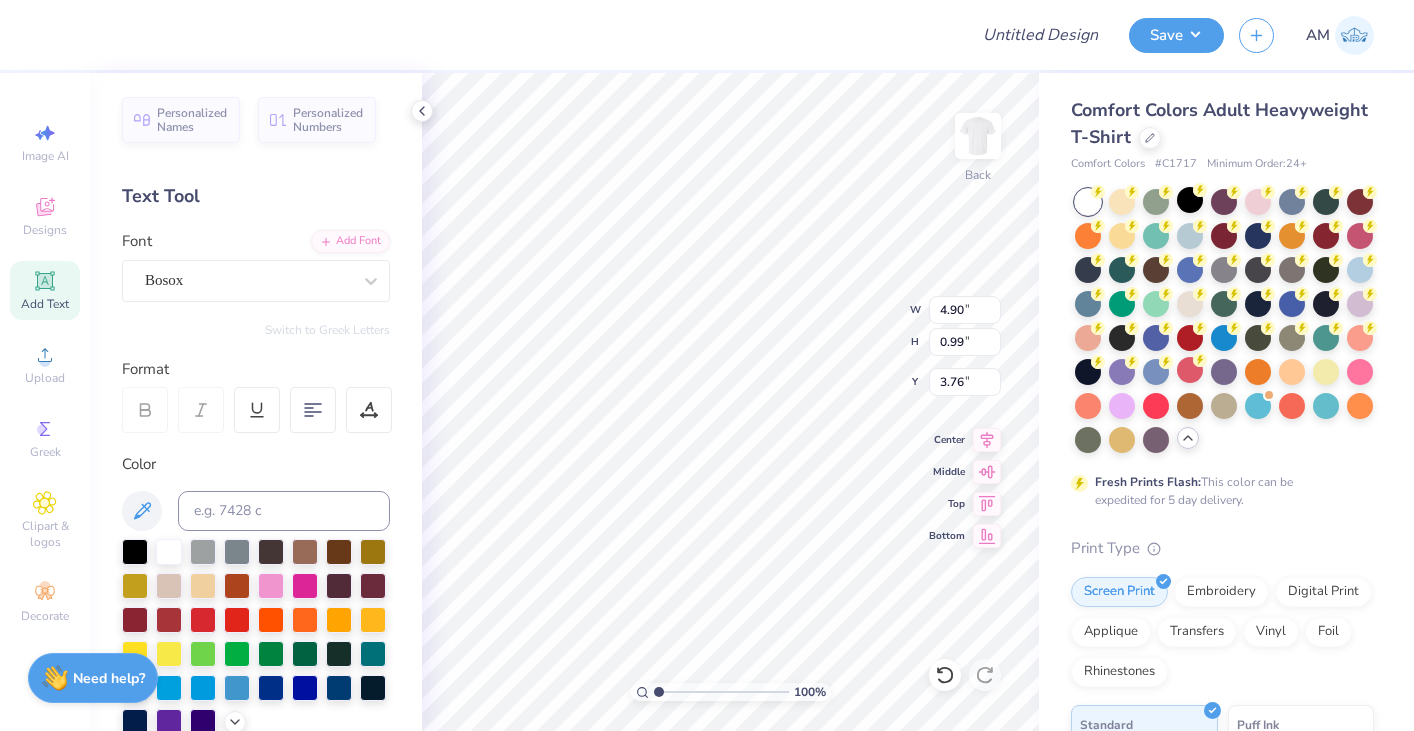 type on "3.55" 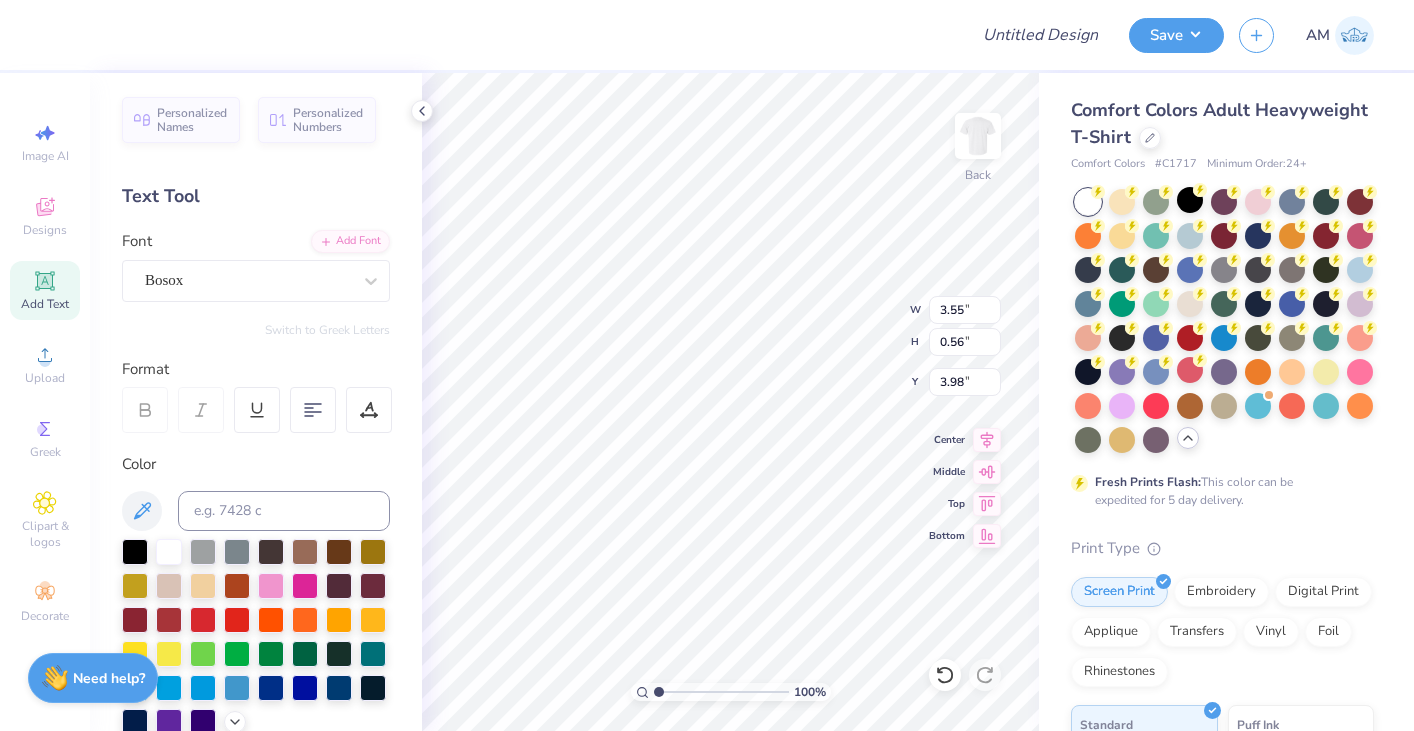 type on "4.28" 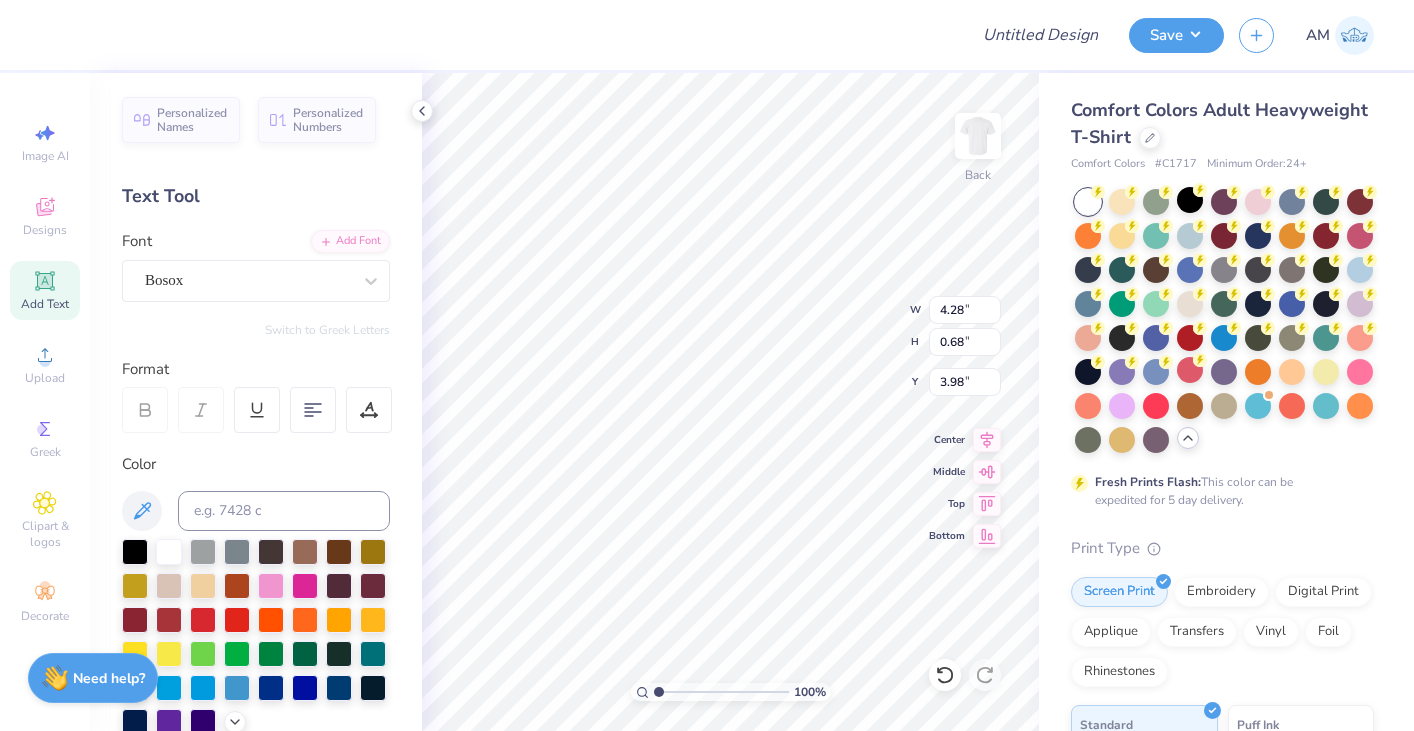 type on "3.86" 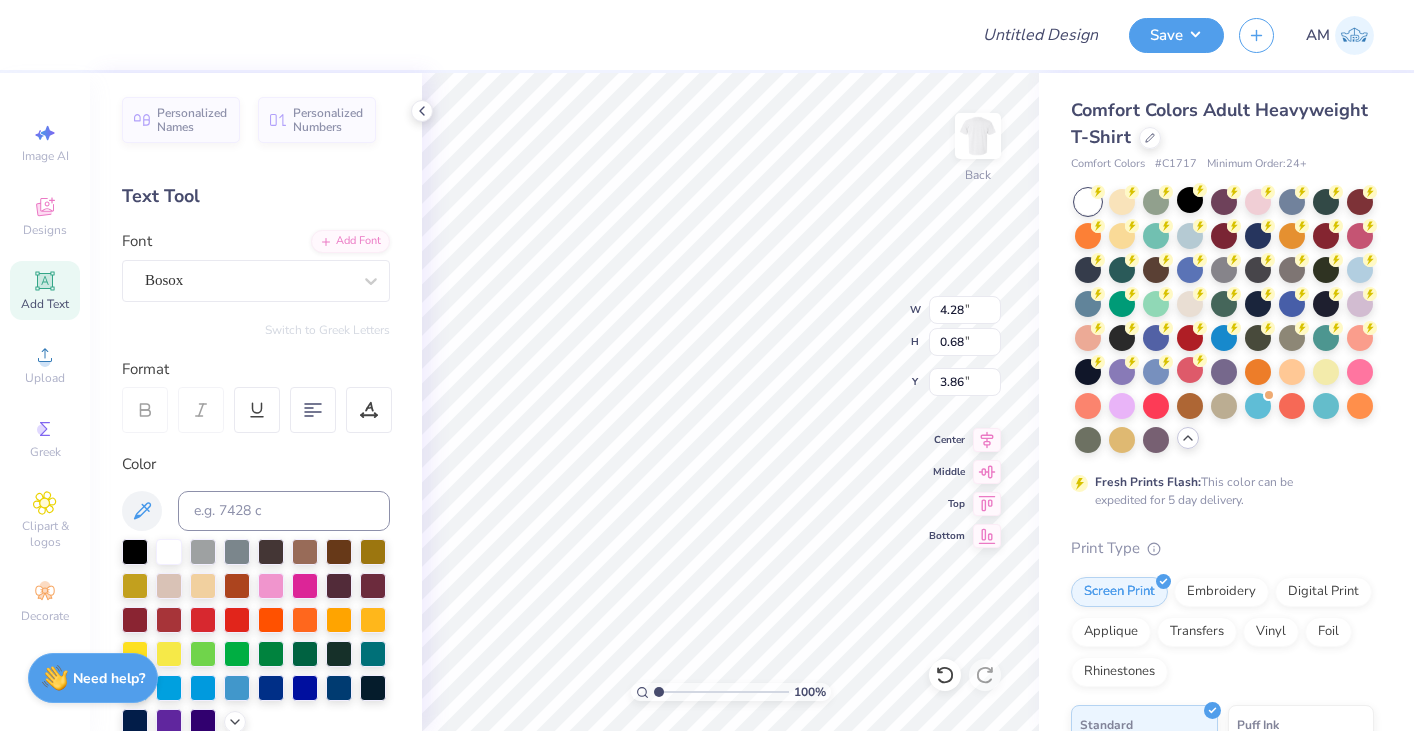 type on "4.63" 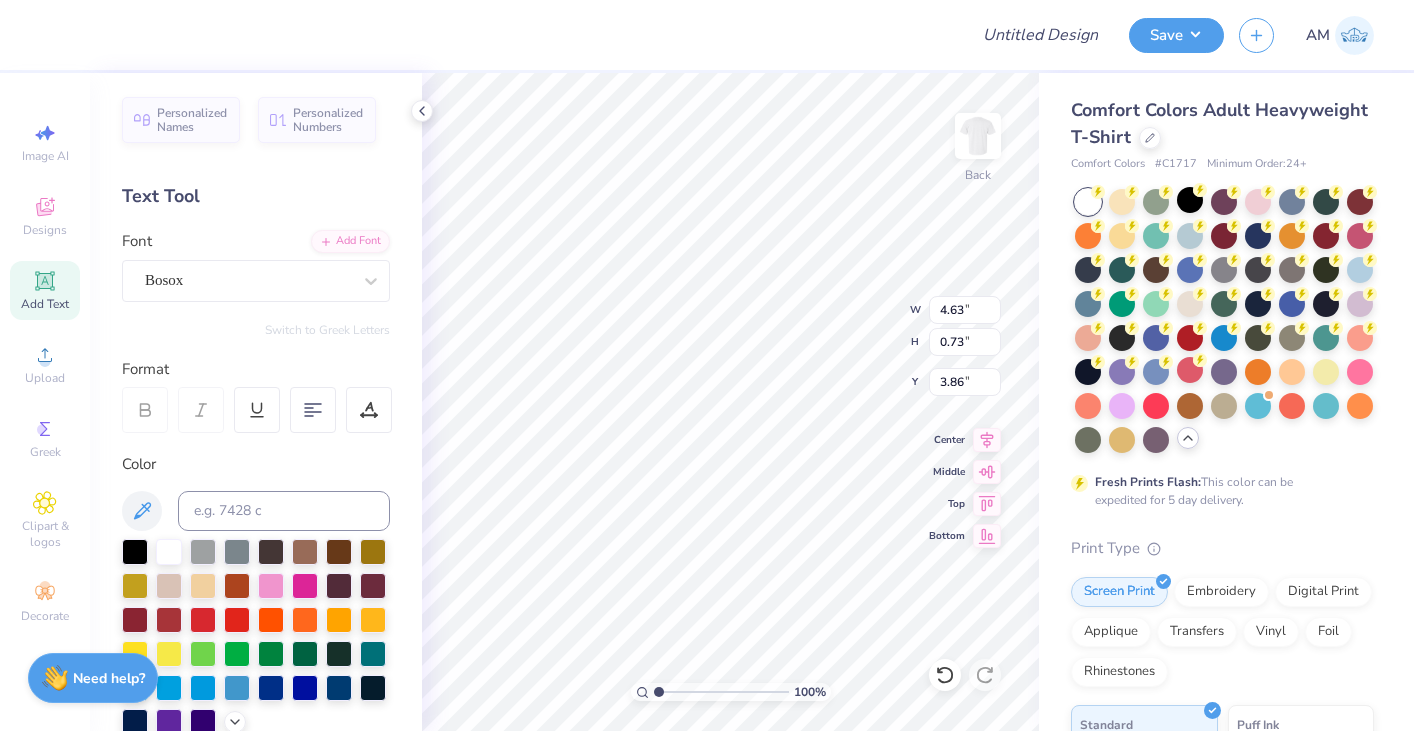 type on "3.87" 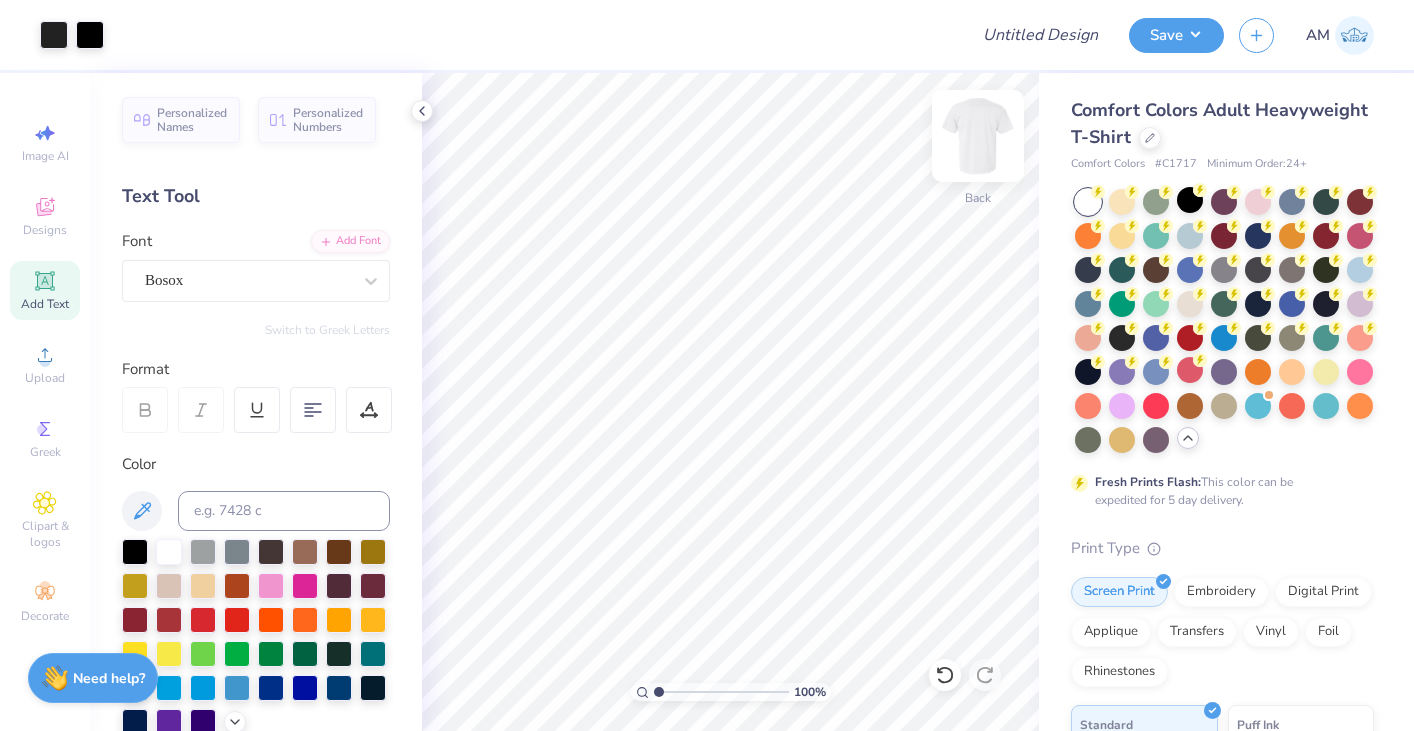 click at bounding box center (978, 136) 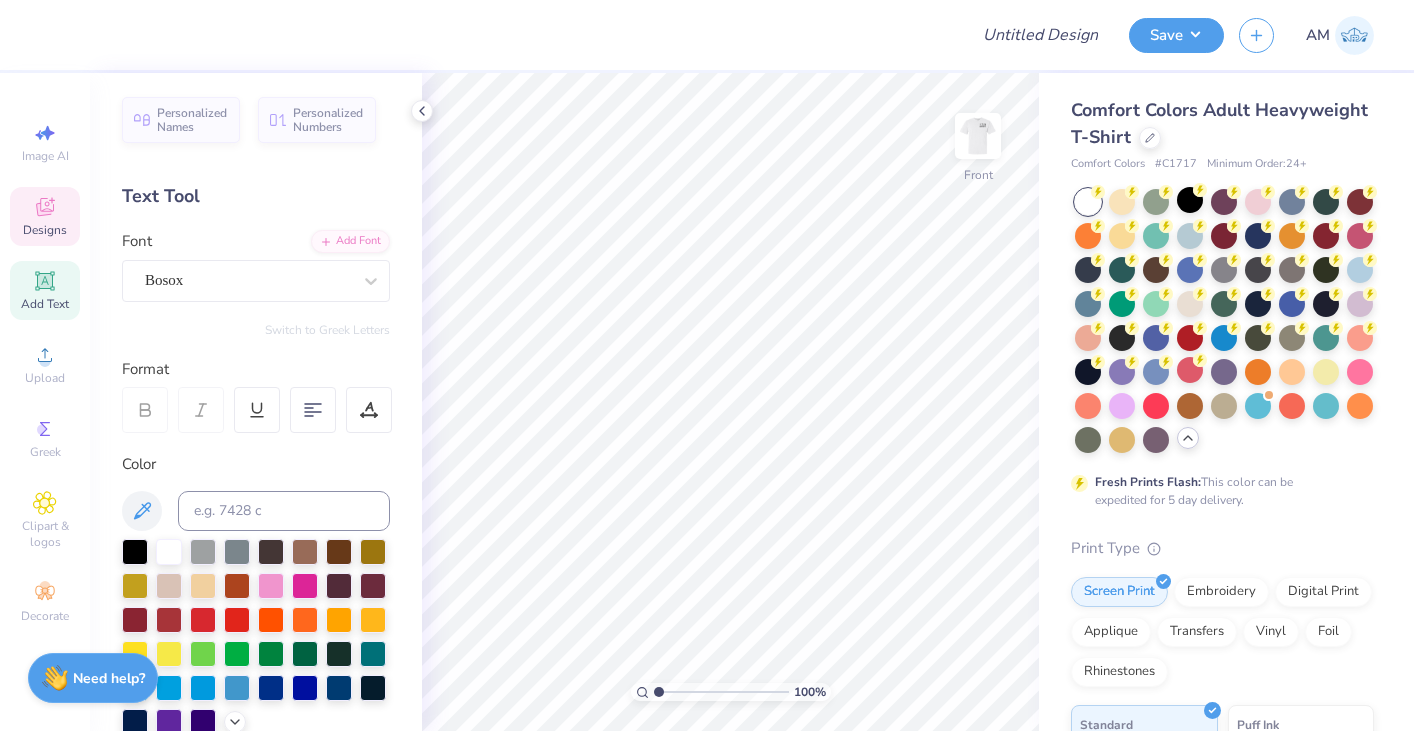 click on "Designs" at bounding box center (45, 230) 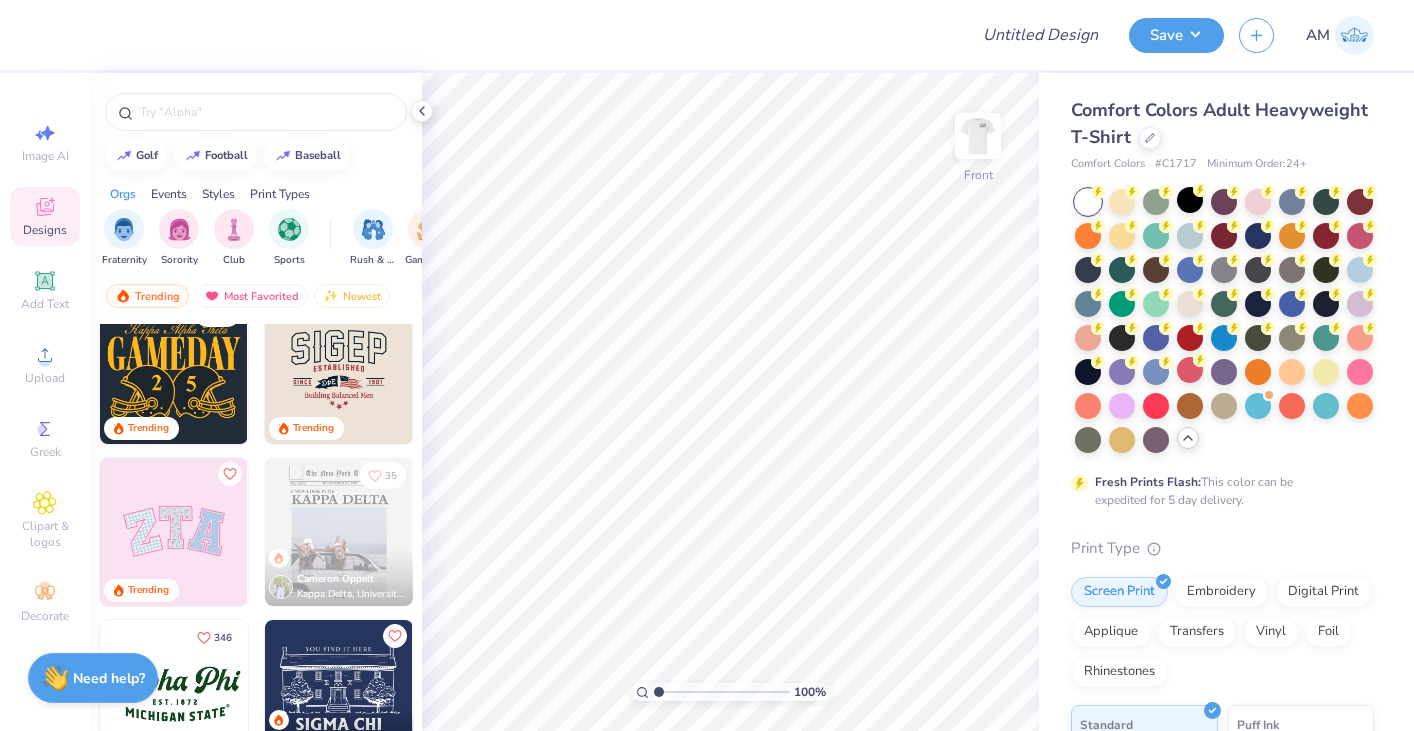 scroll, scrollTop: 713, scrollLeft: 0, axis: vertical 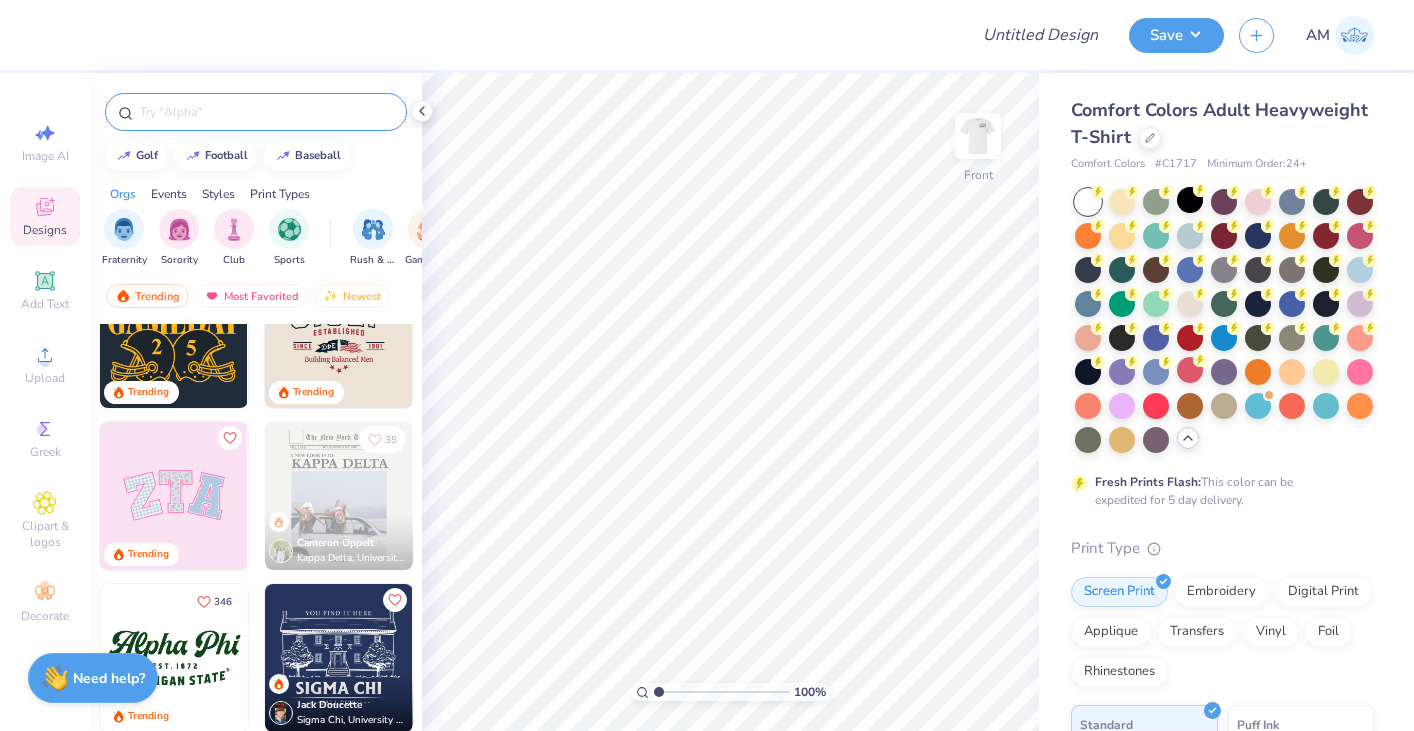 click at bounding box center [266, 112] 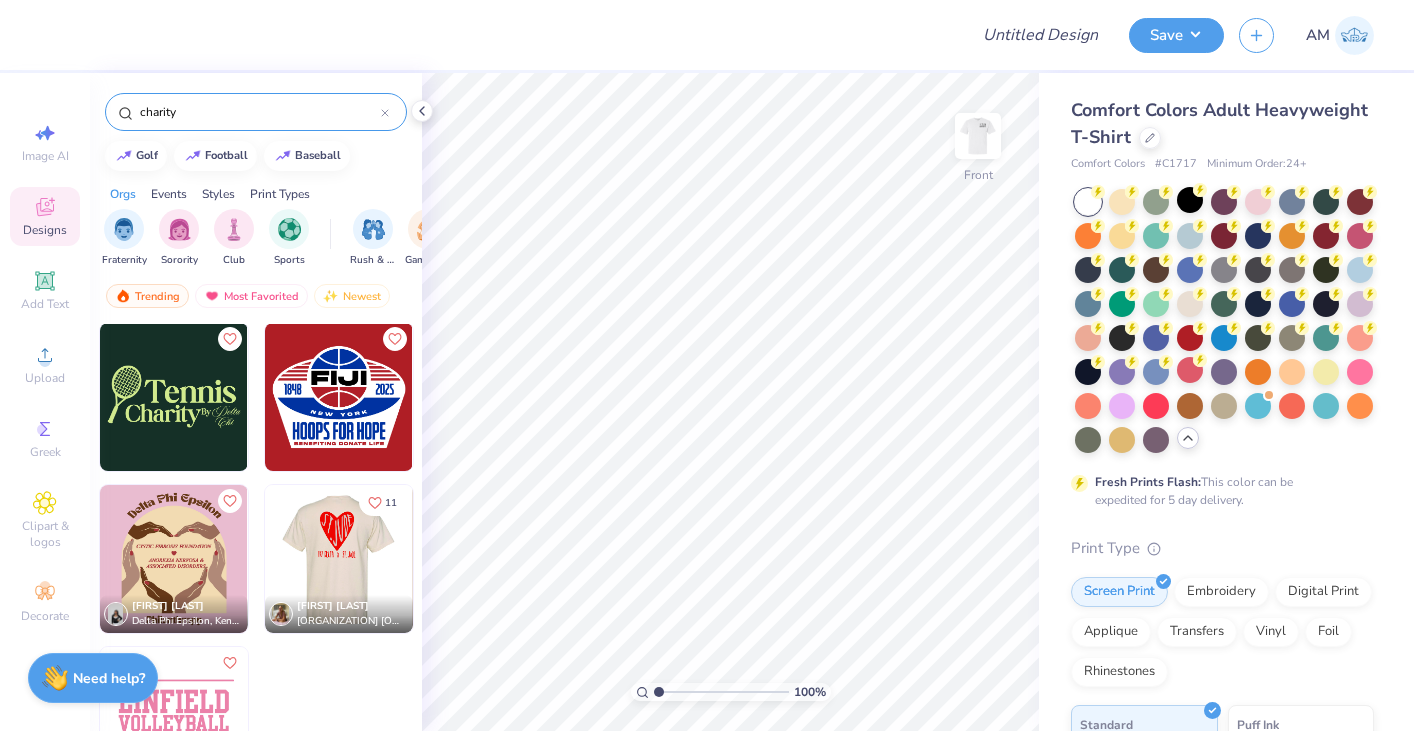 scroll, scrollTop: 4, scrollLeft: 0, axis: vertical 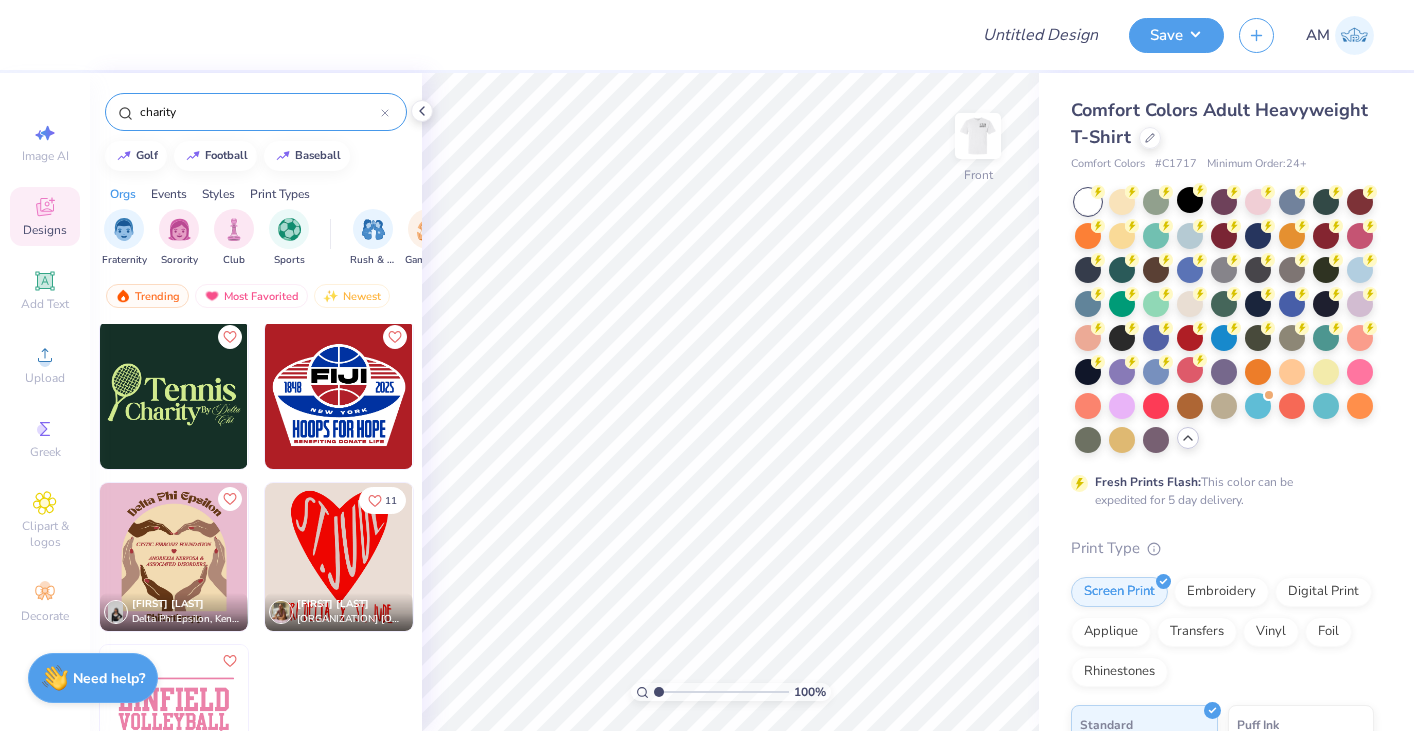 drag, startPoint x: 190, startPoint y: 104, endPoint x: 113, endPoint y: 100, distance: 77.10383 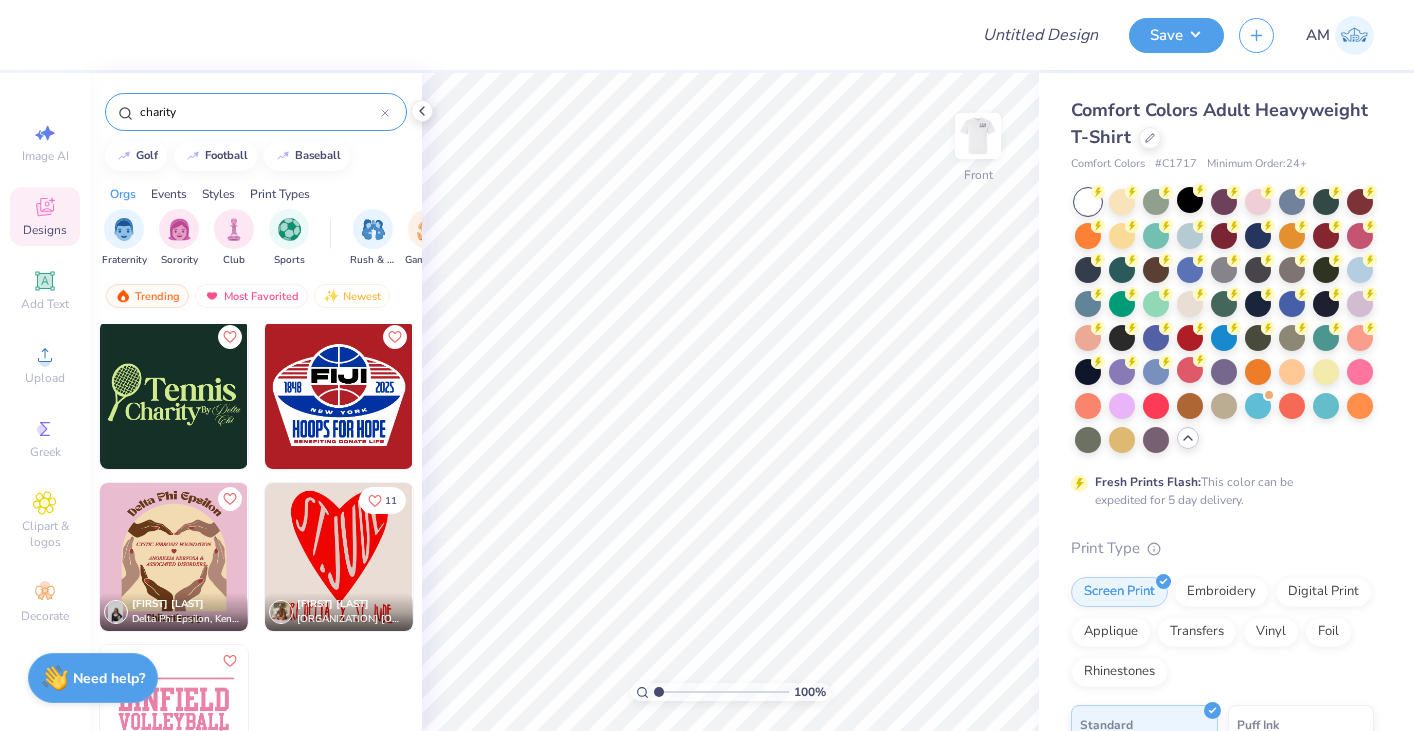 click on "charity" at bounding box center [256, 112] 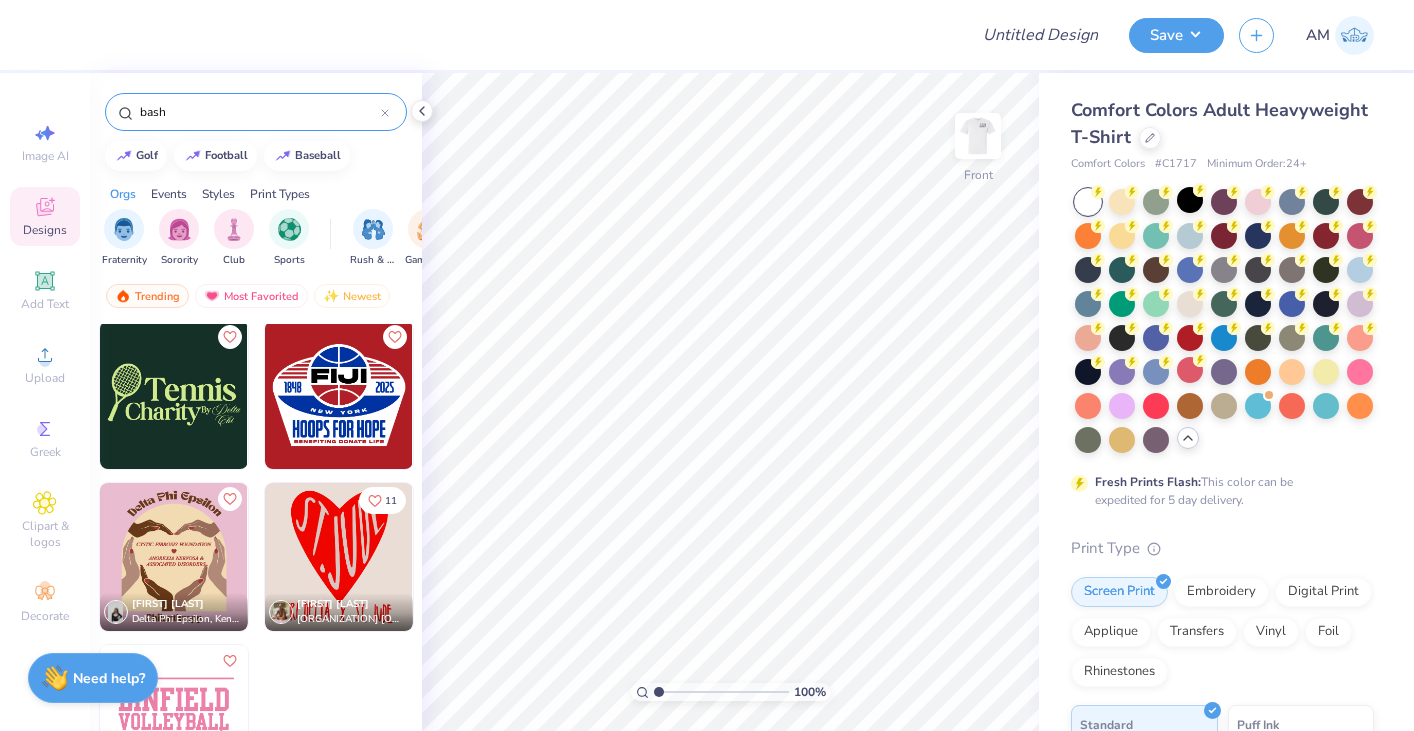 type on "bash" 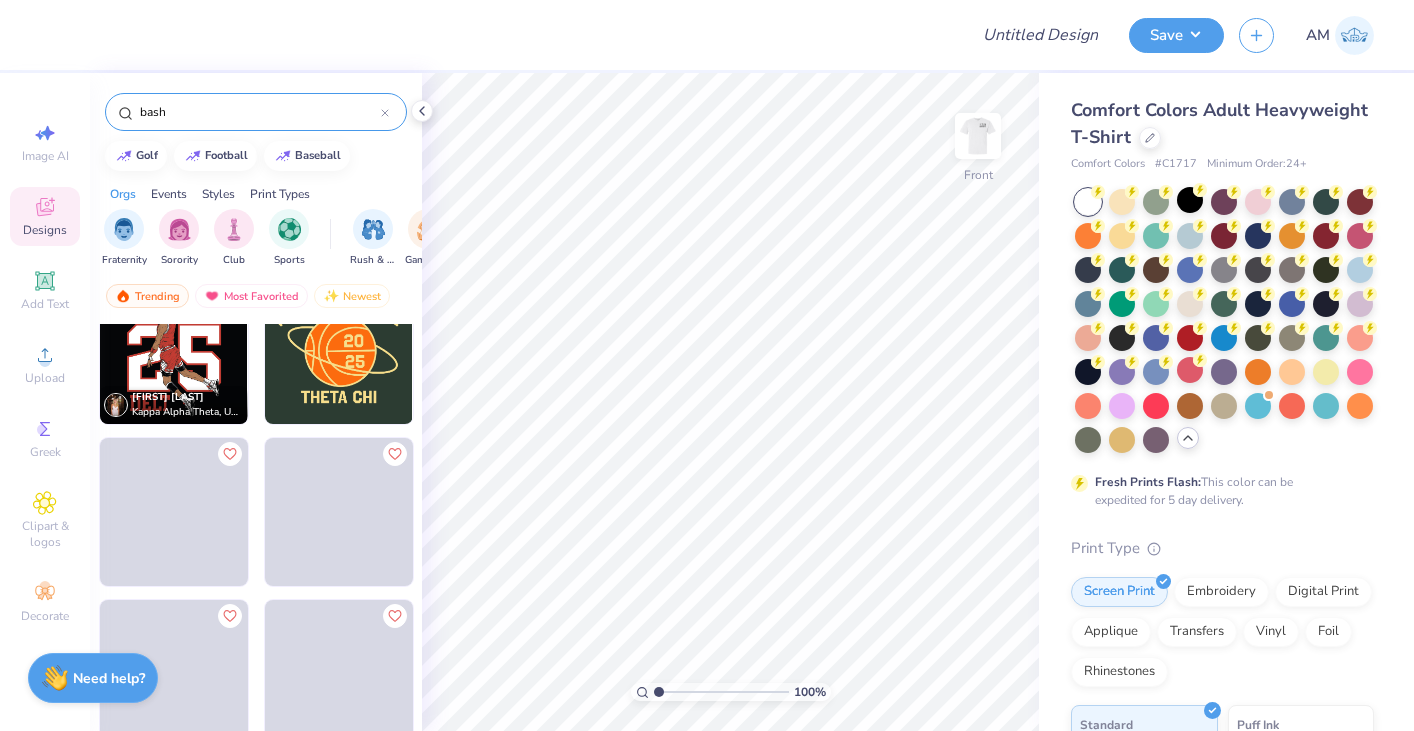 scroll, scrollTop: 4104, scrollLeft: 0, axis: vertical 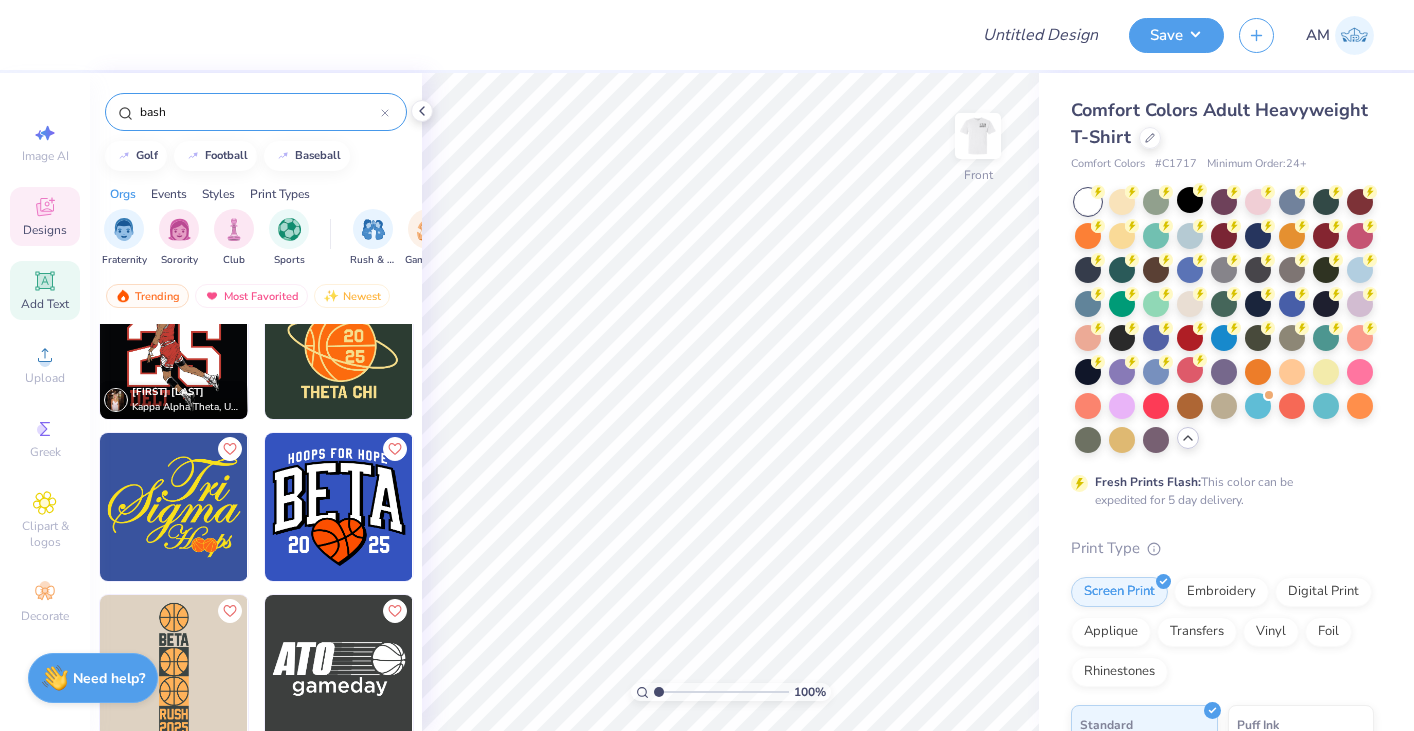 click on "Add Text" at bounding box center [45, 304] 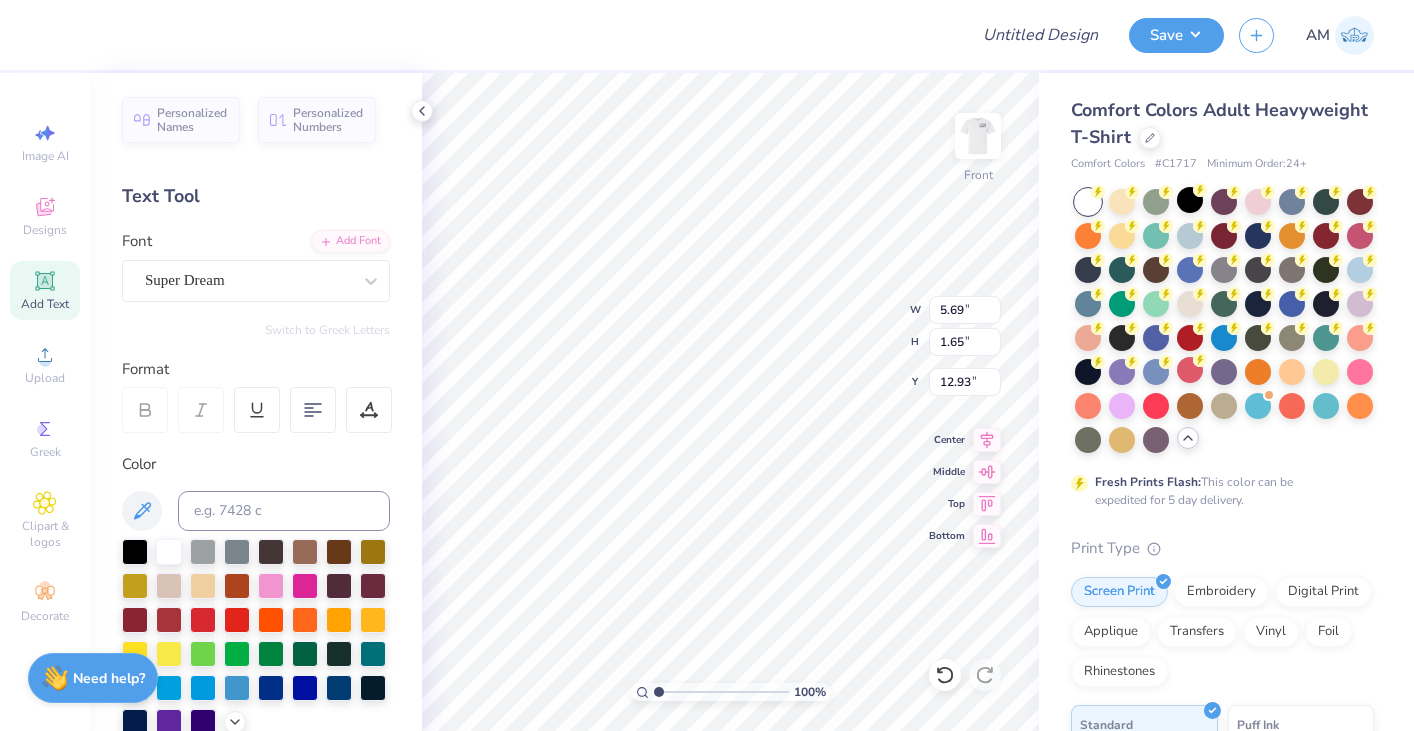 scroll, scrollTop: 0, scrollLeft: 0, axis: both 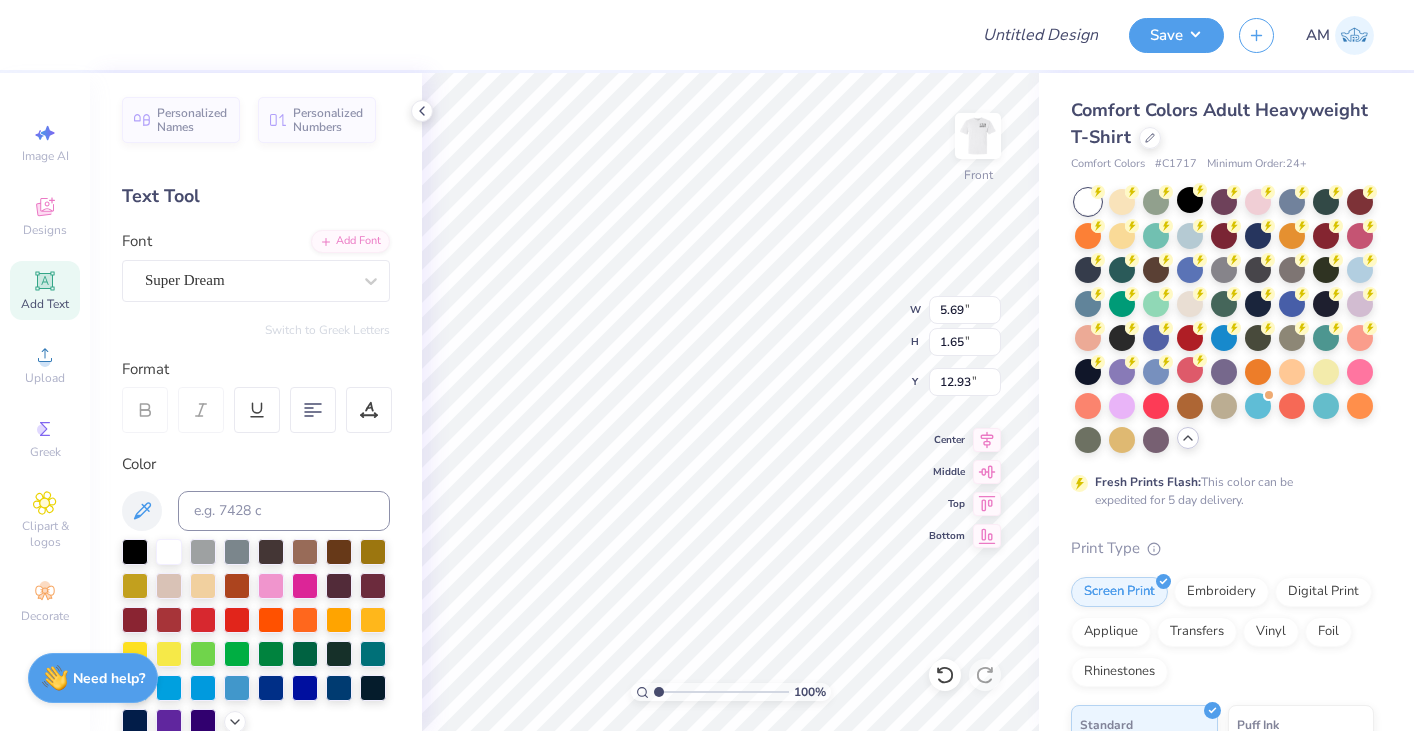 type on "DST CHARITY BASH" 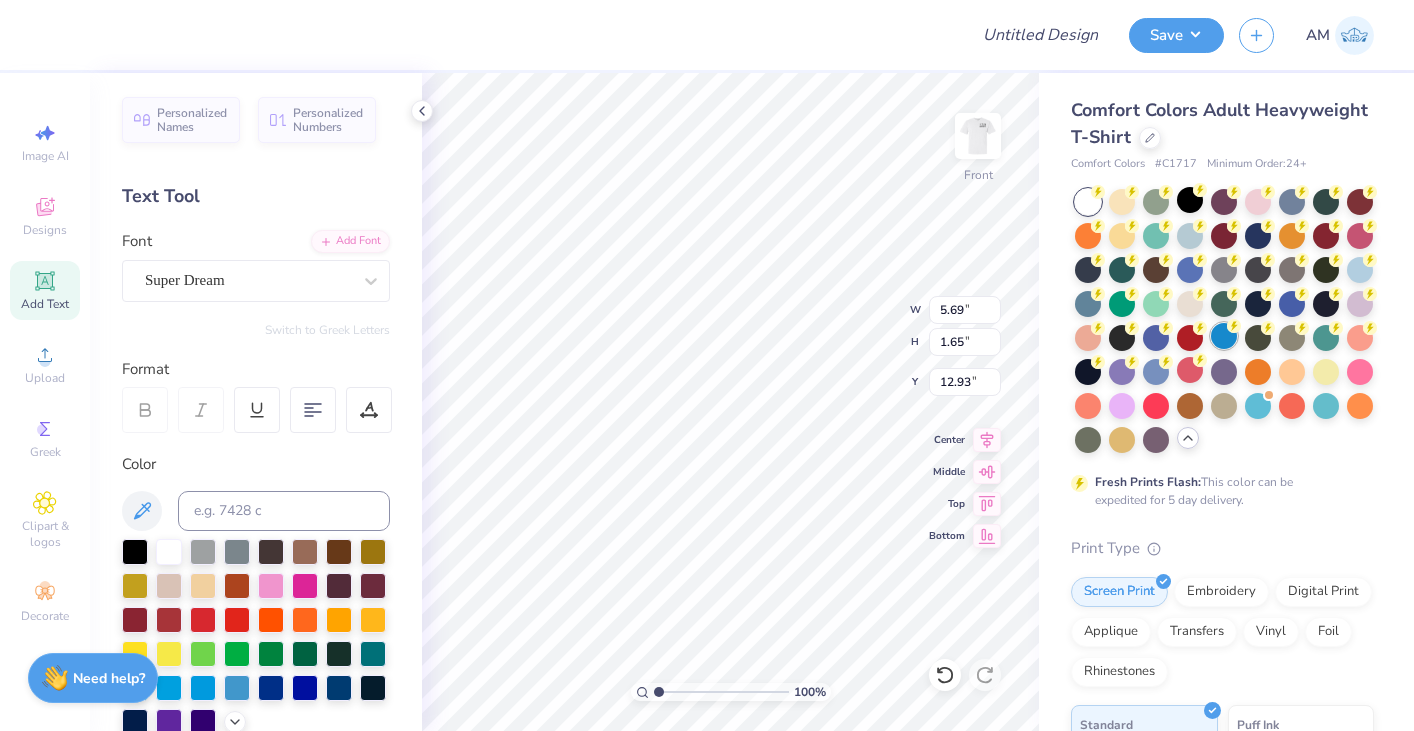 click at bounding box center (1224, 336) 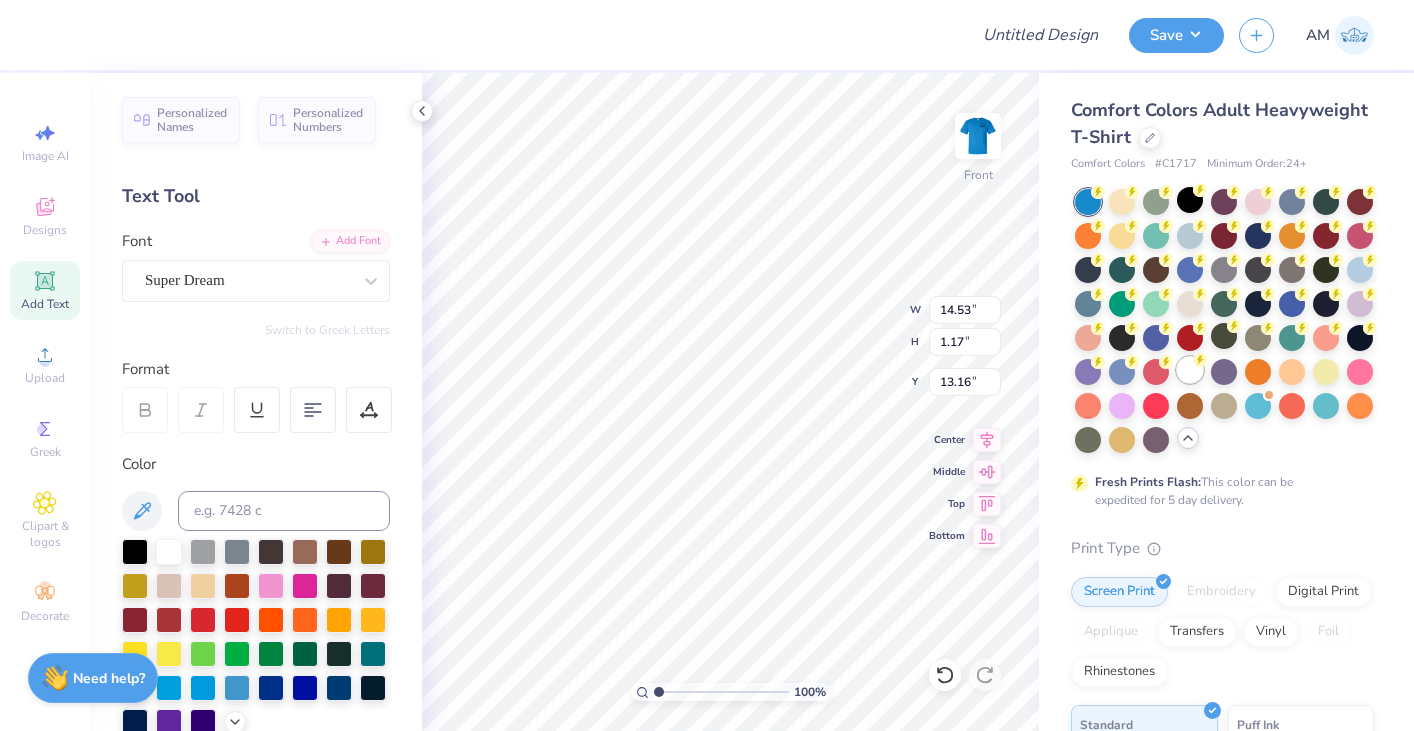 click at bounding box center [1190, 370] 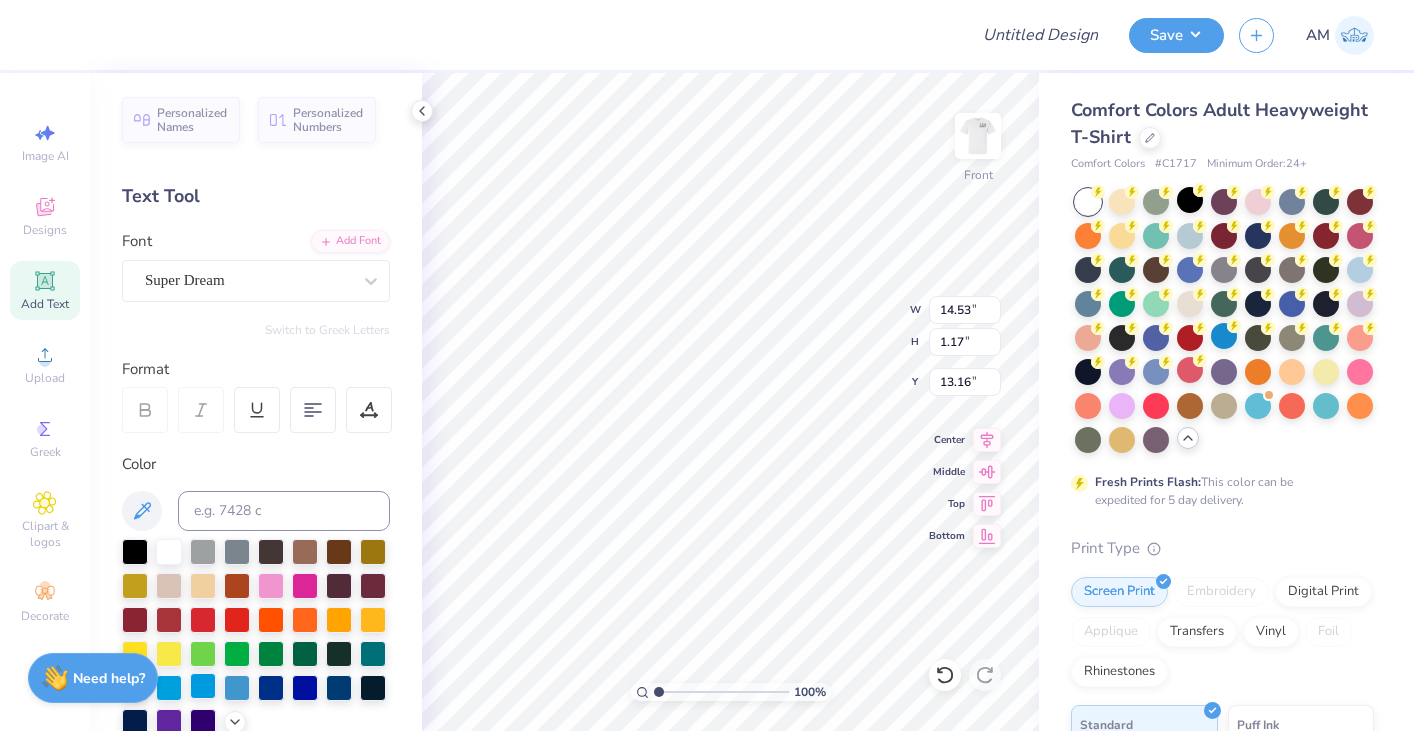 click at bounding box center (203, 686) 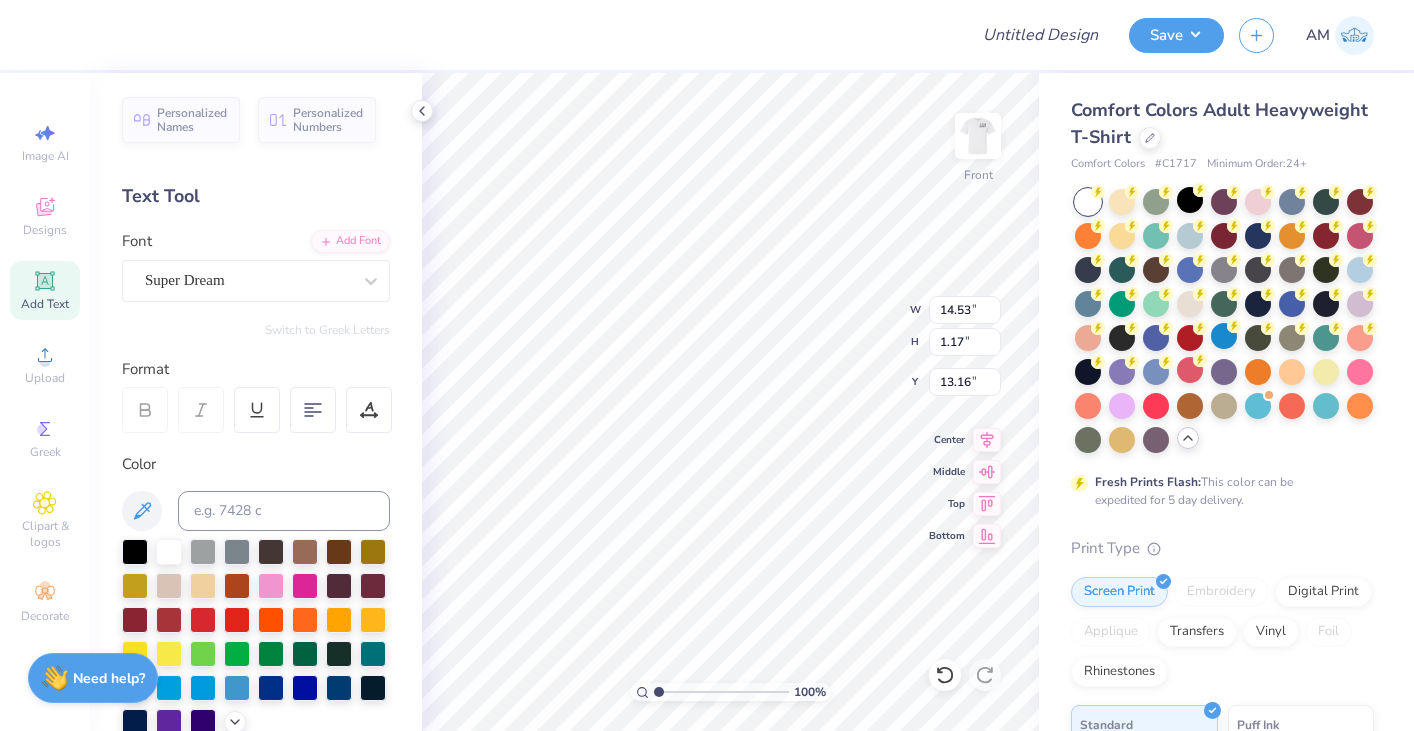 scroll, scrollTop: 3, scrollLeft: 1, axis: both 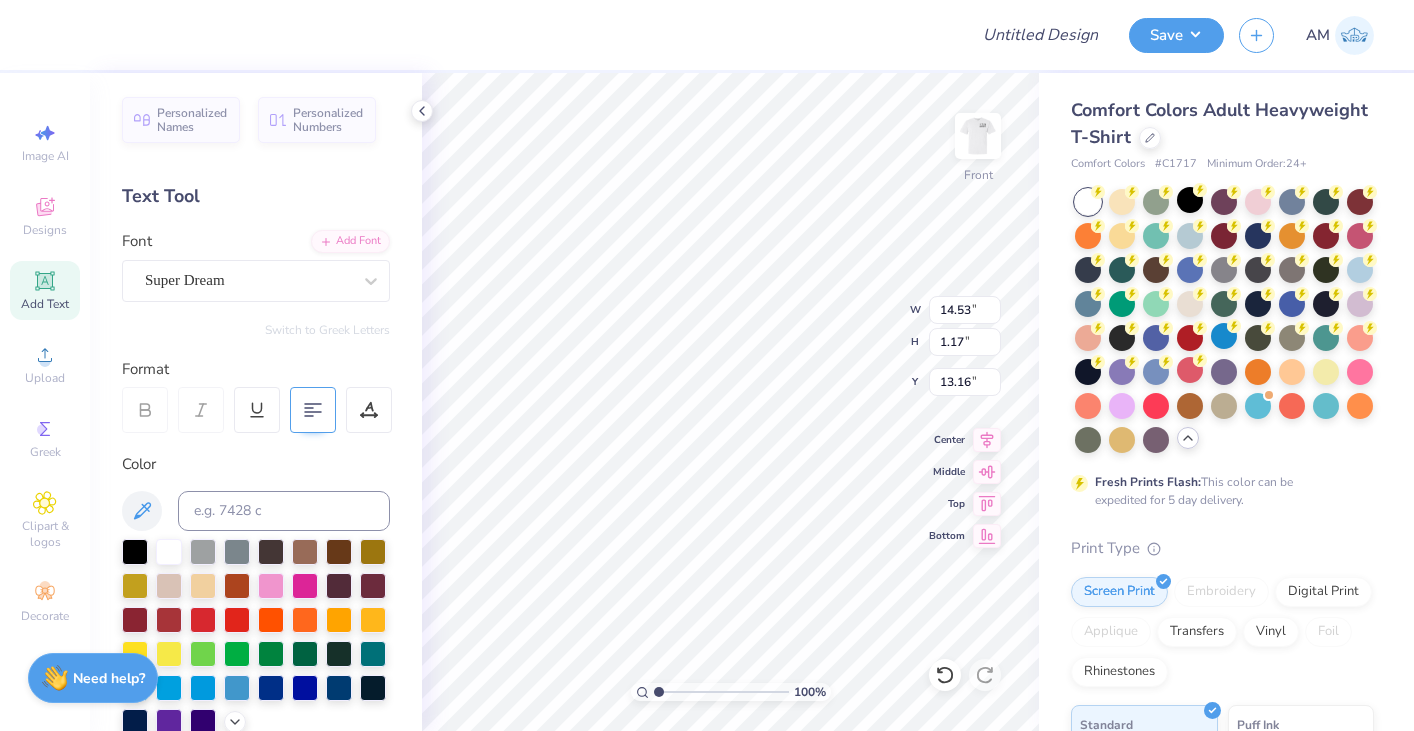 type on "DST
CHARITY BASH" 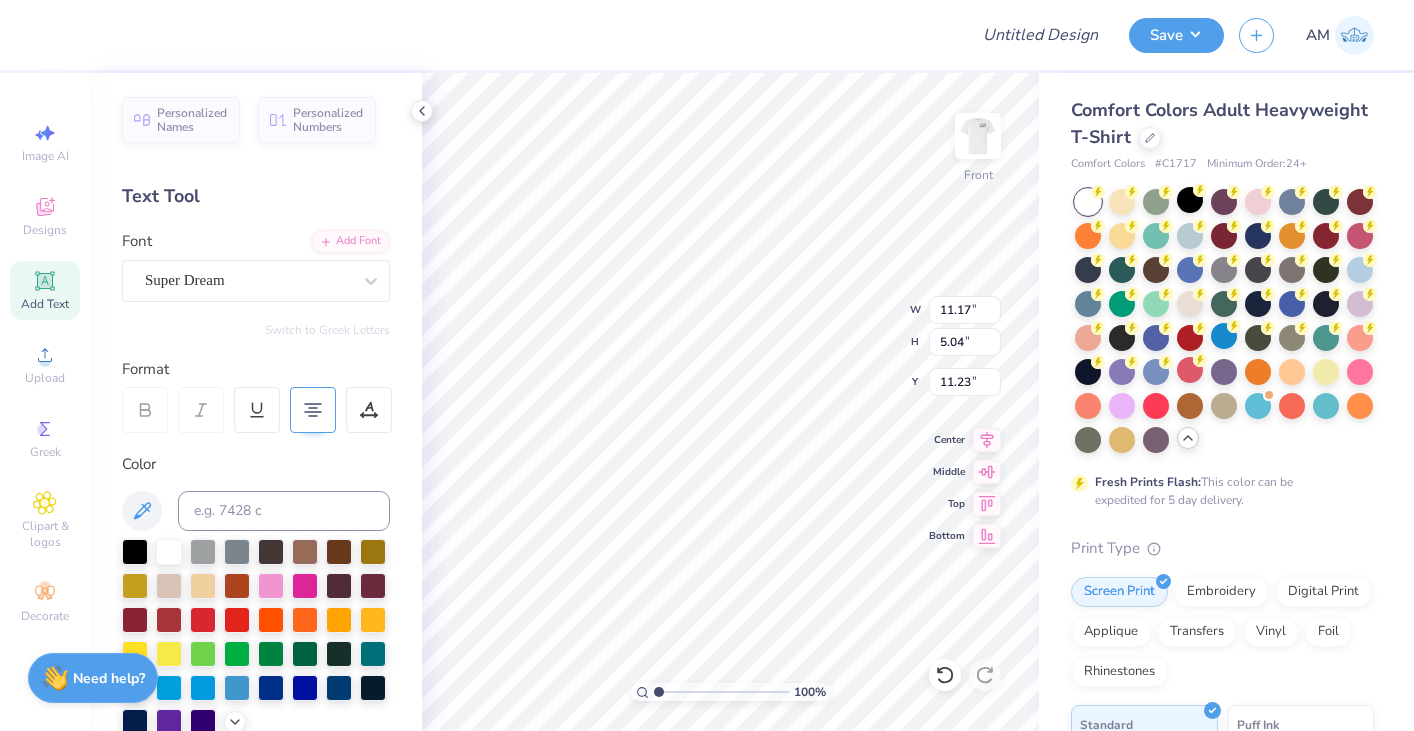 scroll, scrollTop: 1, scrollLeft: 0, axis: vertical 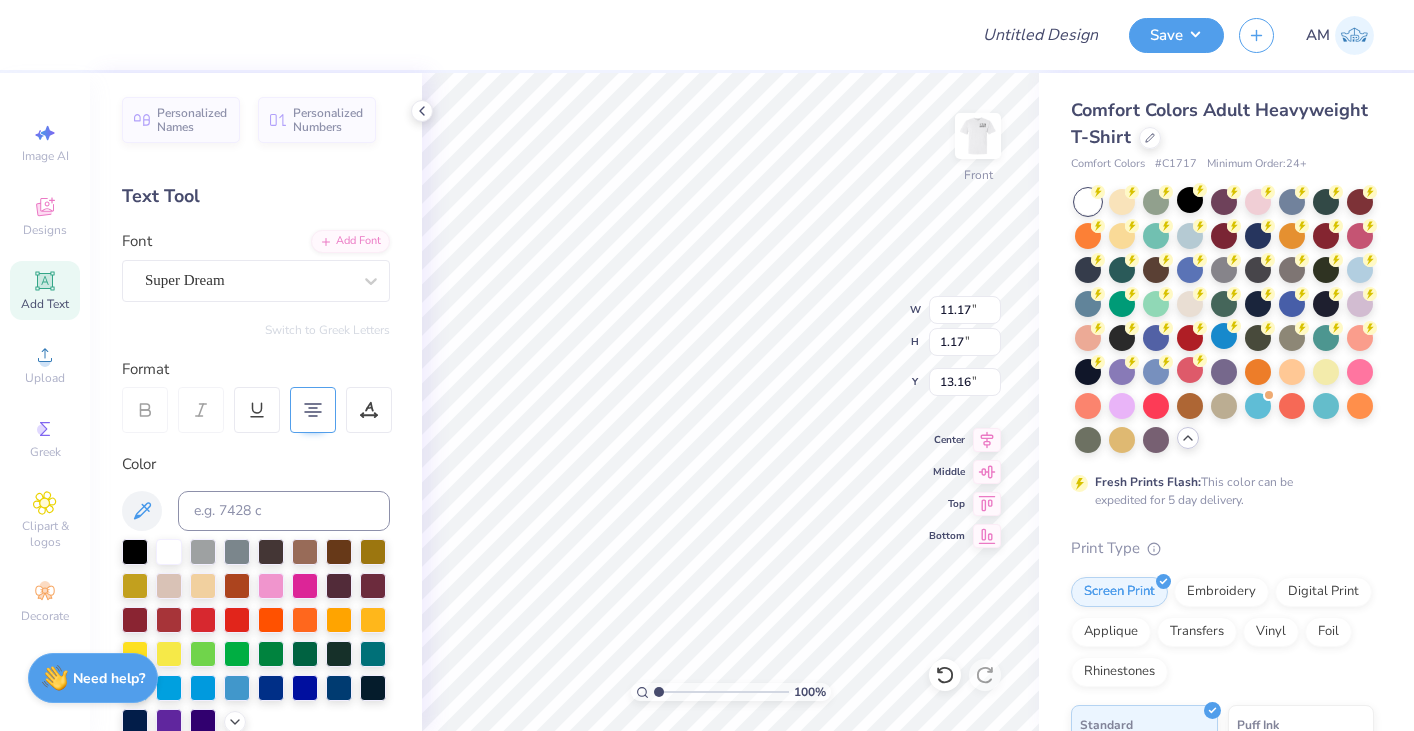 type on "12.58" 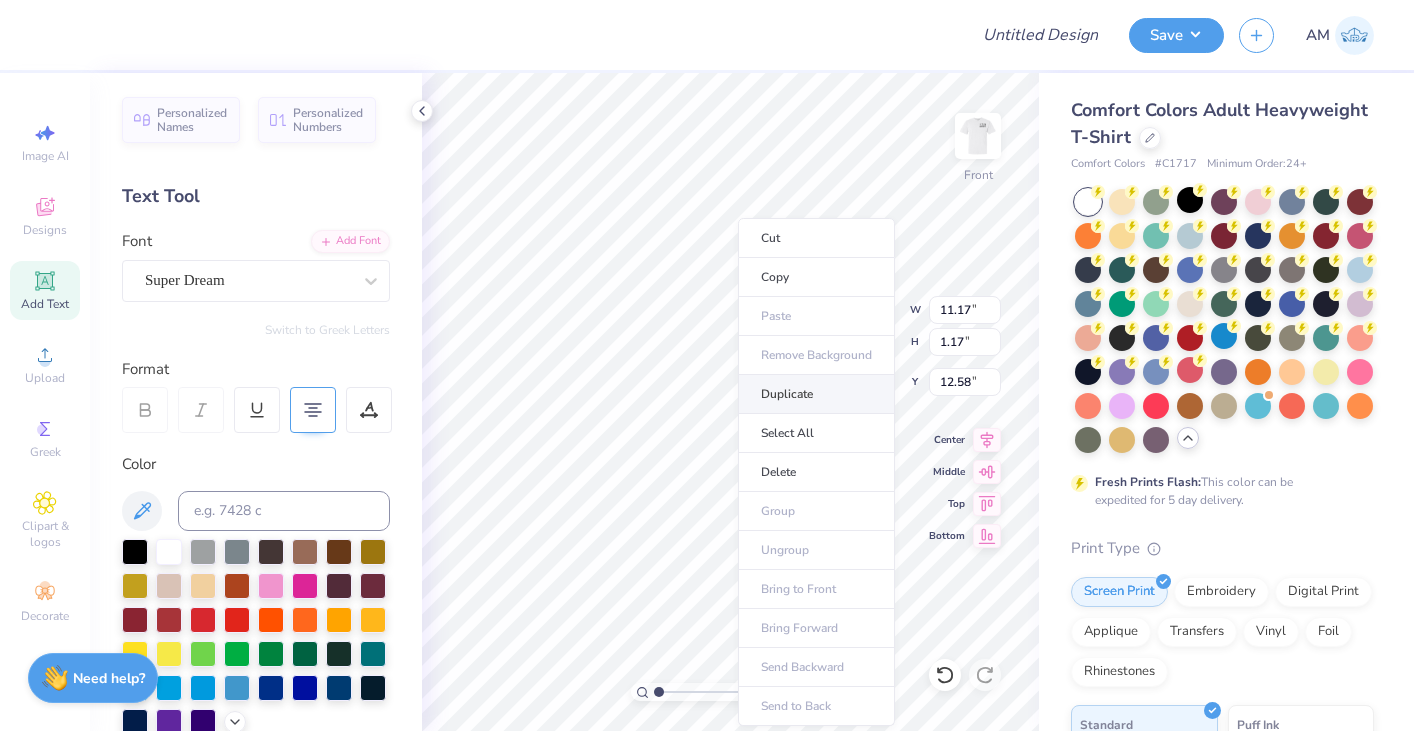click on "Duplicate" at bounding box center [816, 394] 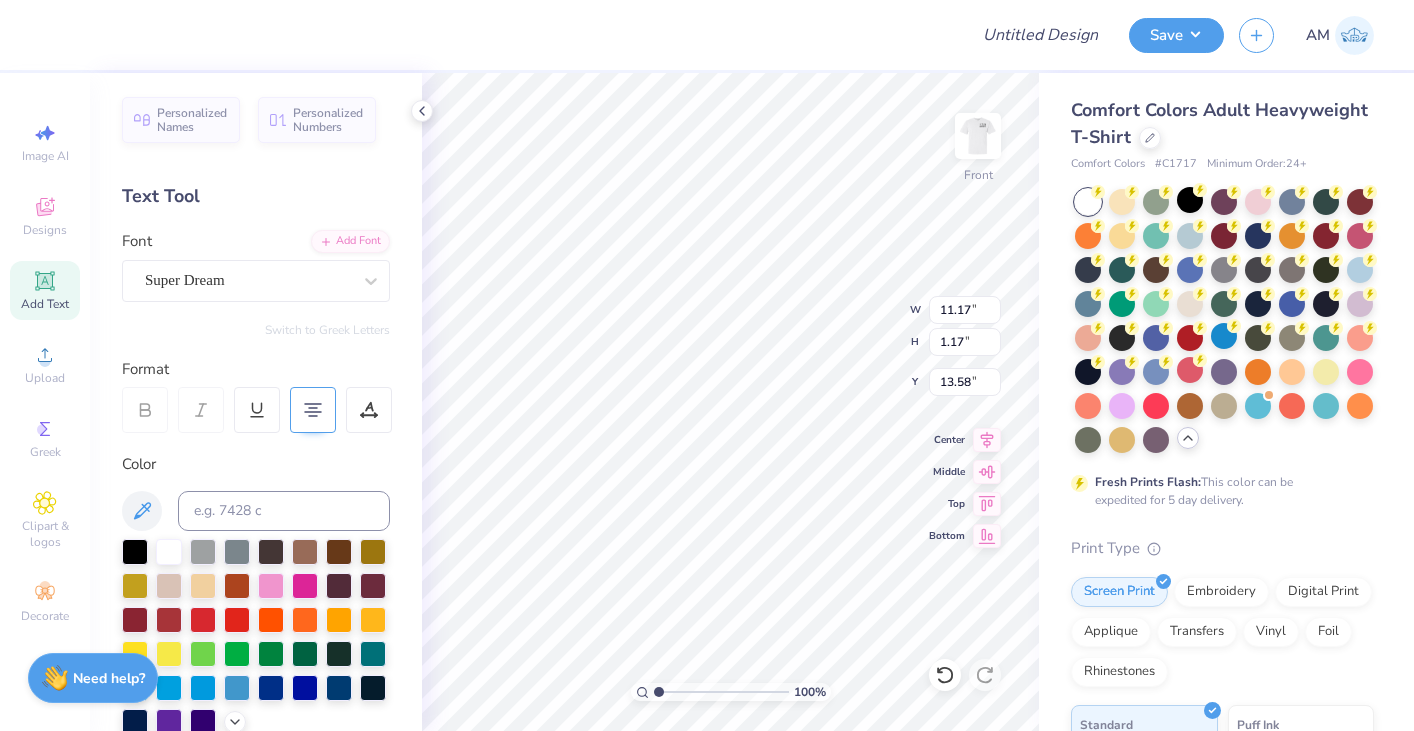 type on "7.85" 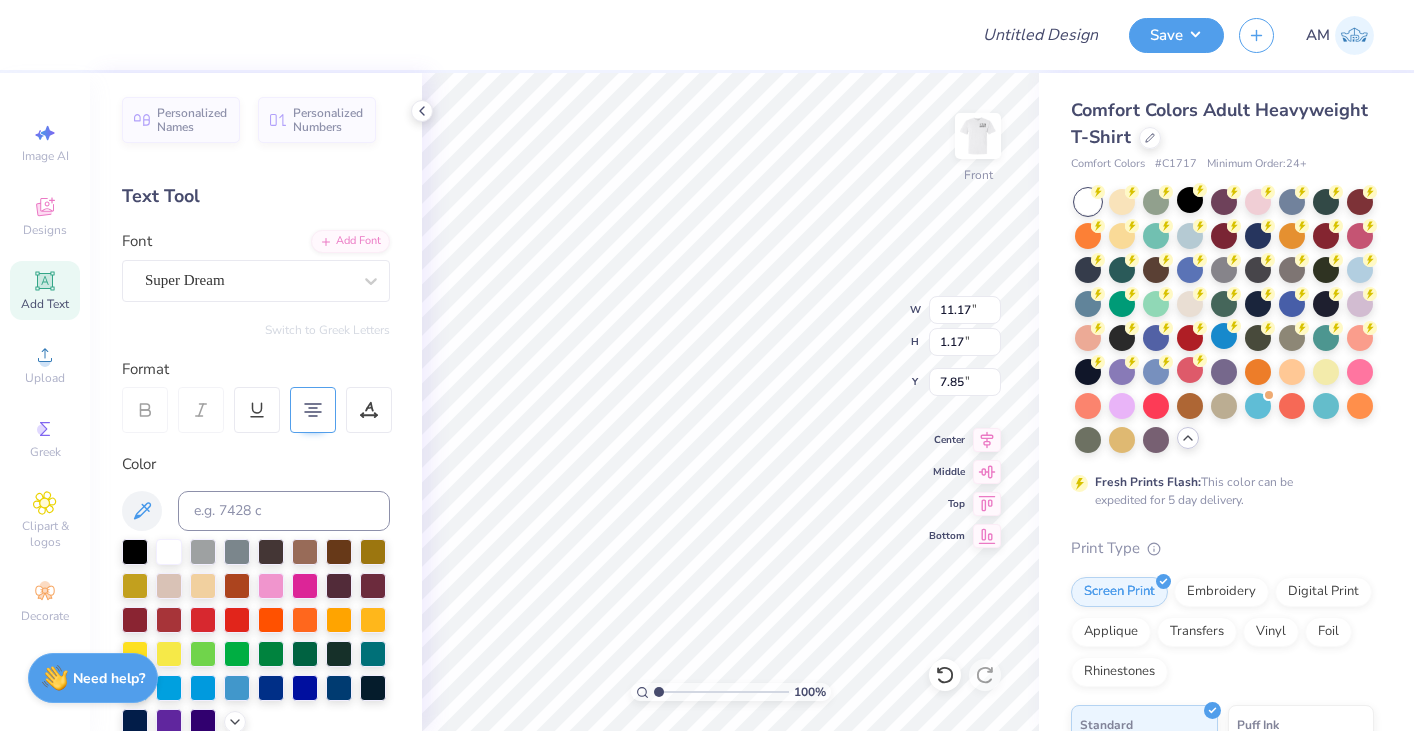 type on "7.86" 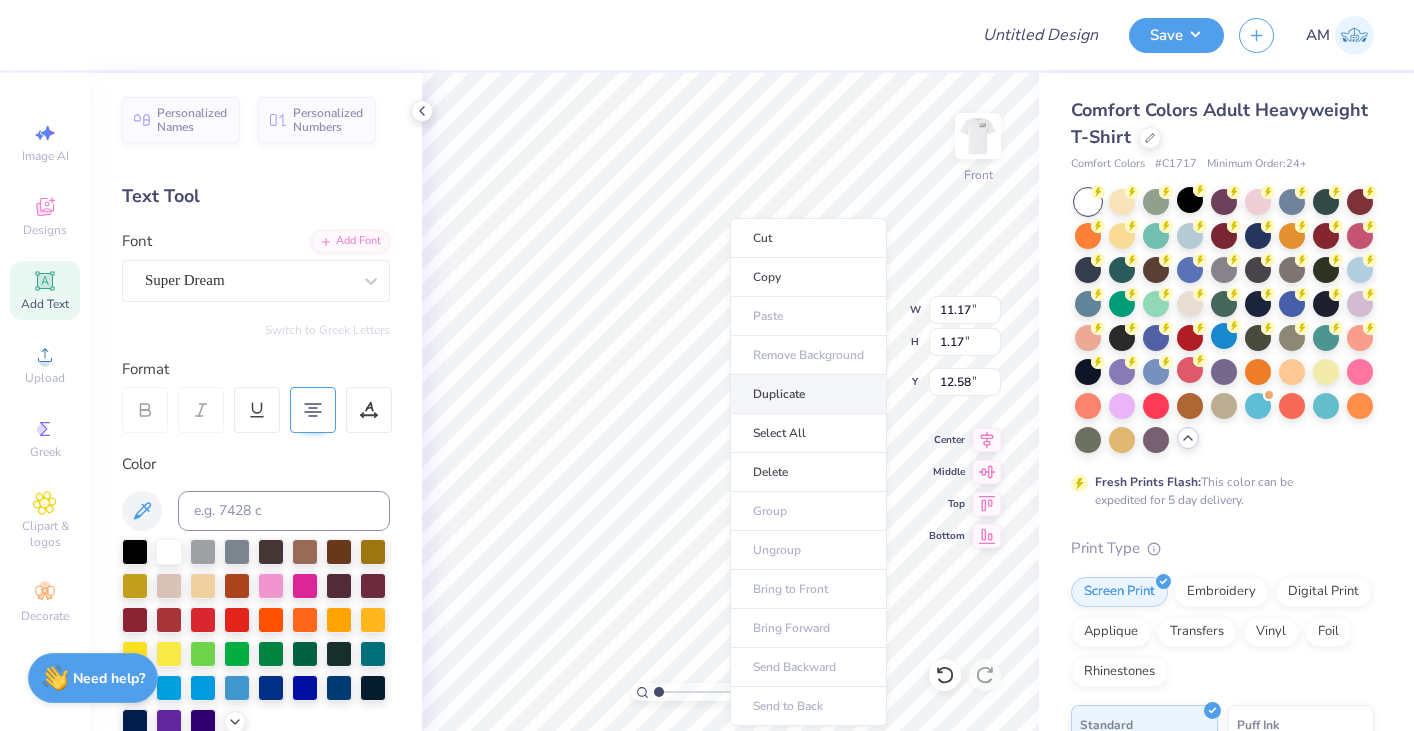 click on "Duplicate" at bounding box center [808, 394] 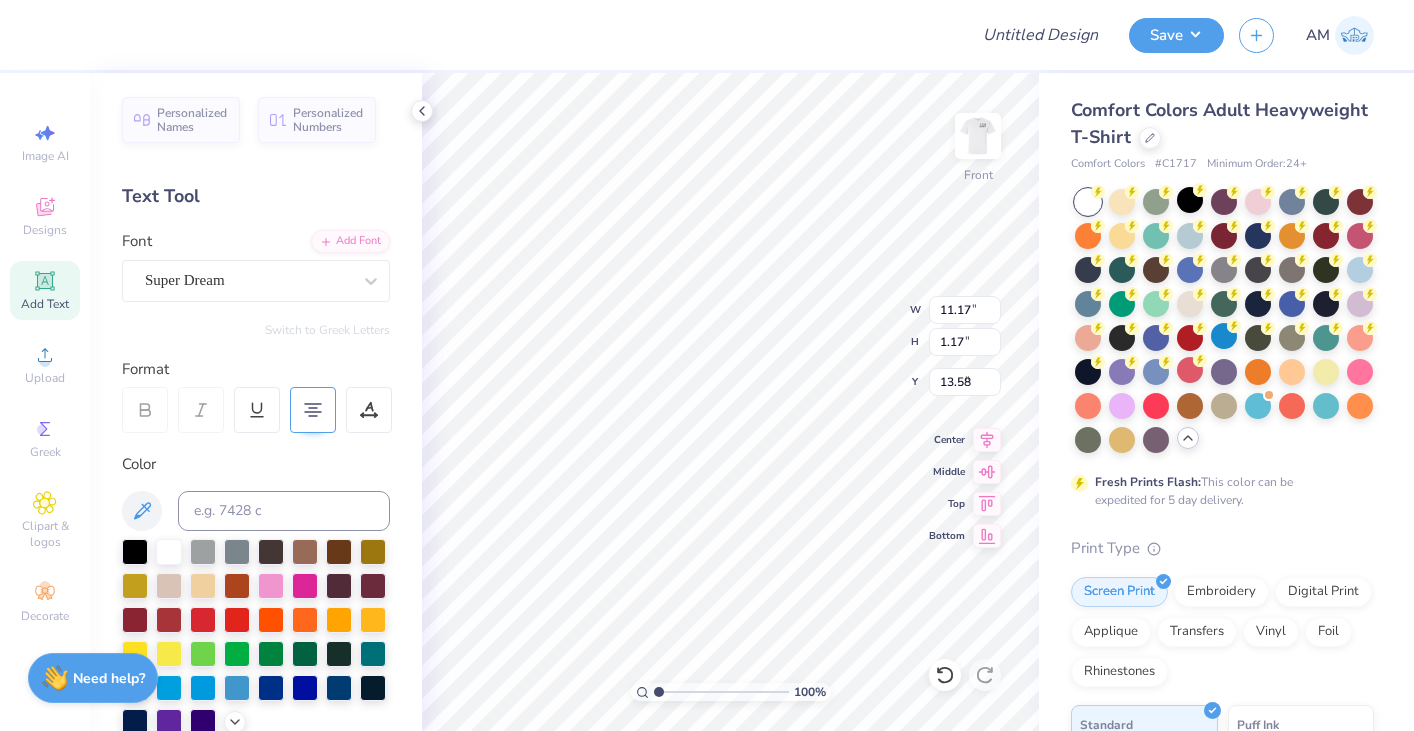 type on "7.23" 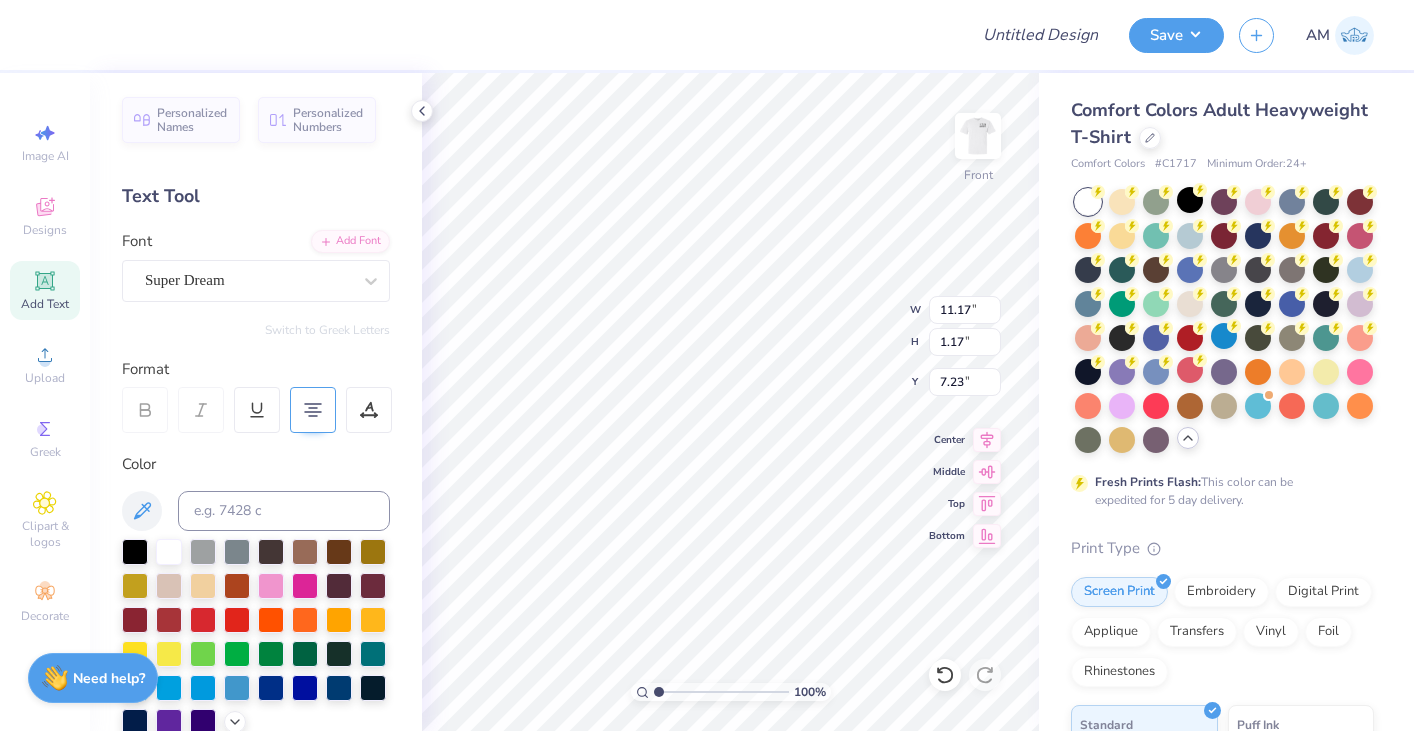 scroll, scrollTop: 1, scrollLeft: 0, axis: vertical 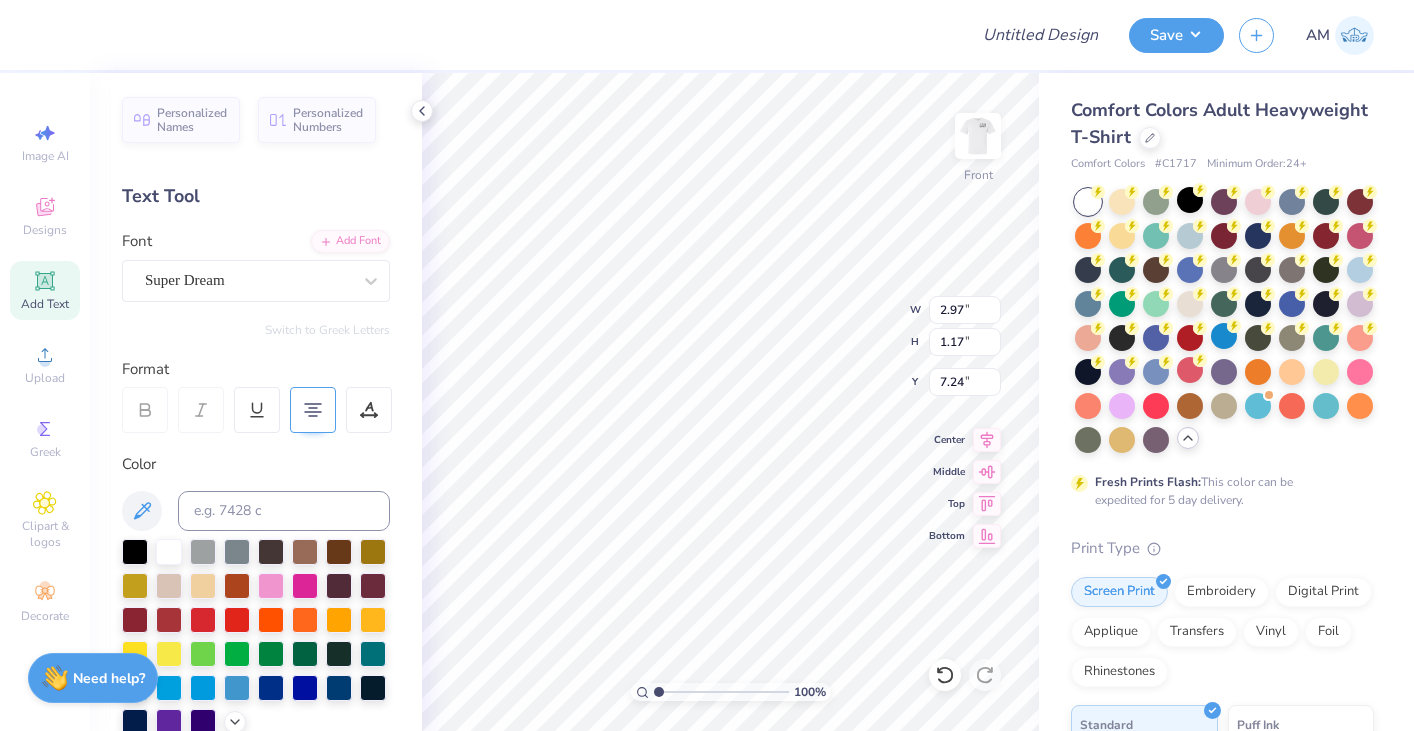 type on "4.70" 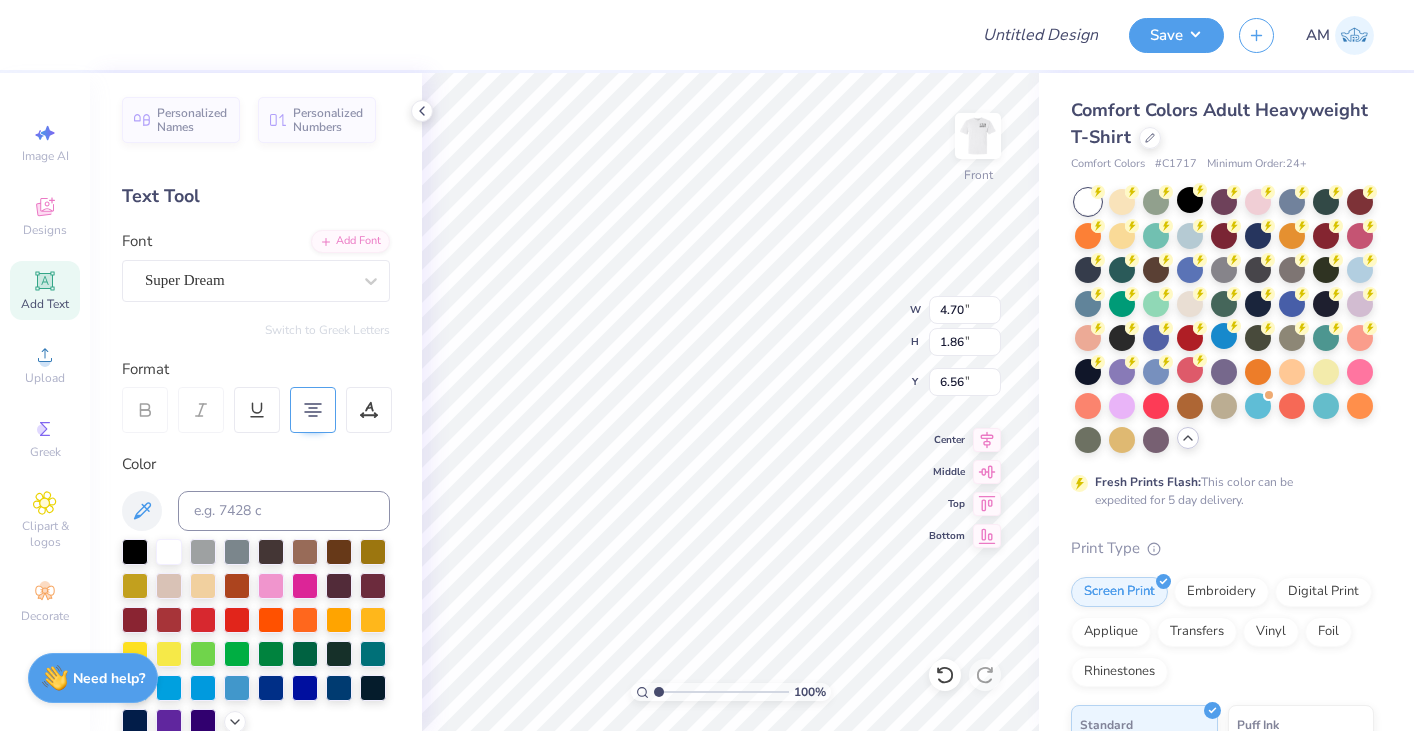 type on "4.22" 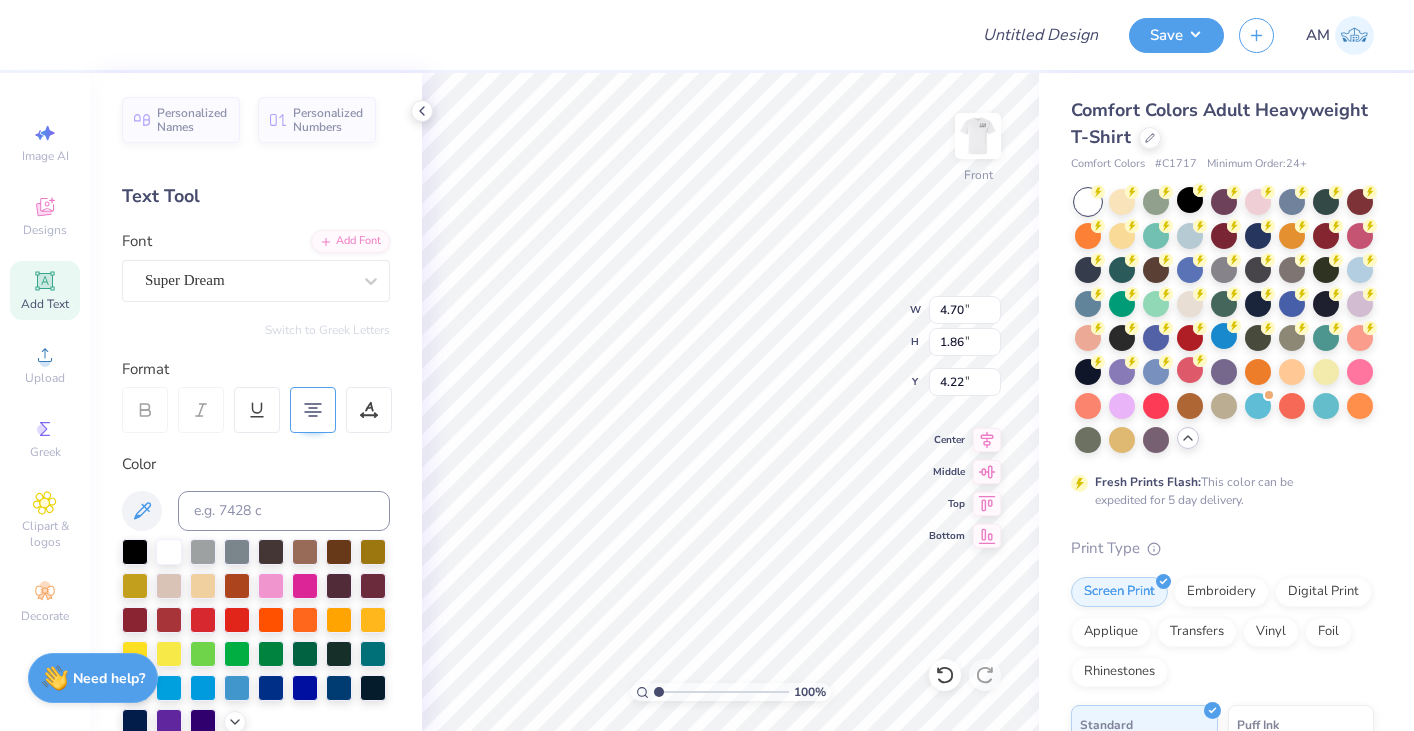 type on "11.17" 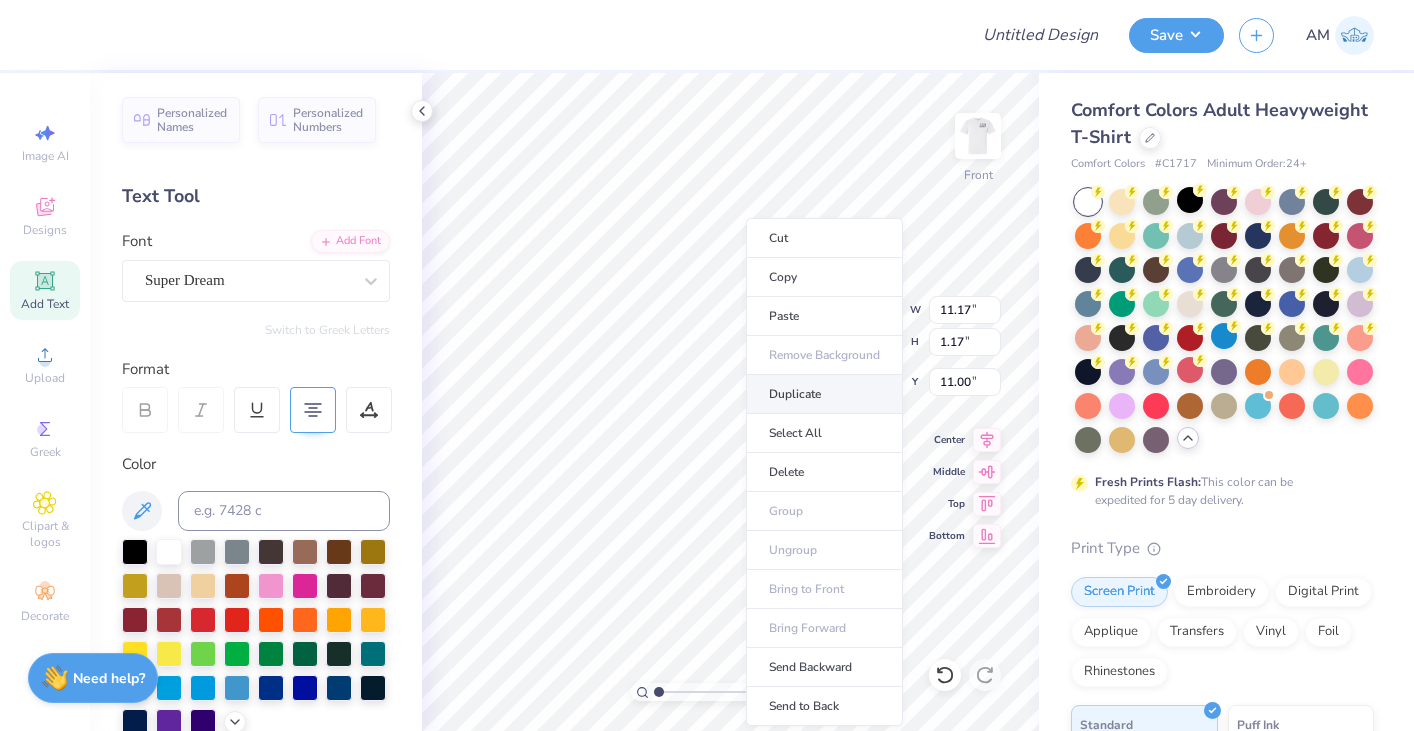 click on "Duplicate" at bounding box center [824, 394] 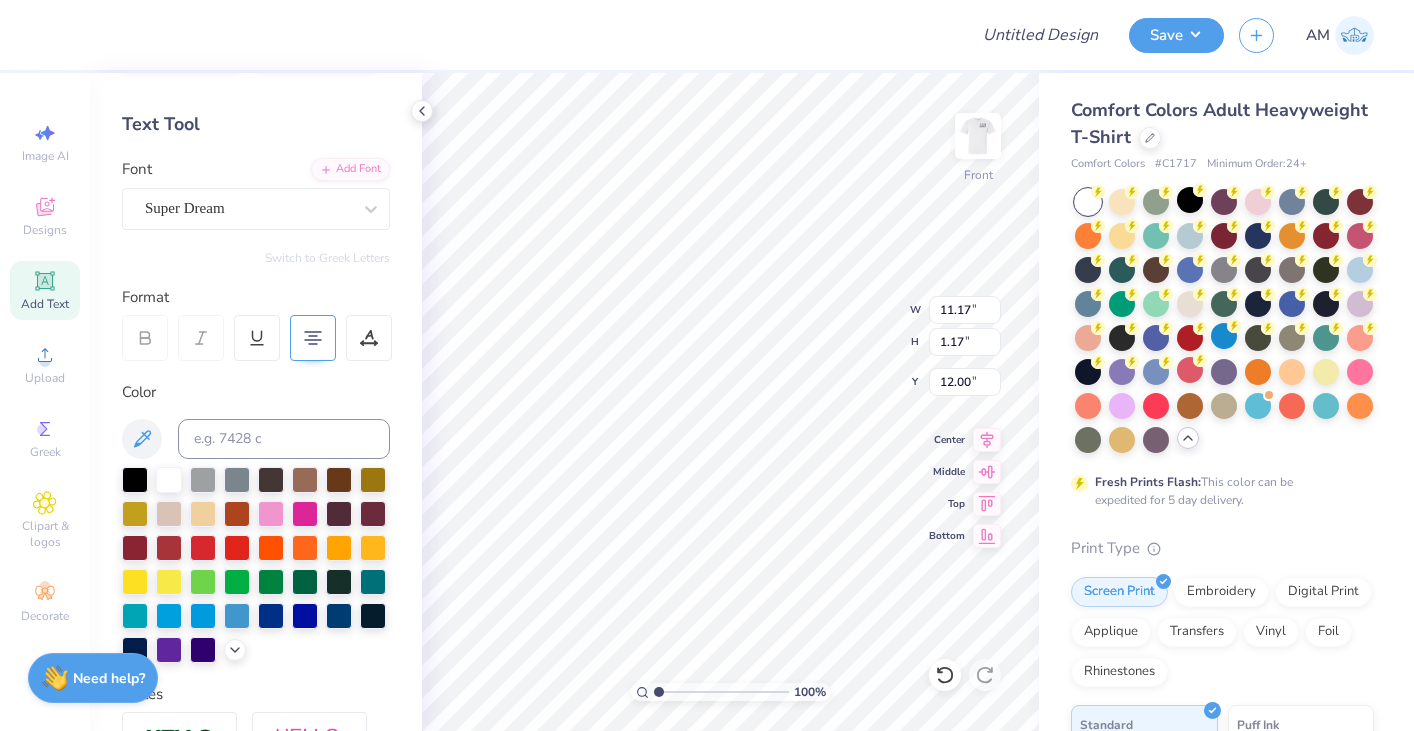 scroll, scrollTop: 70, scrollLeft: 0, axis: vertical 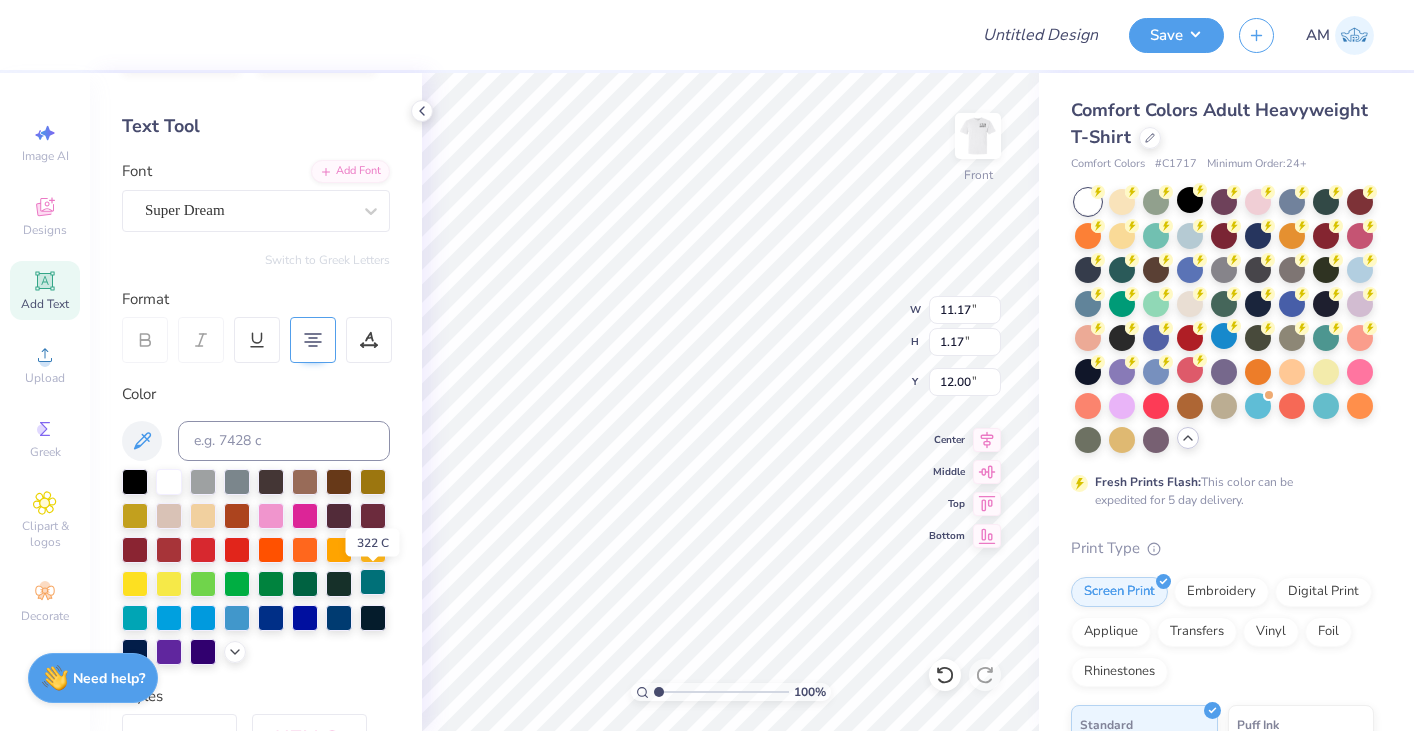 click at bounding box center (373, 582) 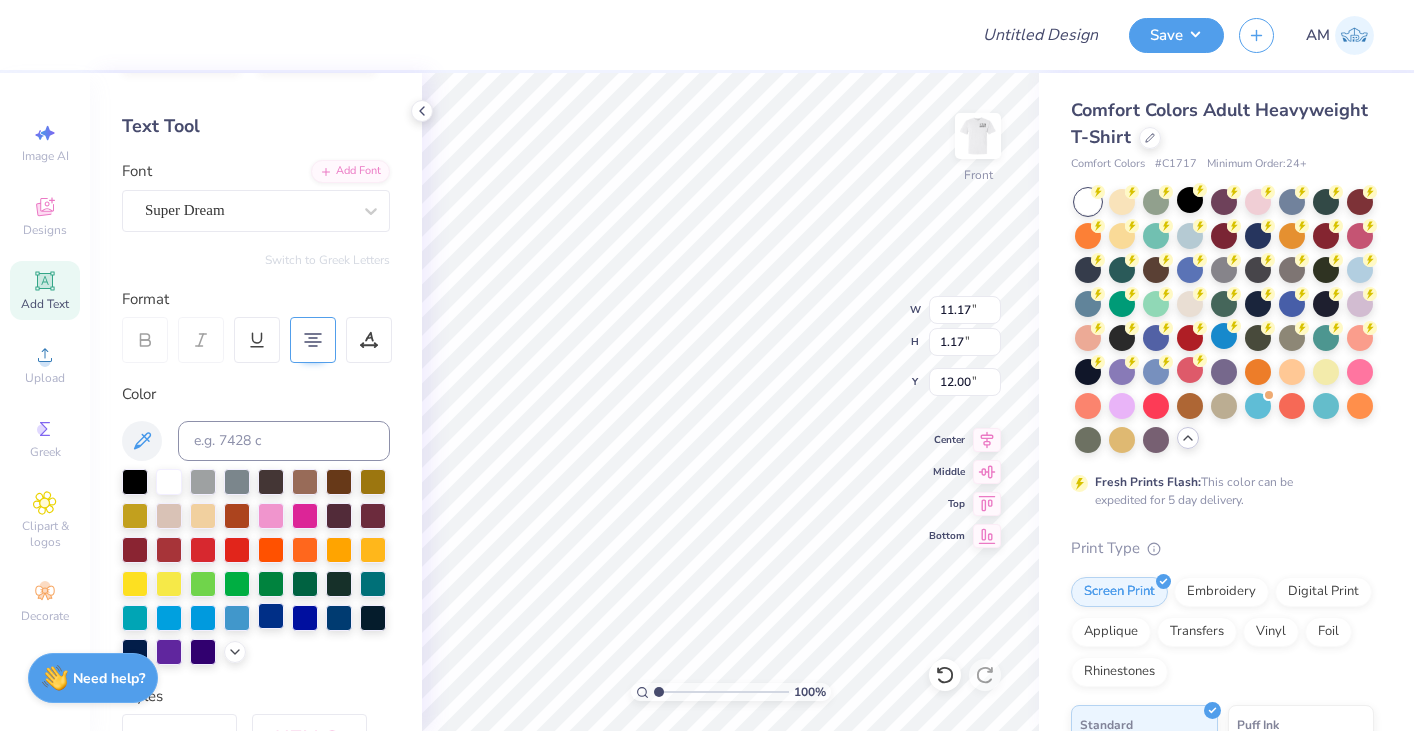 click at bounding box center (271, 616) 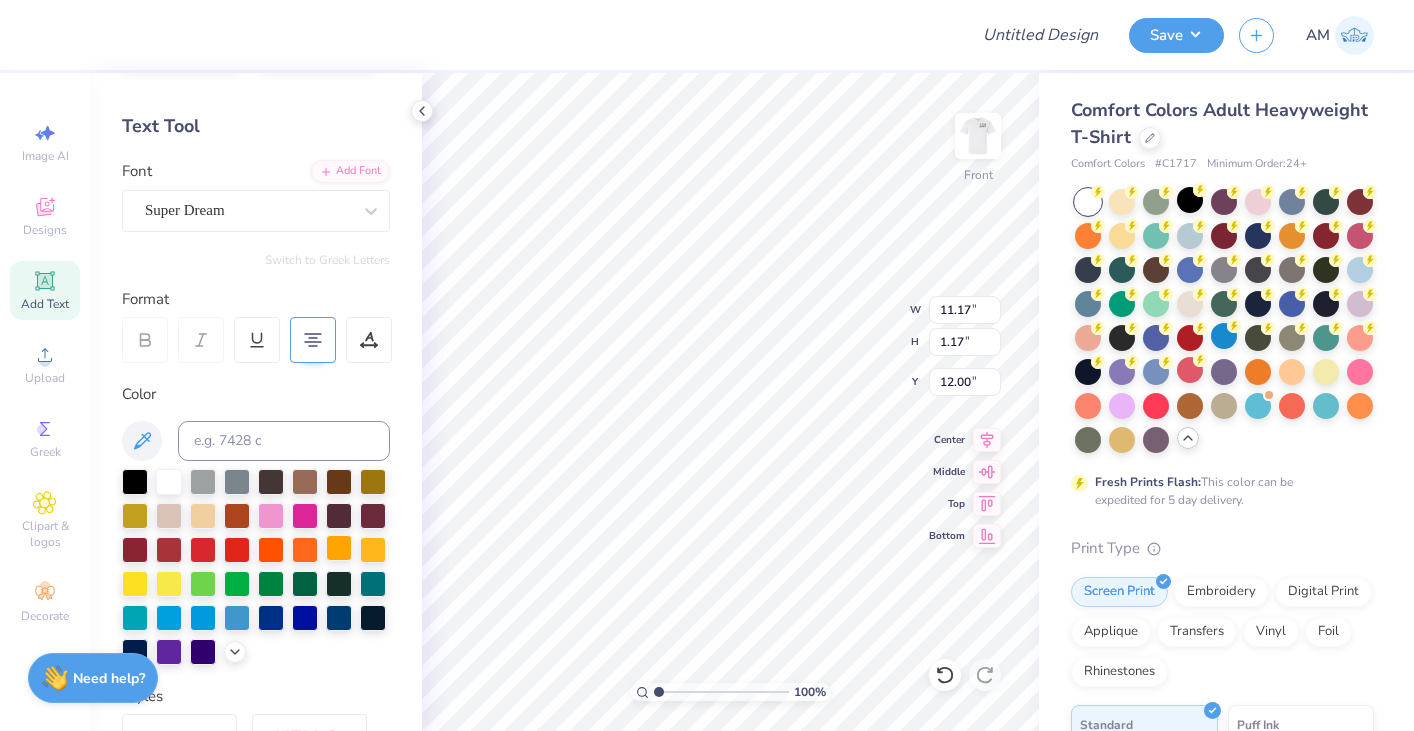 scroll, scrollTop: 1, scrollLeft: 0, axis: vertical 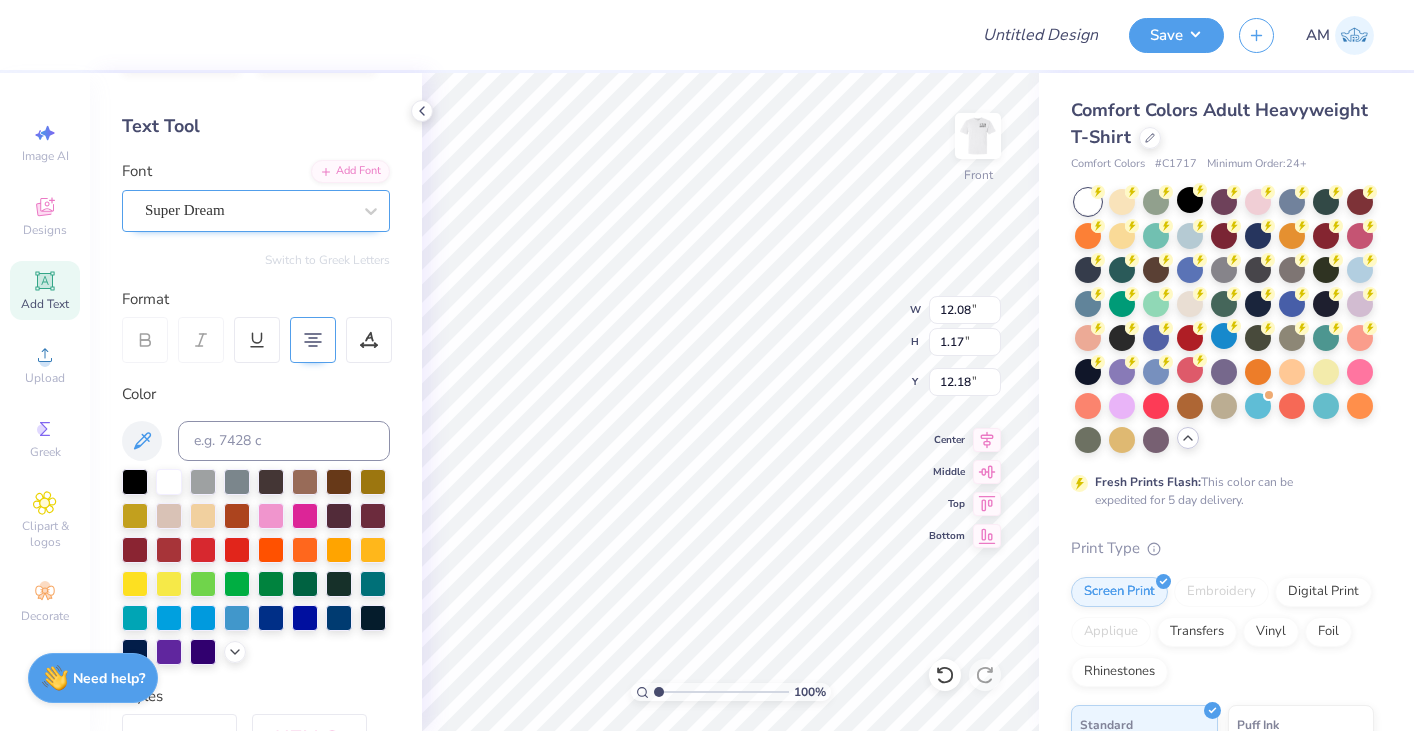 type on "[CITY]" 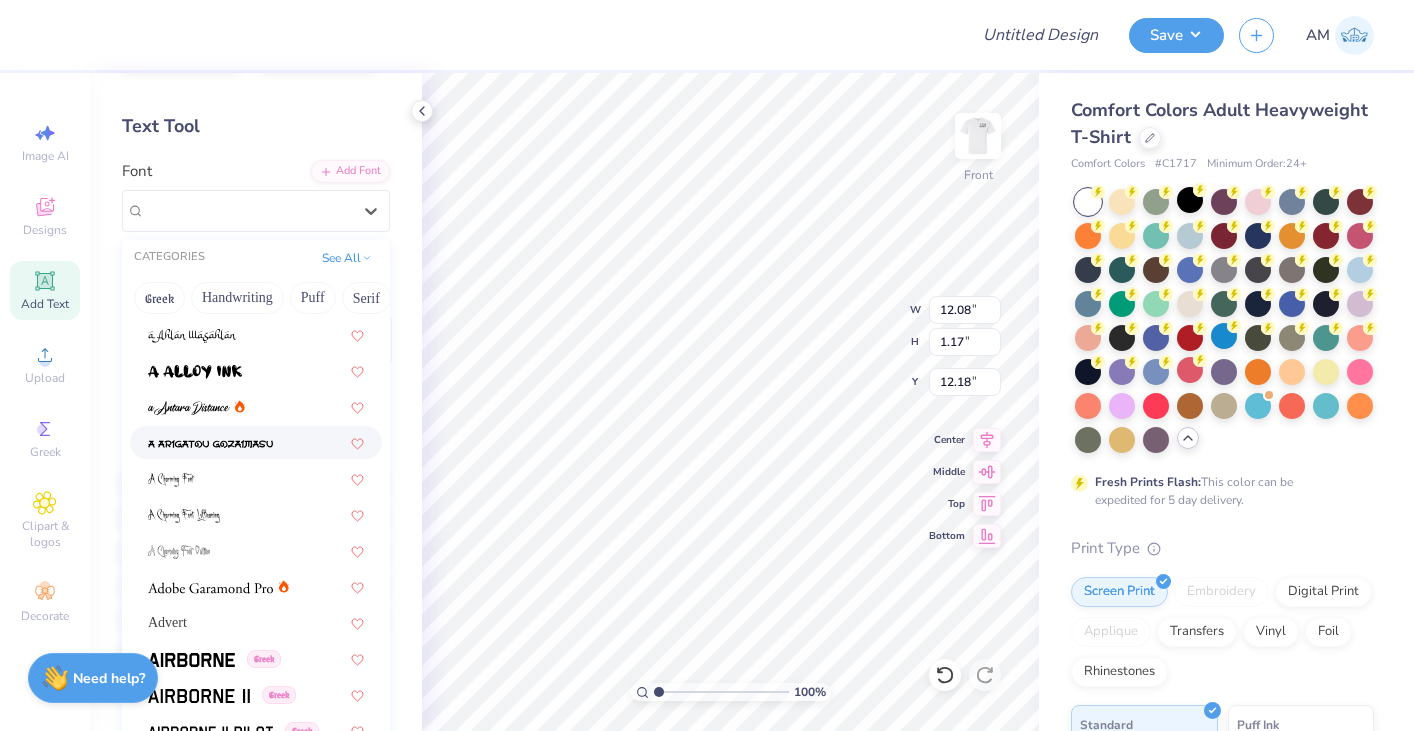 scroll, scrollTop: 0, scrollLeft: 0, axis: both 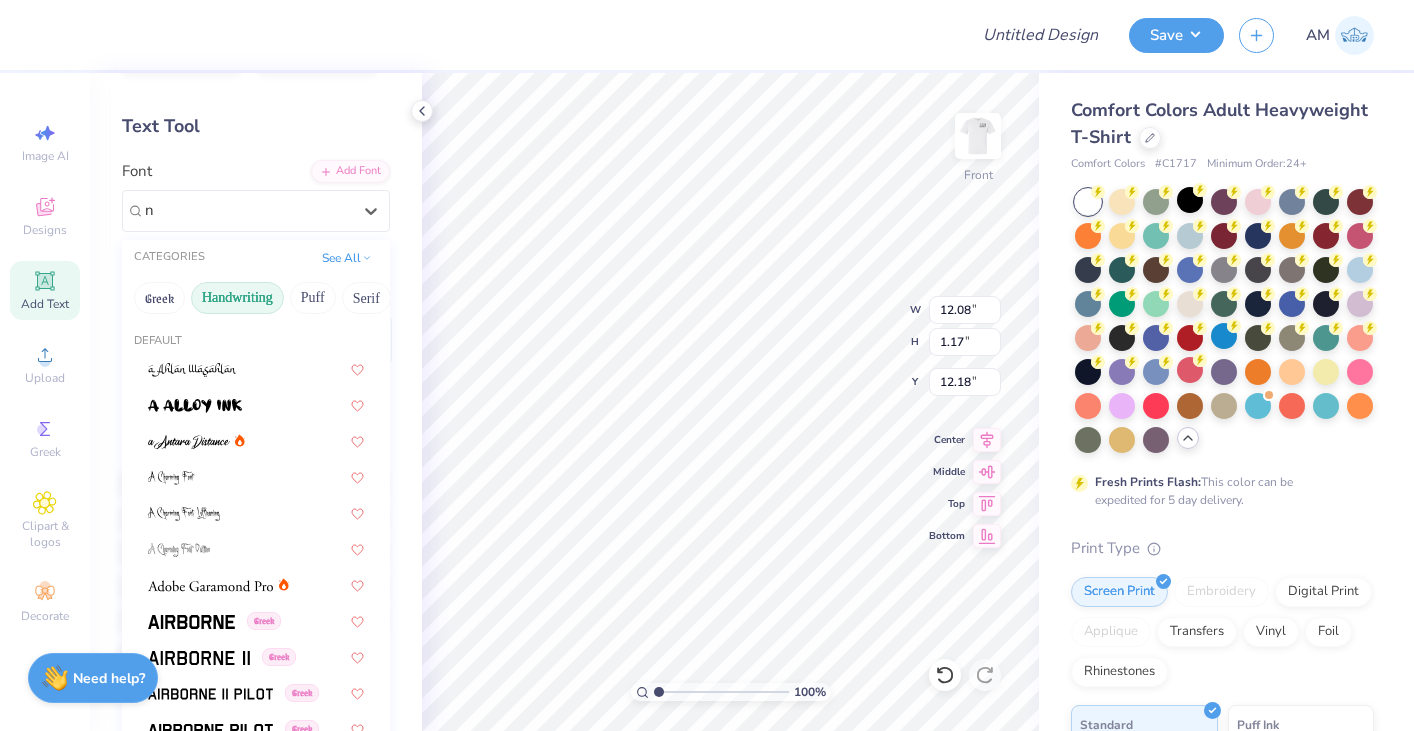 click on "Handwriting" at bounding box center [237, 298] 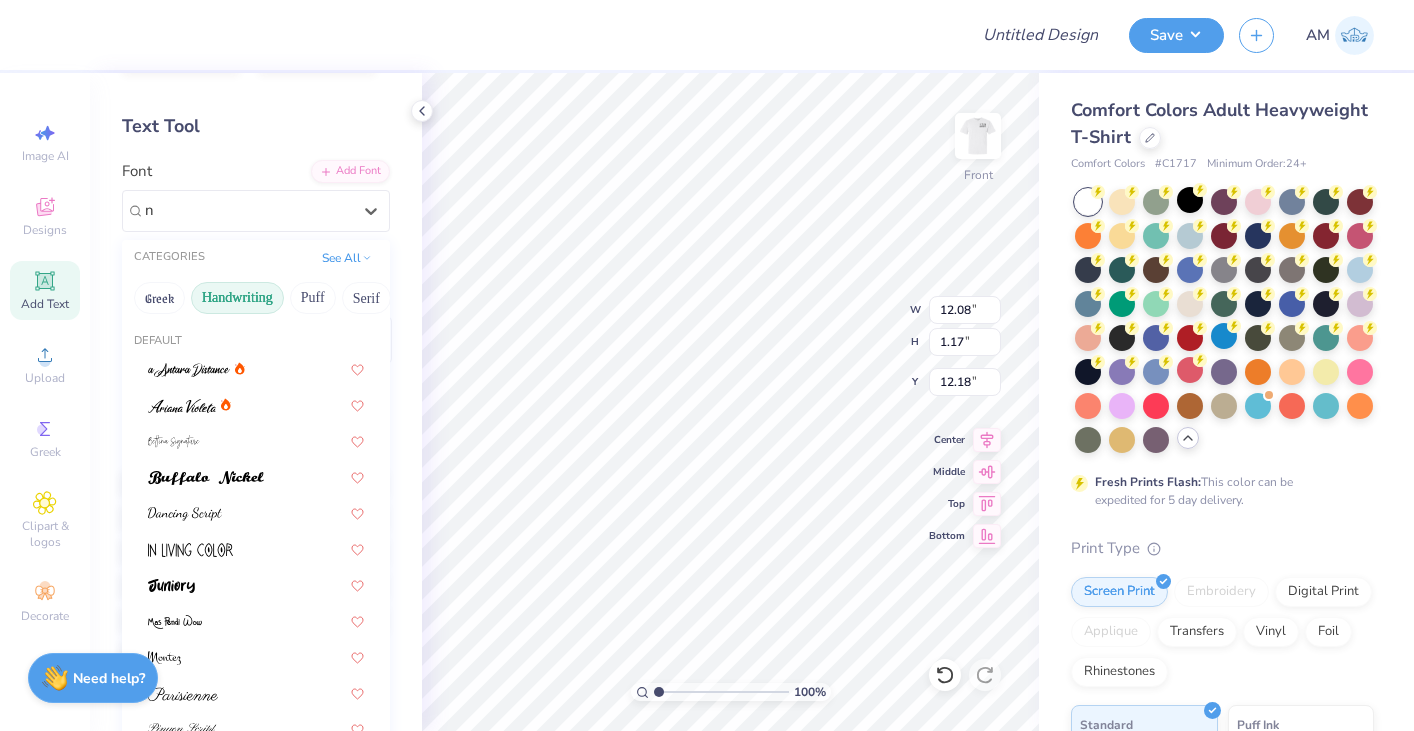 click on "Greek Handwriting Puff Serif Bold Calligraphy Retro Sans Serif Minimal Fantasy Techno Others" at bounding box center (256, 298) 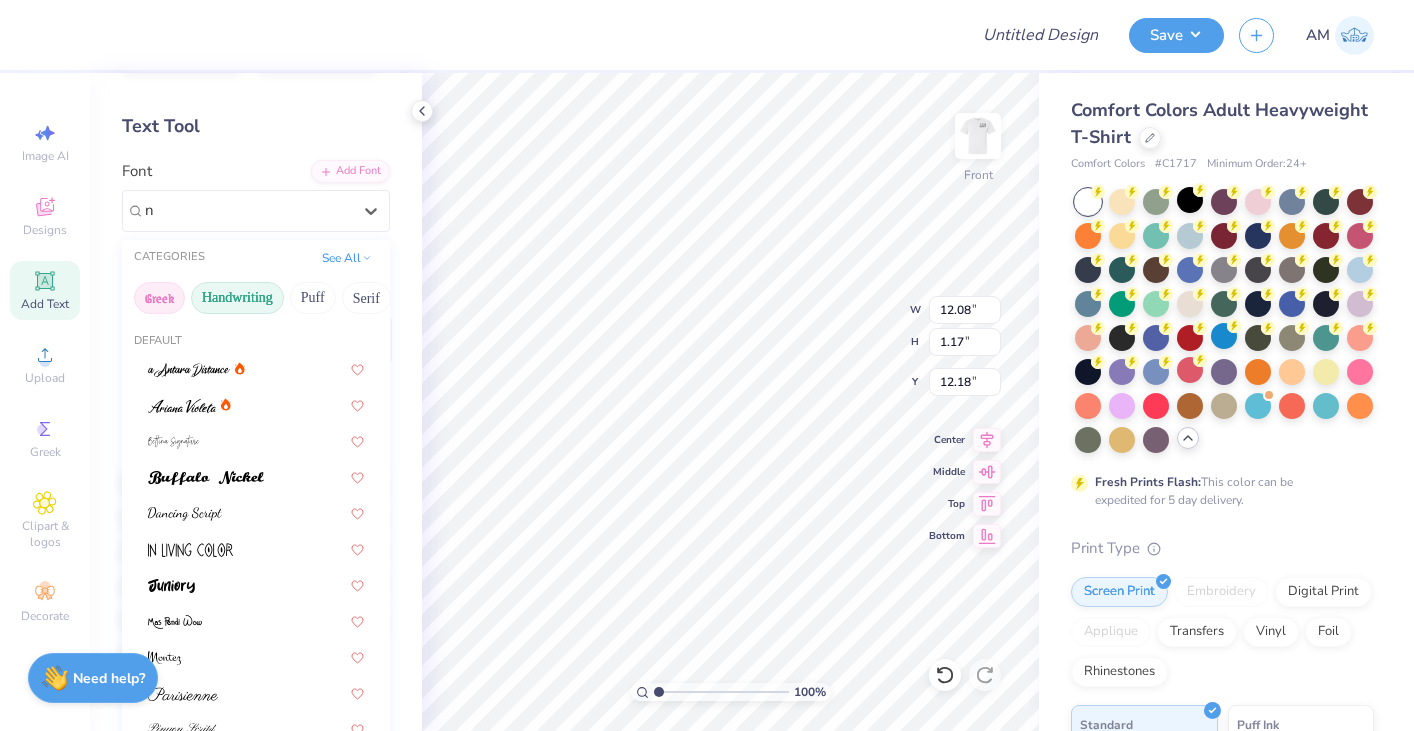 click on "Greek" at bounding box center [159, 298] 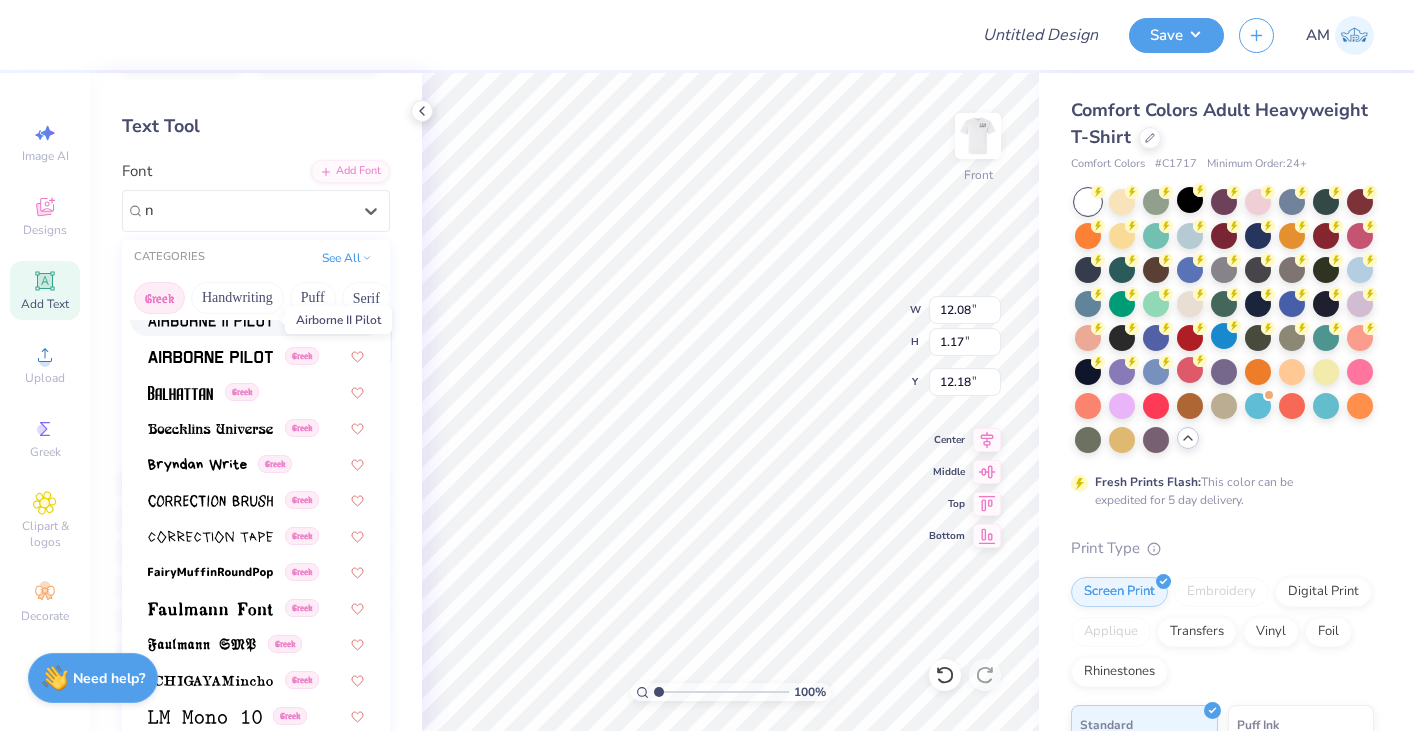 scroll, scrollTop: 134, scrollLeft: 0, axis: vertical 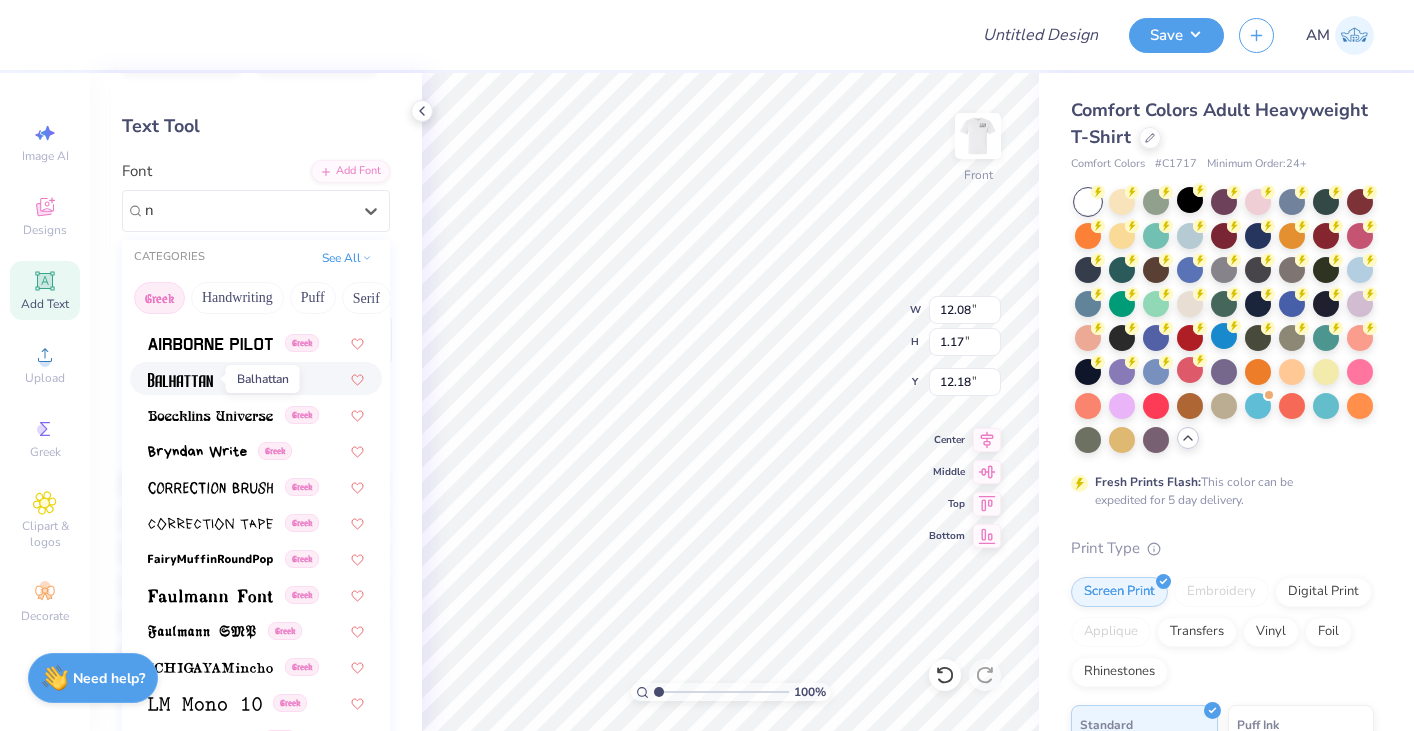 click at bounding box center (180, 380) 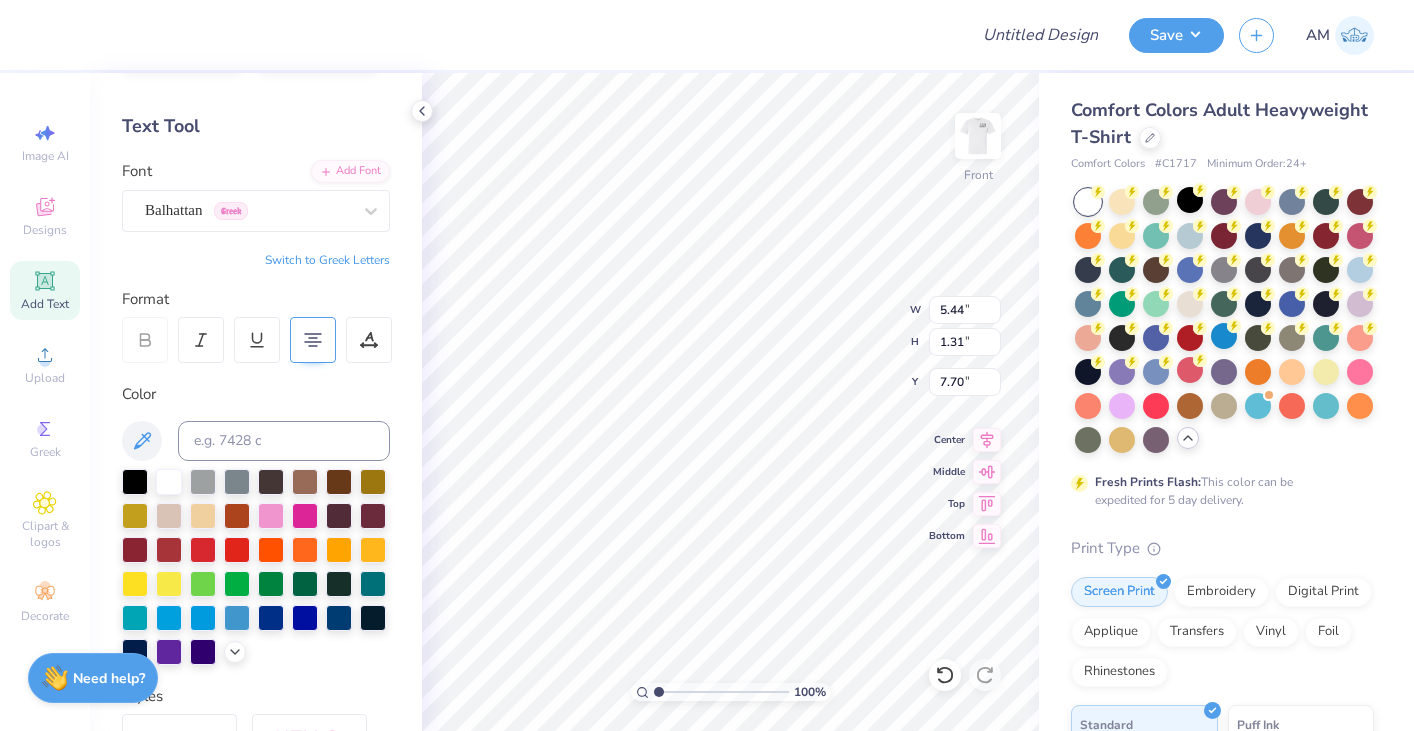 type on "7.79" 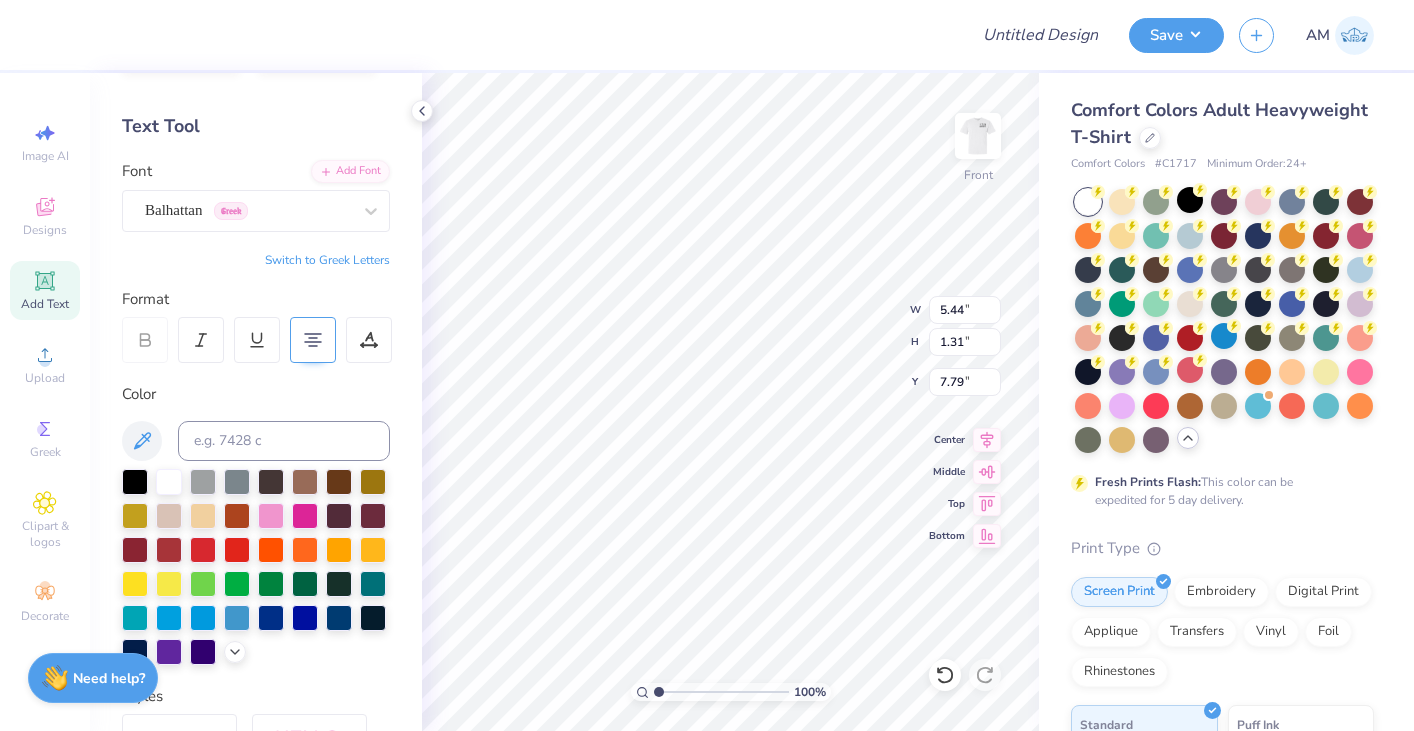 type on "8.96" 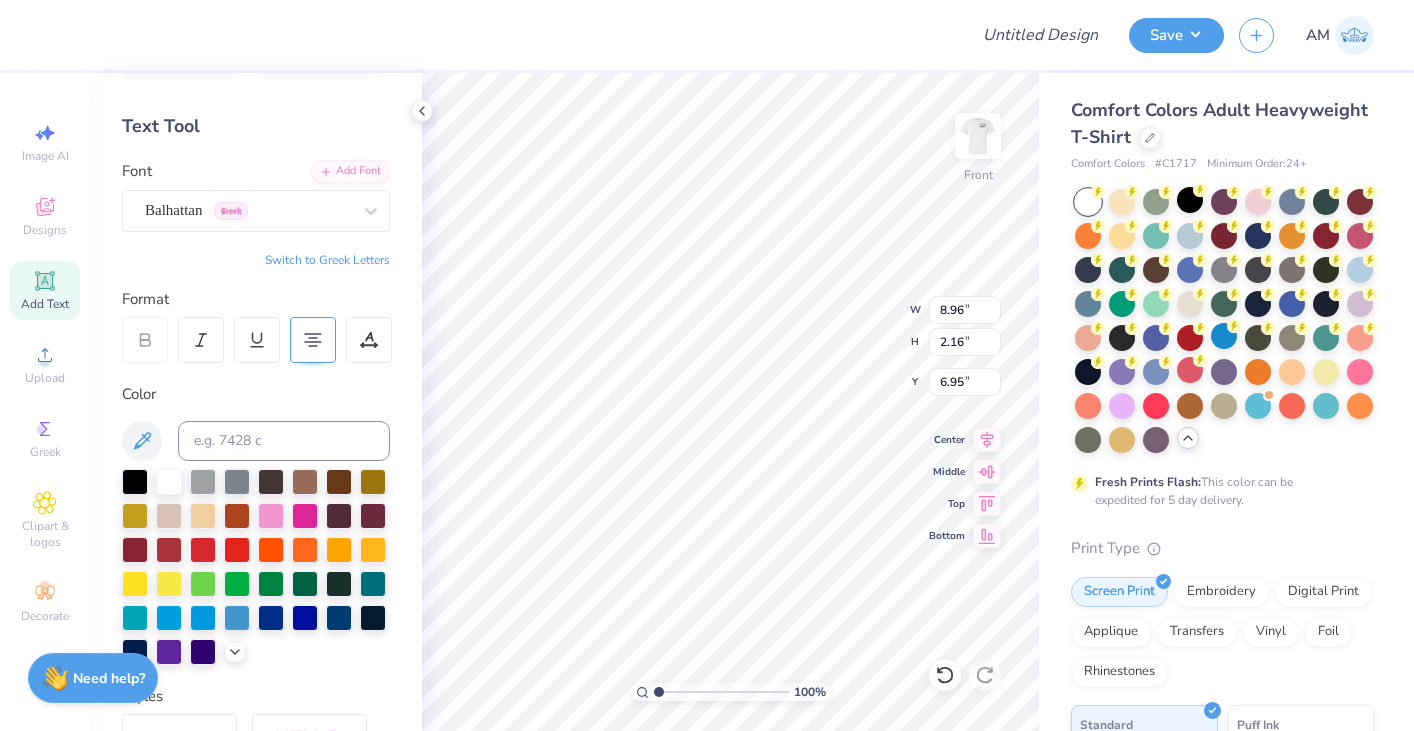type on "11.13" 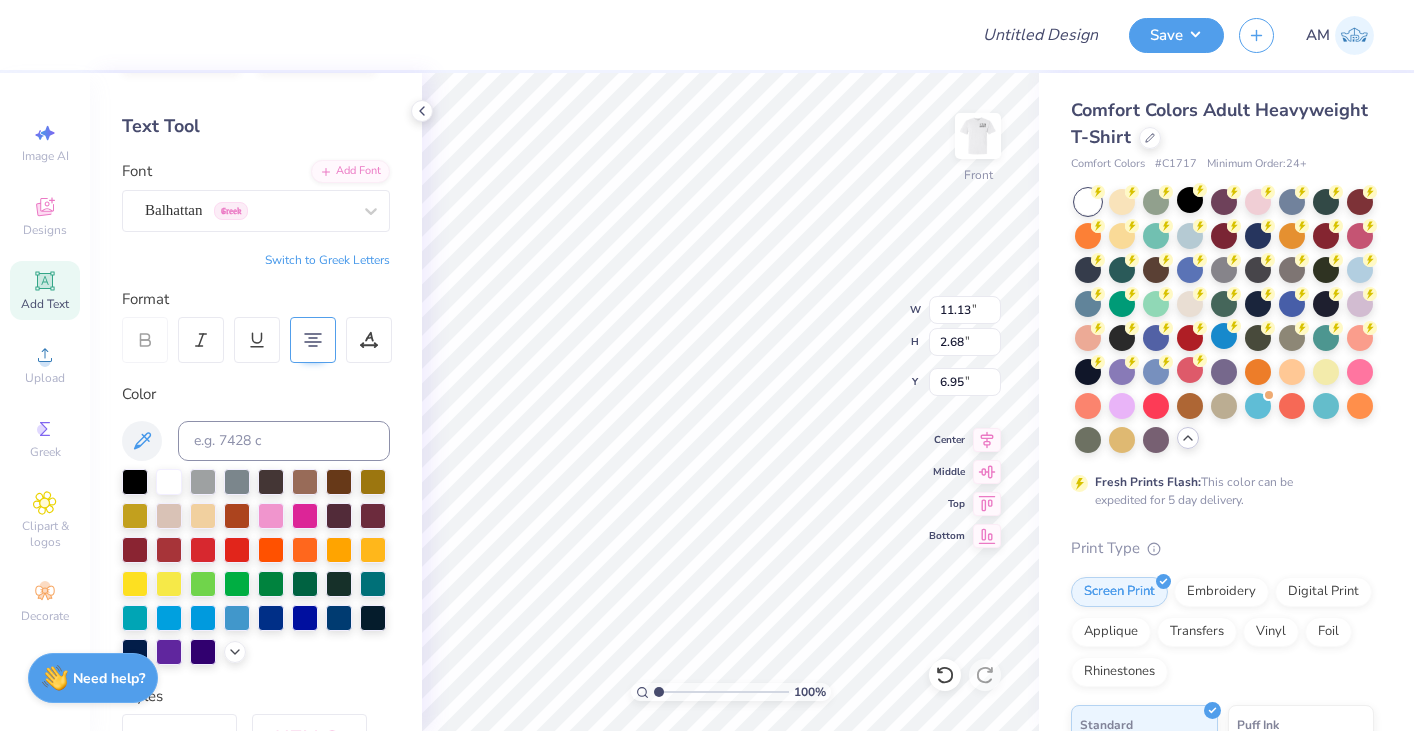 type on "6.51" 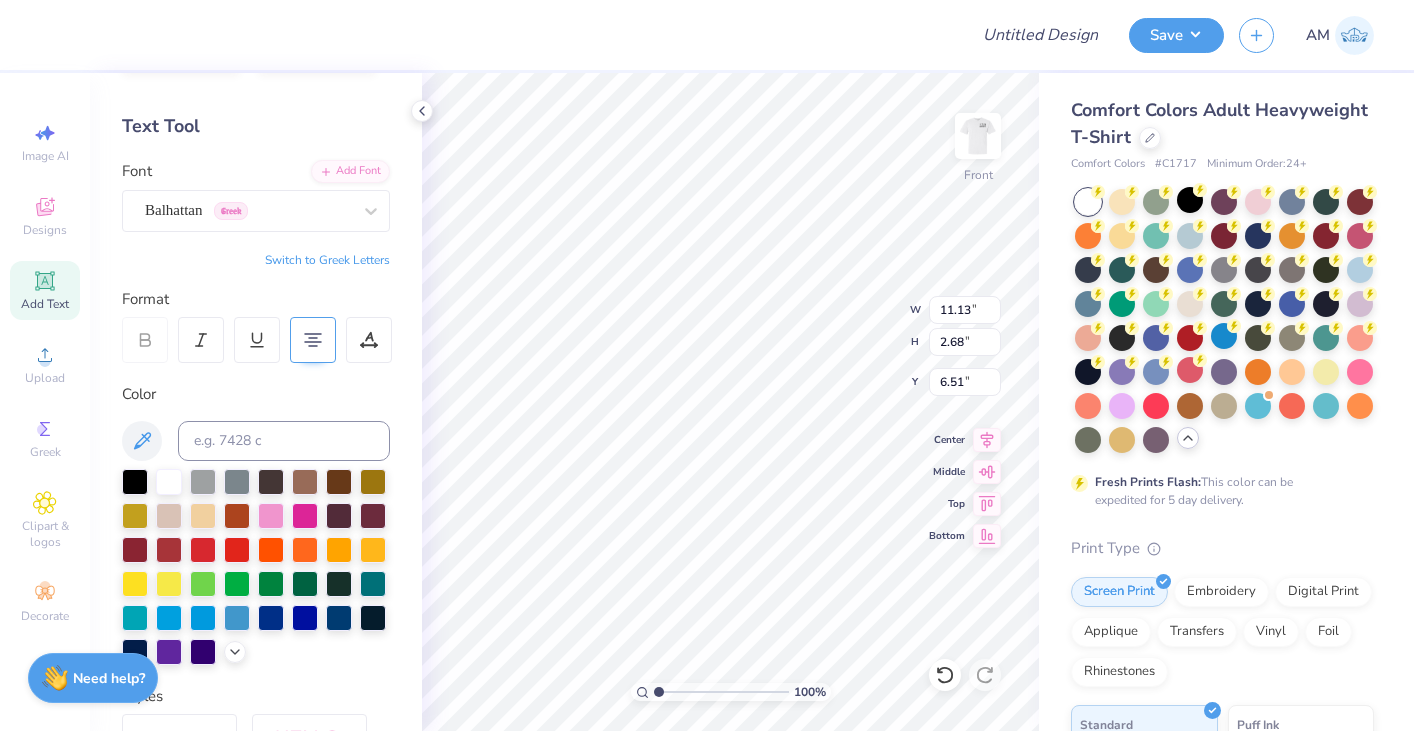 type on "11.17" 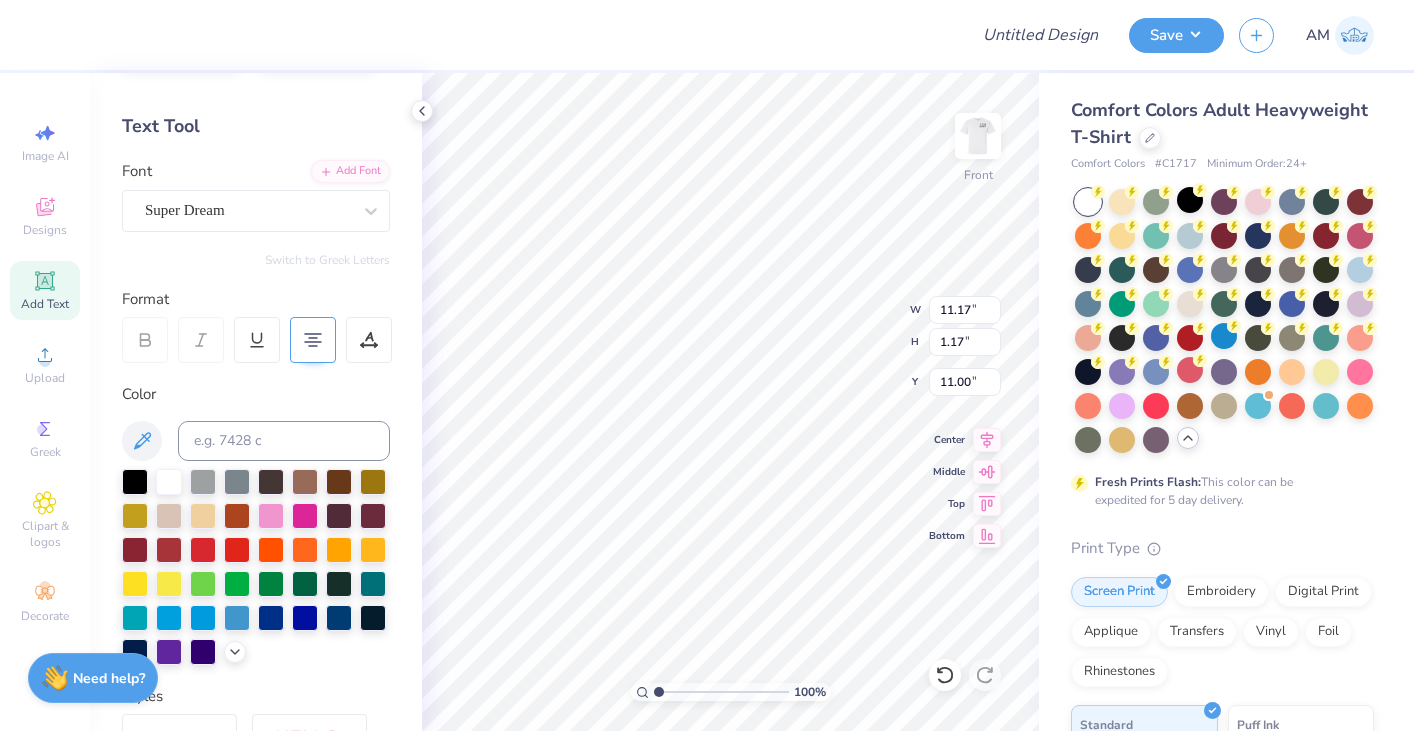 type on "9.59" 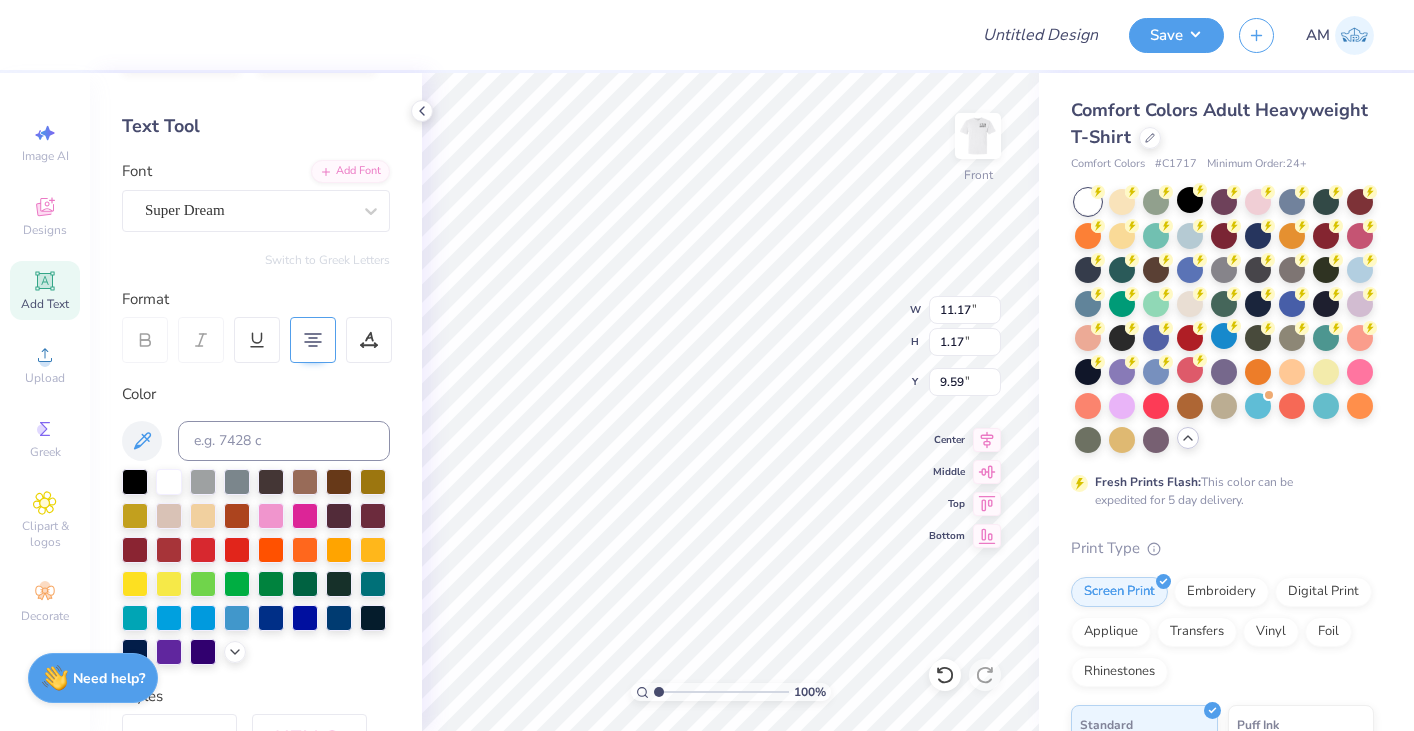 click on "Personalized Names Personalized Numbers Text Tool  Add Font Font Super Dream Switch to Greek Letters Format Color Styles Text Shape" at bounding box center [256, 402] 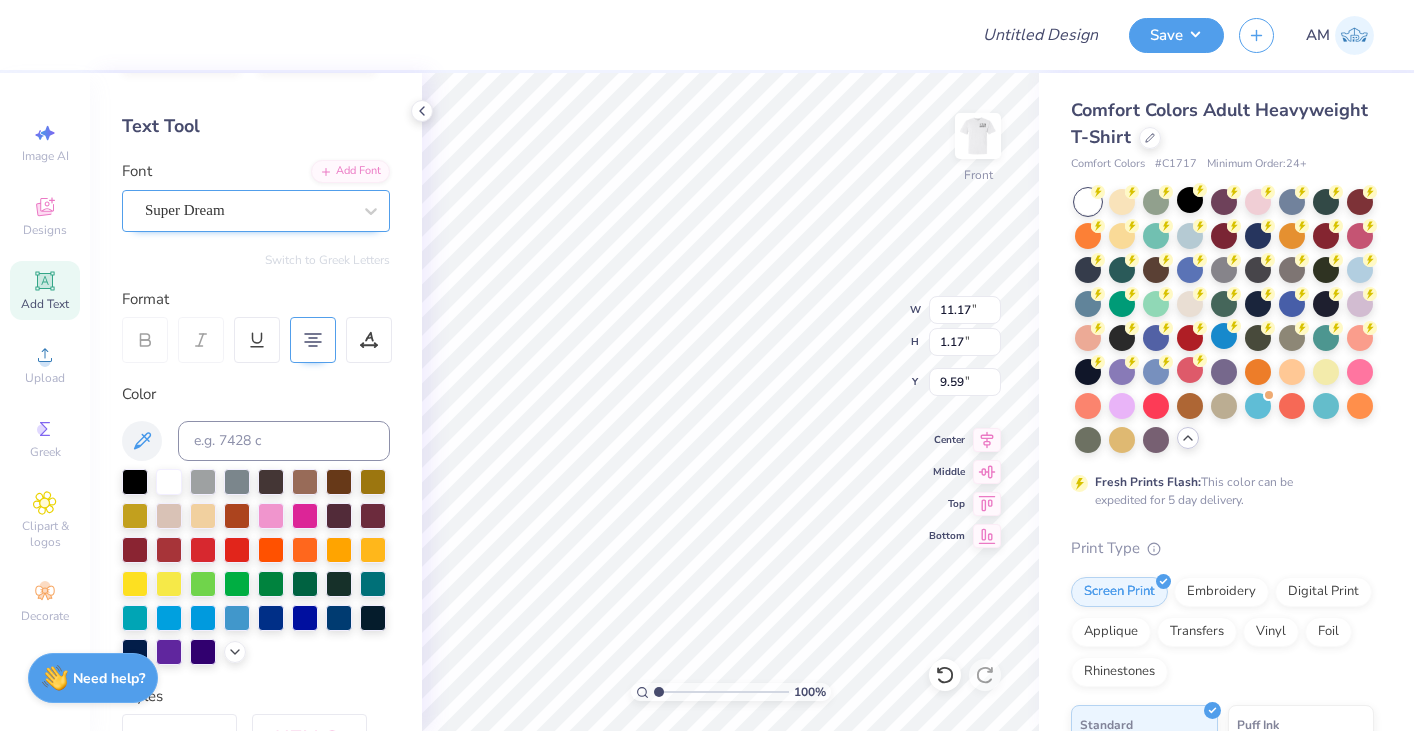 click on "Super Dream" at bounding box center (248, 210) 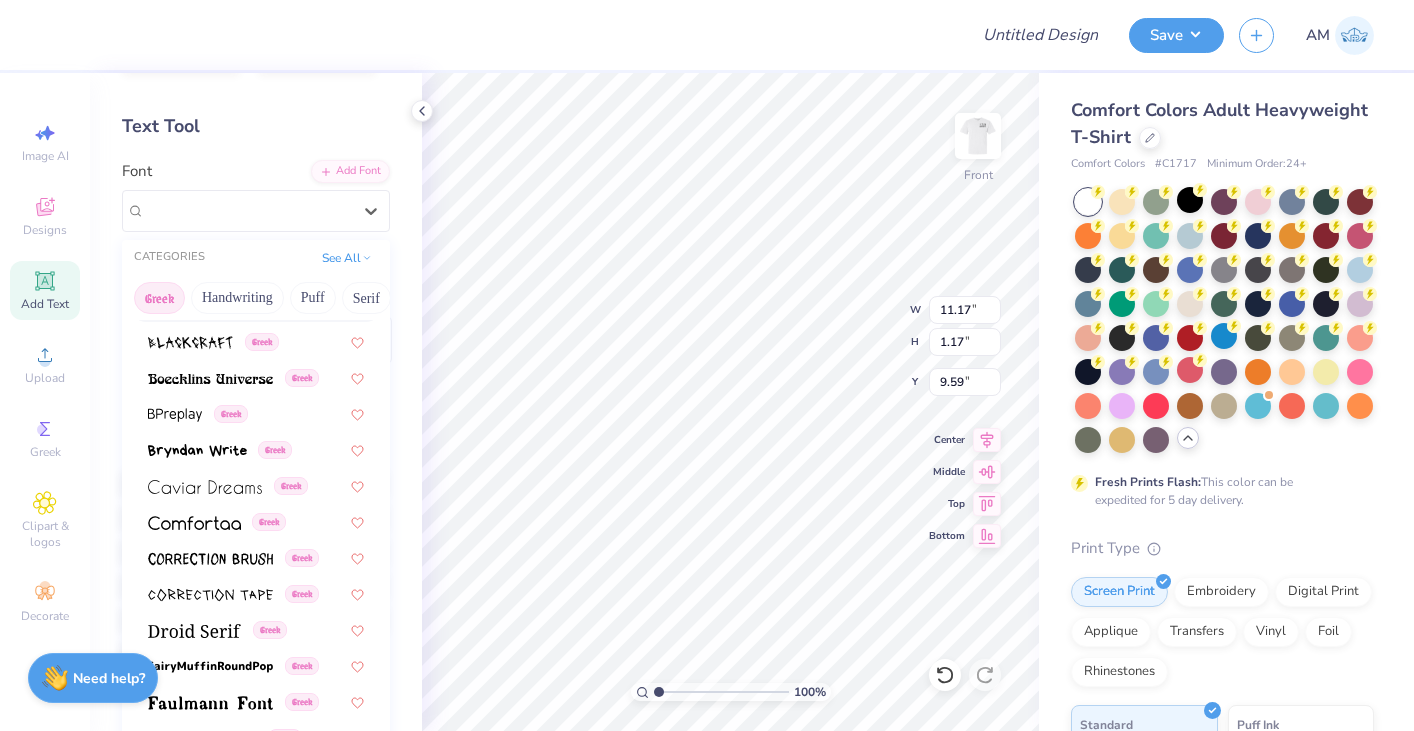 scroll, scrollTop: 0, scrollLeft: 0, axis: both 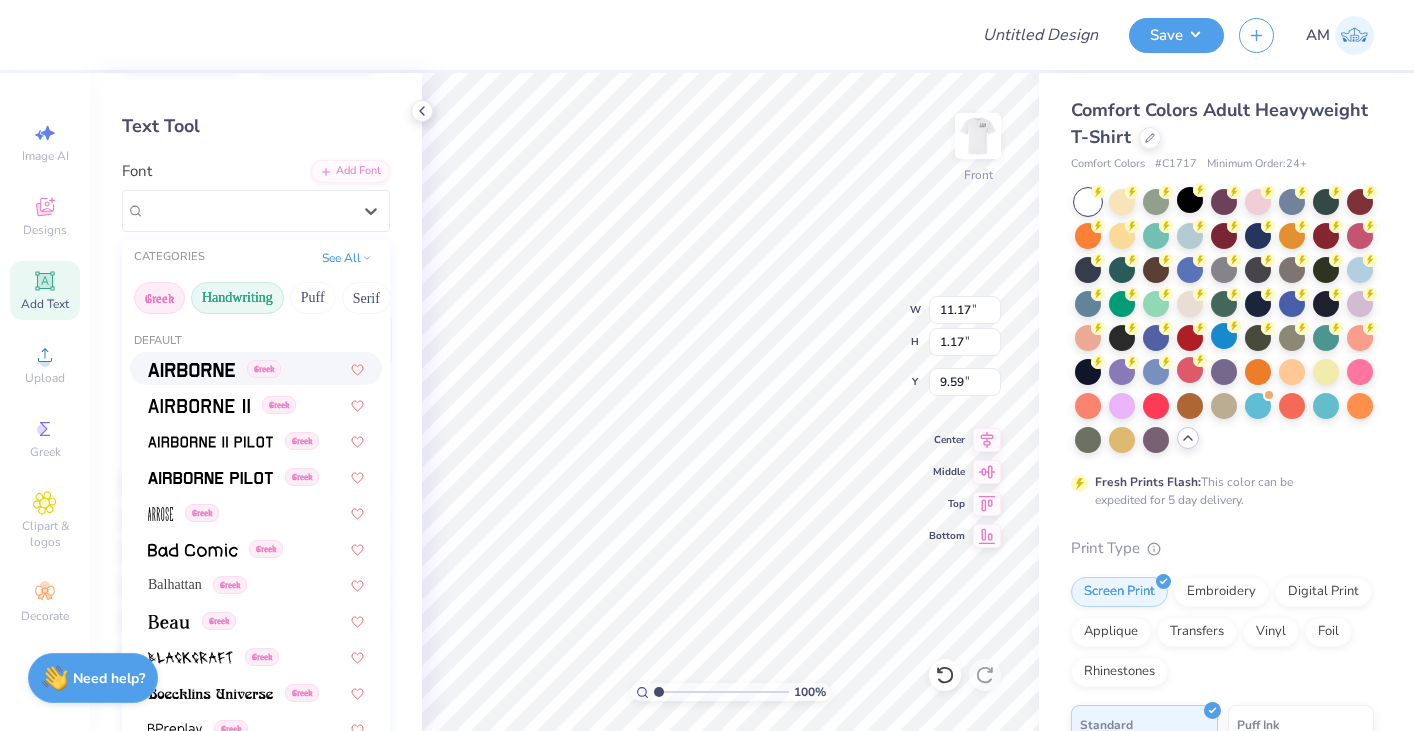 click on "Handwriting" at bounding box center (237, 298) 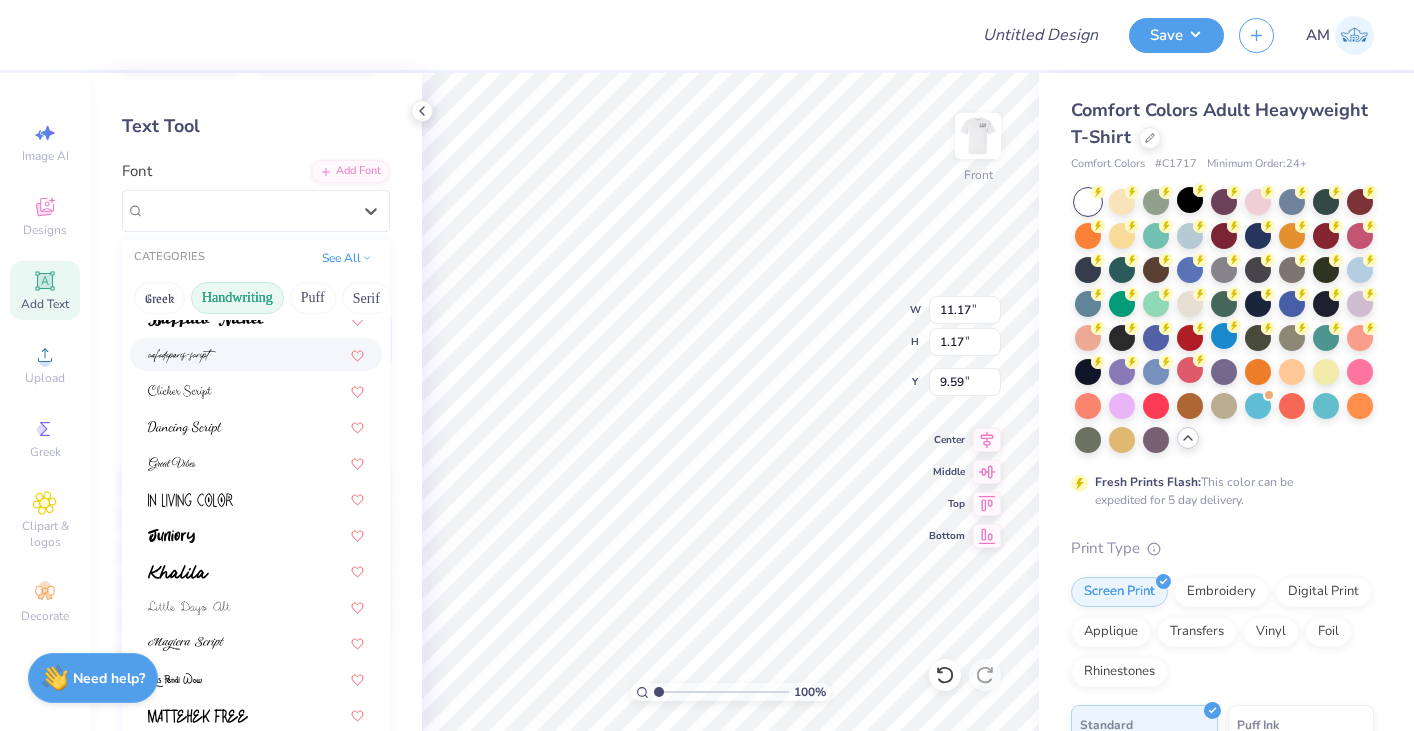 scroll, scrollTop: 195, scrollLeft: 0, axis: vertical 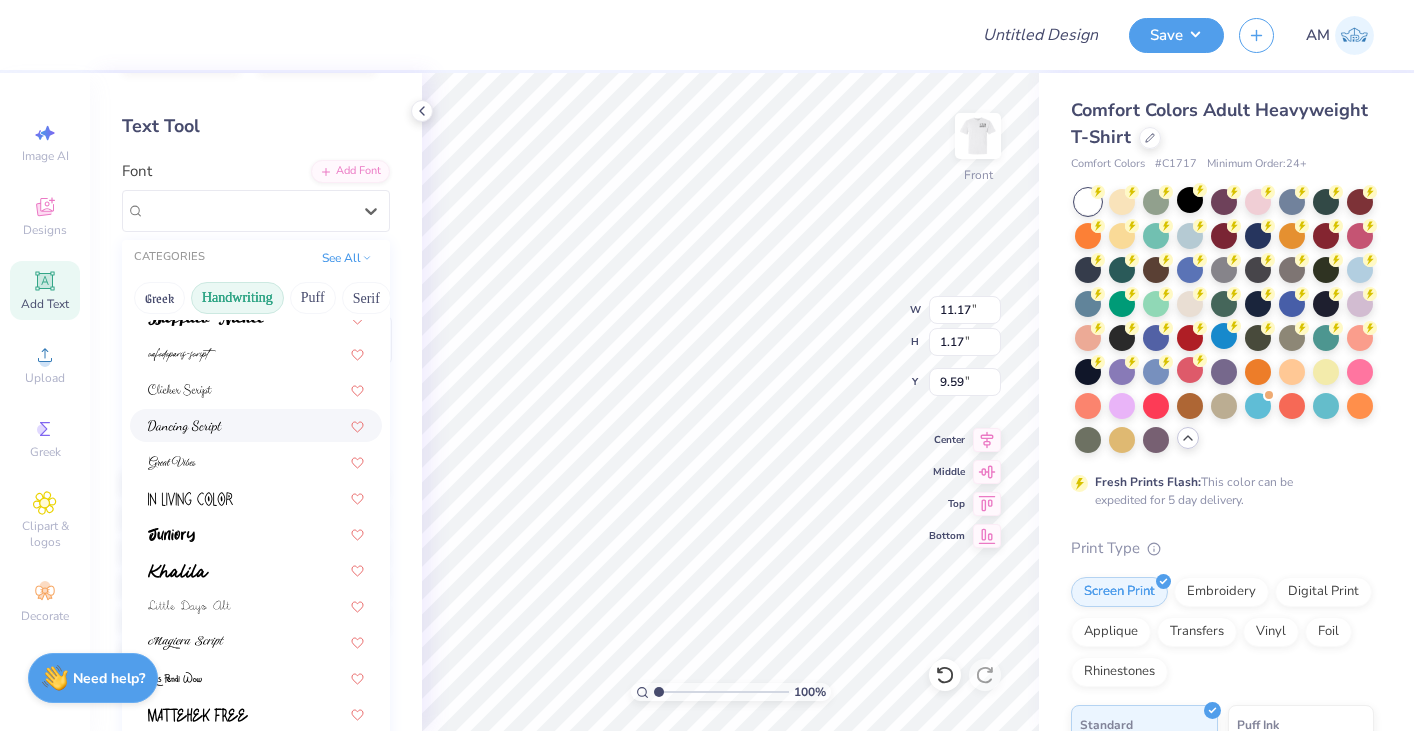 click at bounding box center (256, 425) 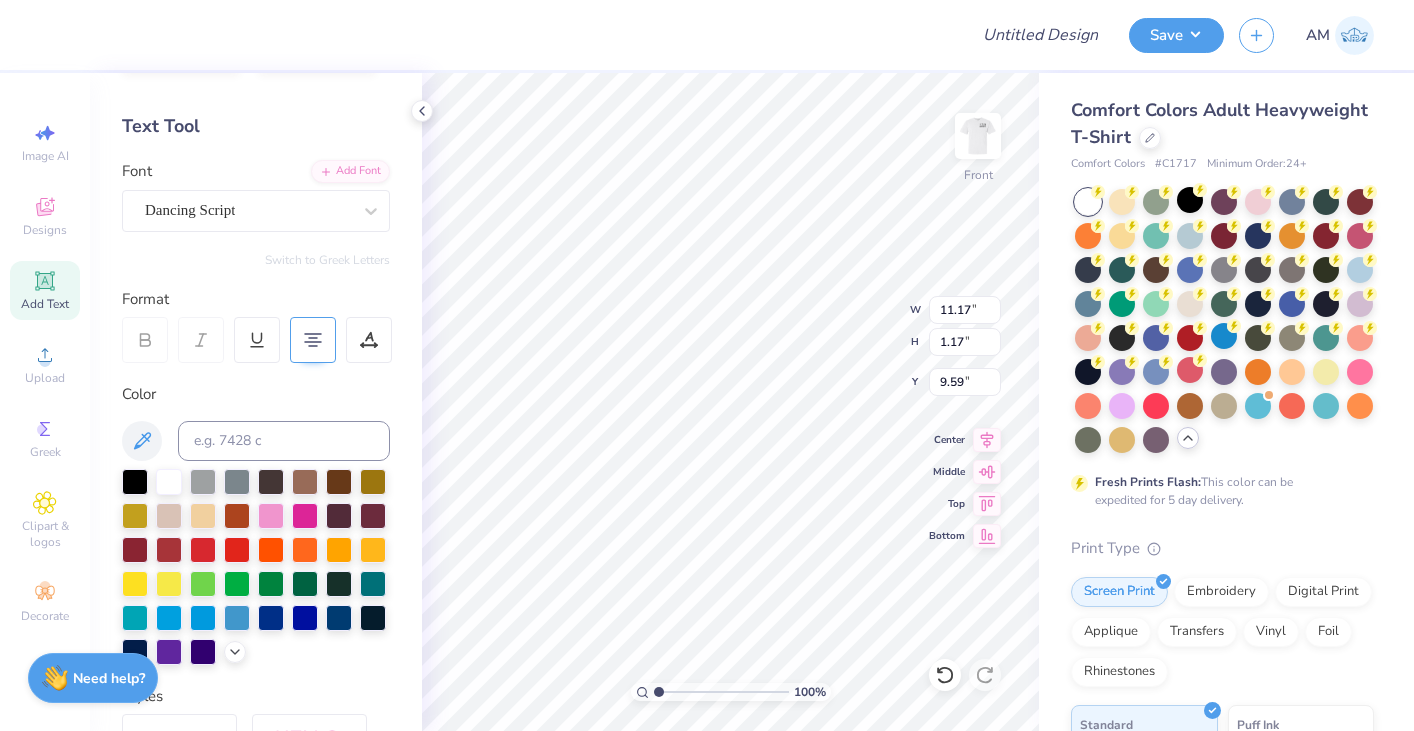 type on "10.57" 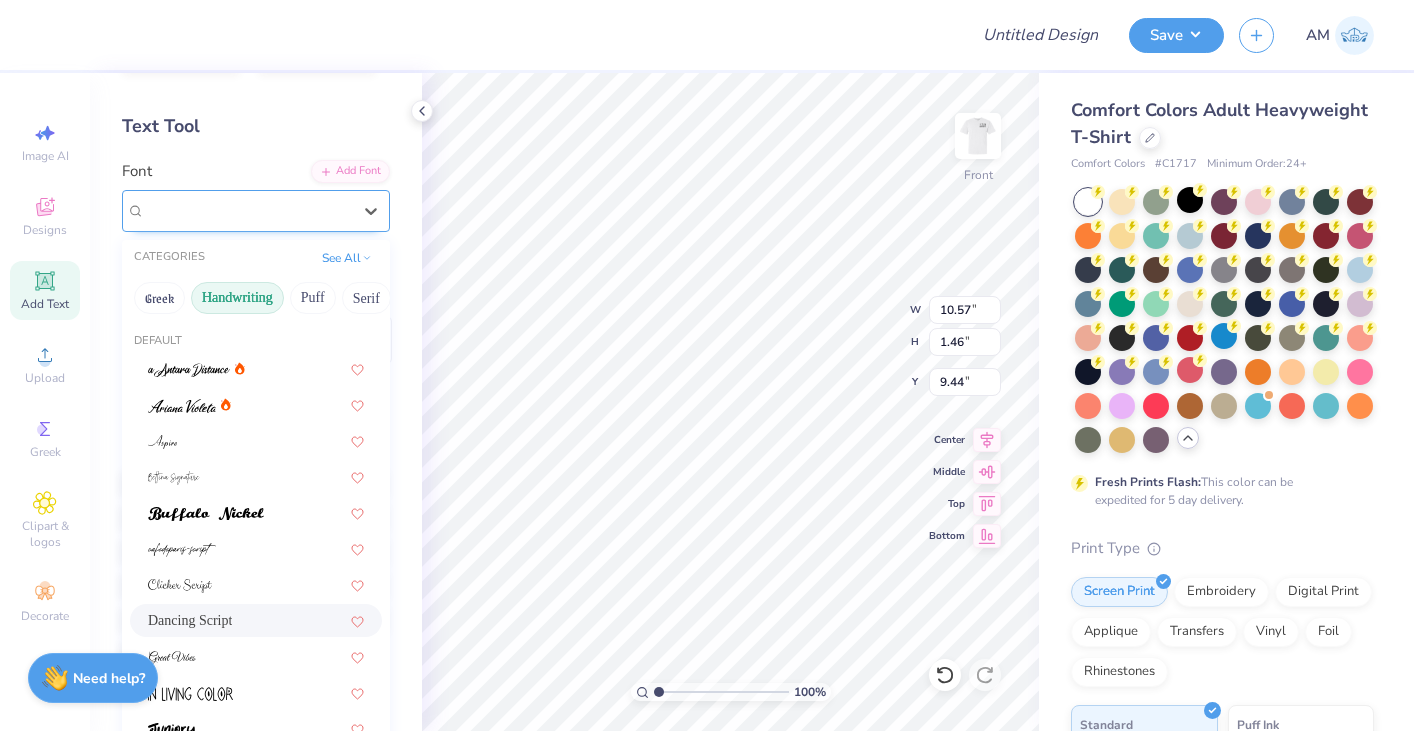 click on "Dancing Script" at bounding box center (248, 210) 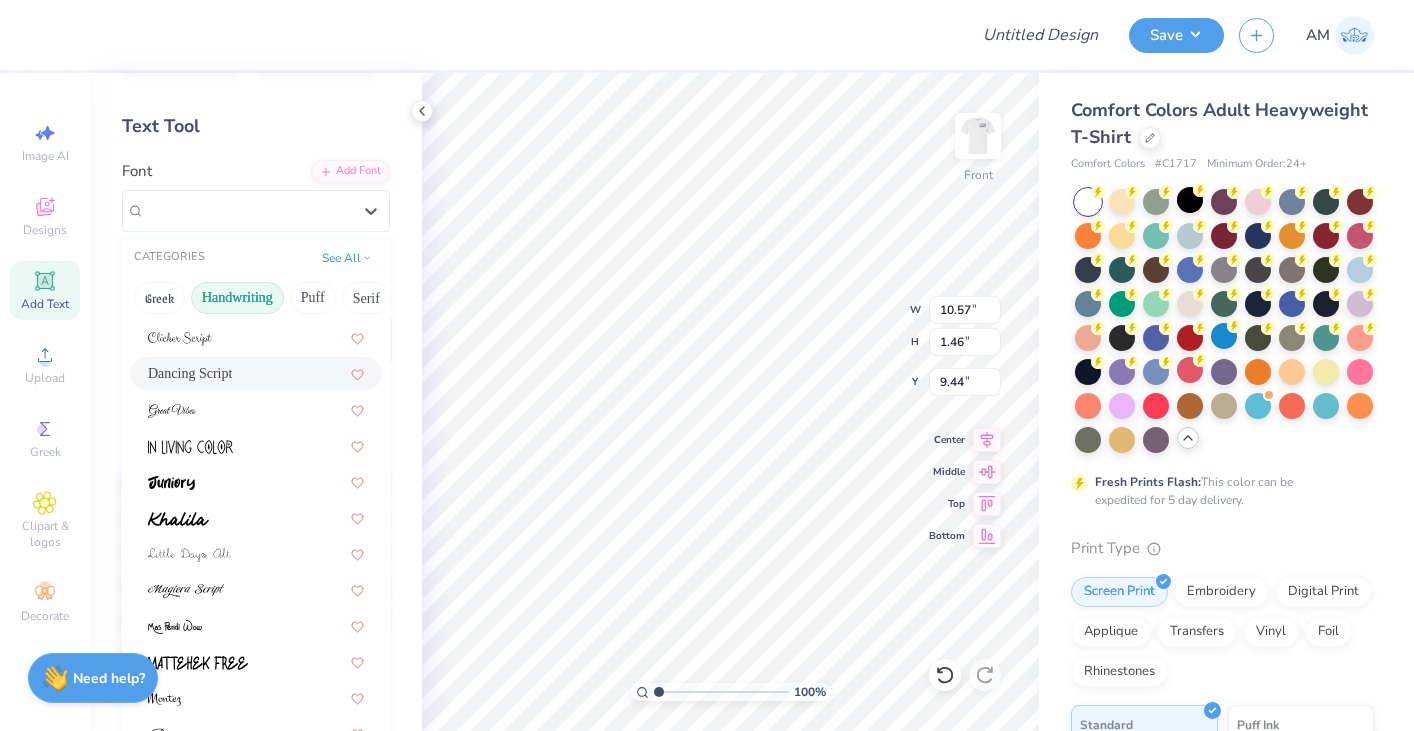 scroll, scrollTop: 256, scrollLeft: 0, axis: vertical 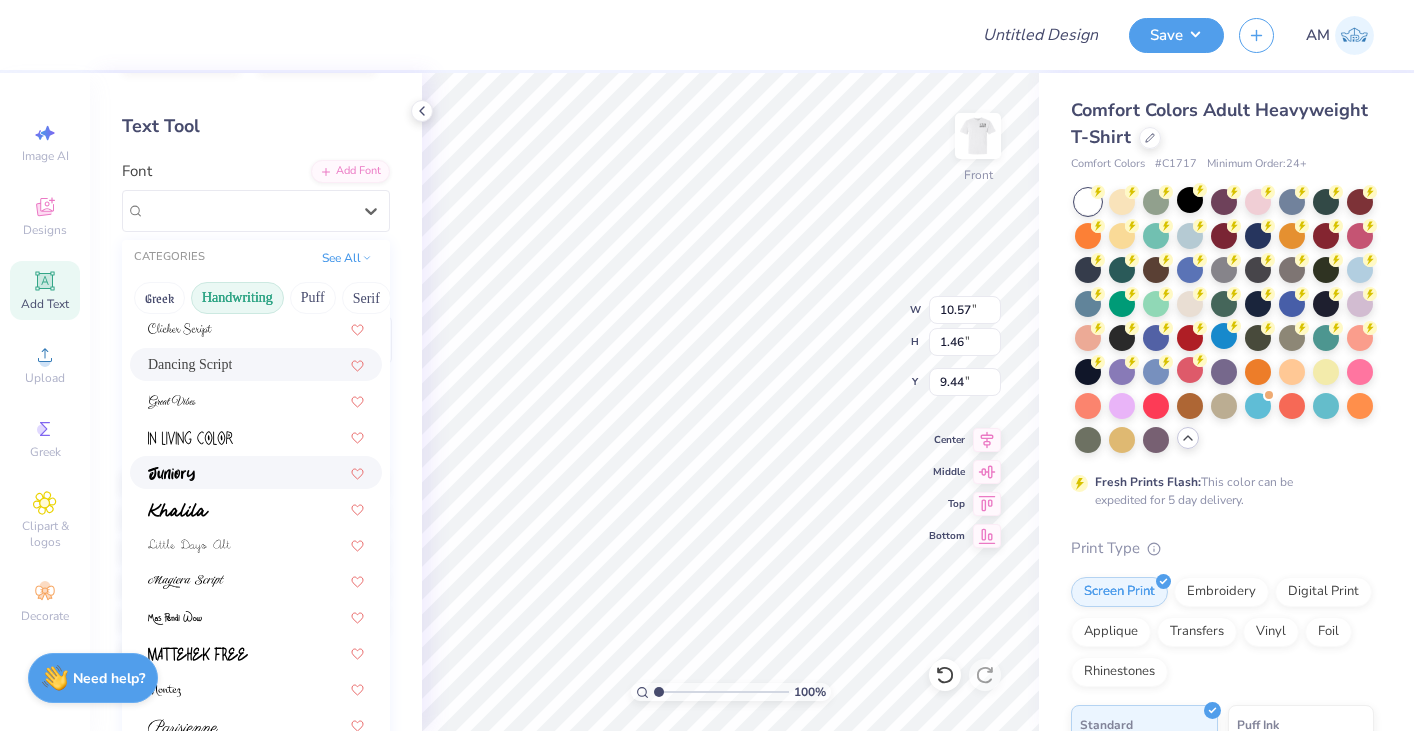 click at bounding box center (256, 472) 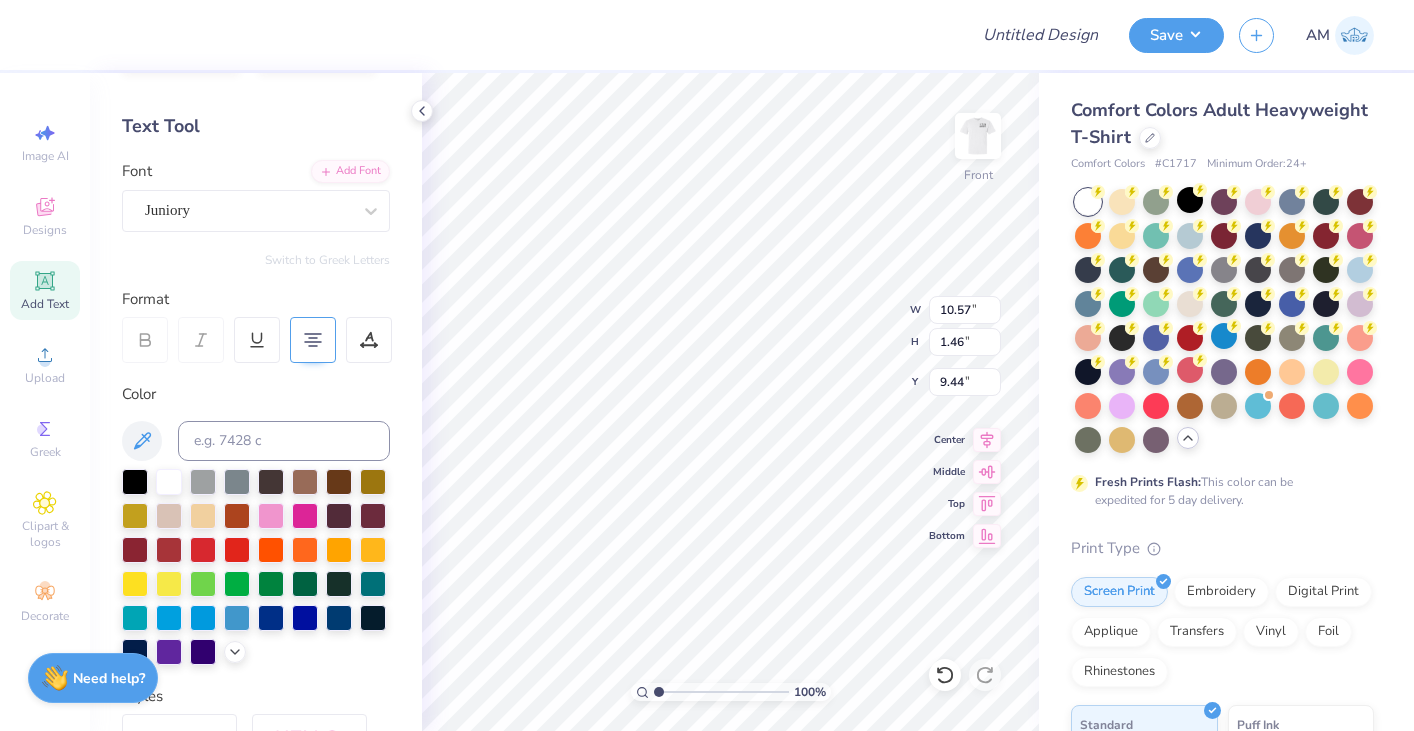 type on "11.44" 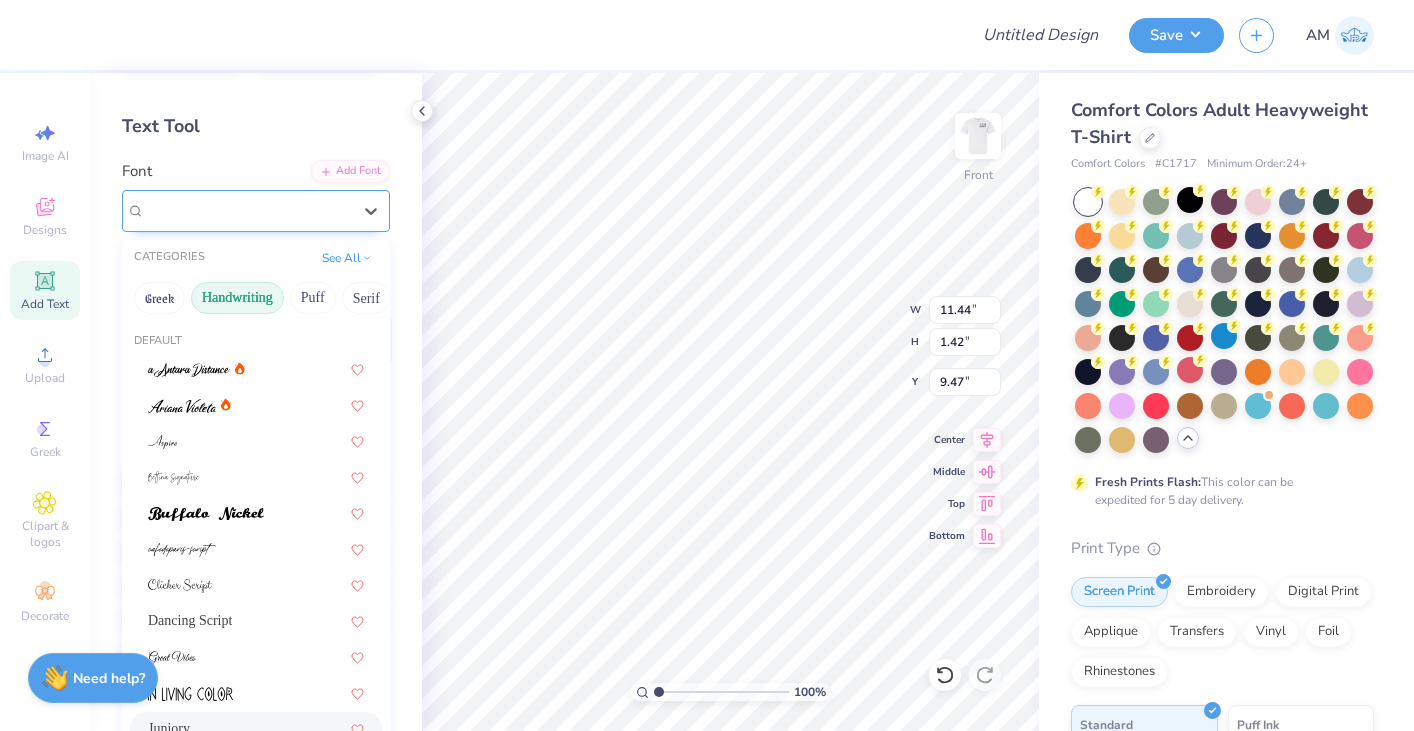 click on "Juniory" at bounding box center [248, 210] 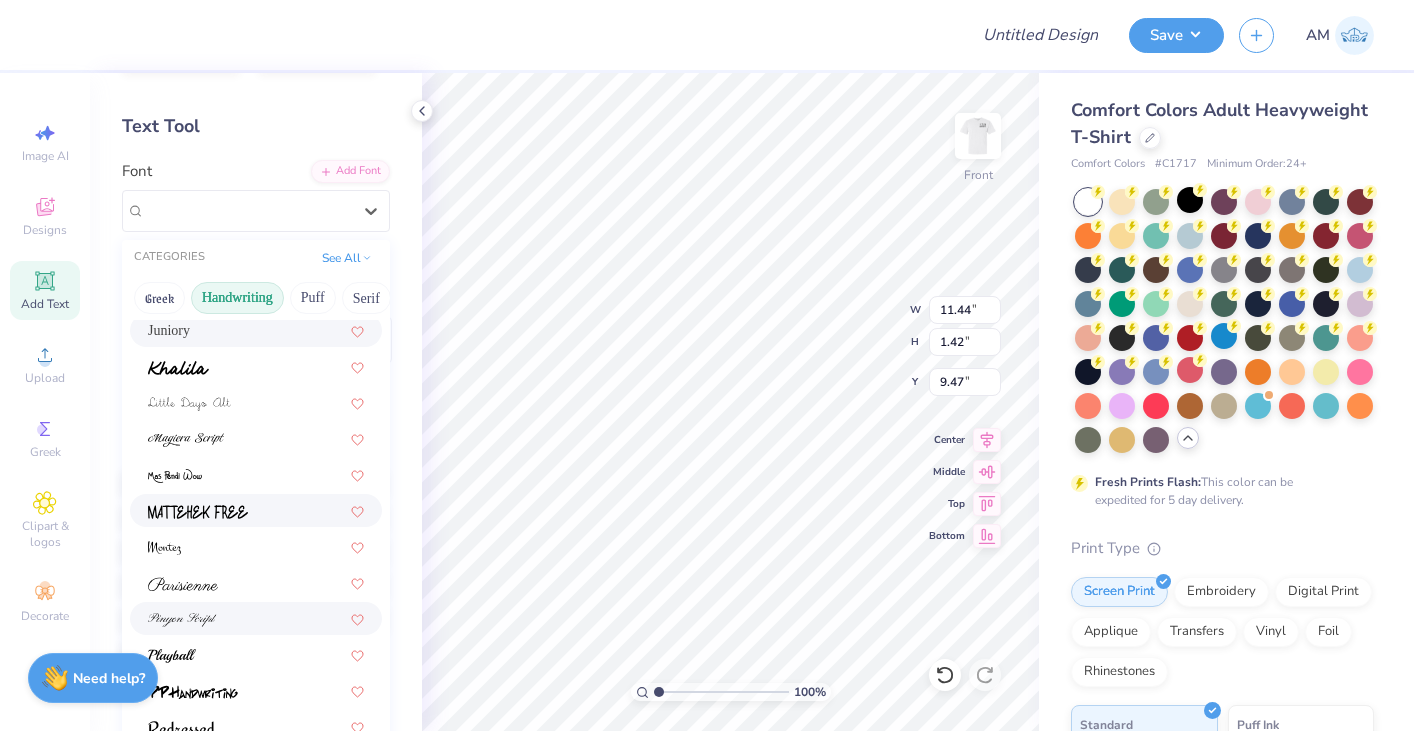scroll, scrollTop: 454, scrollLeft: 0, axis: vertical 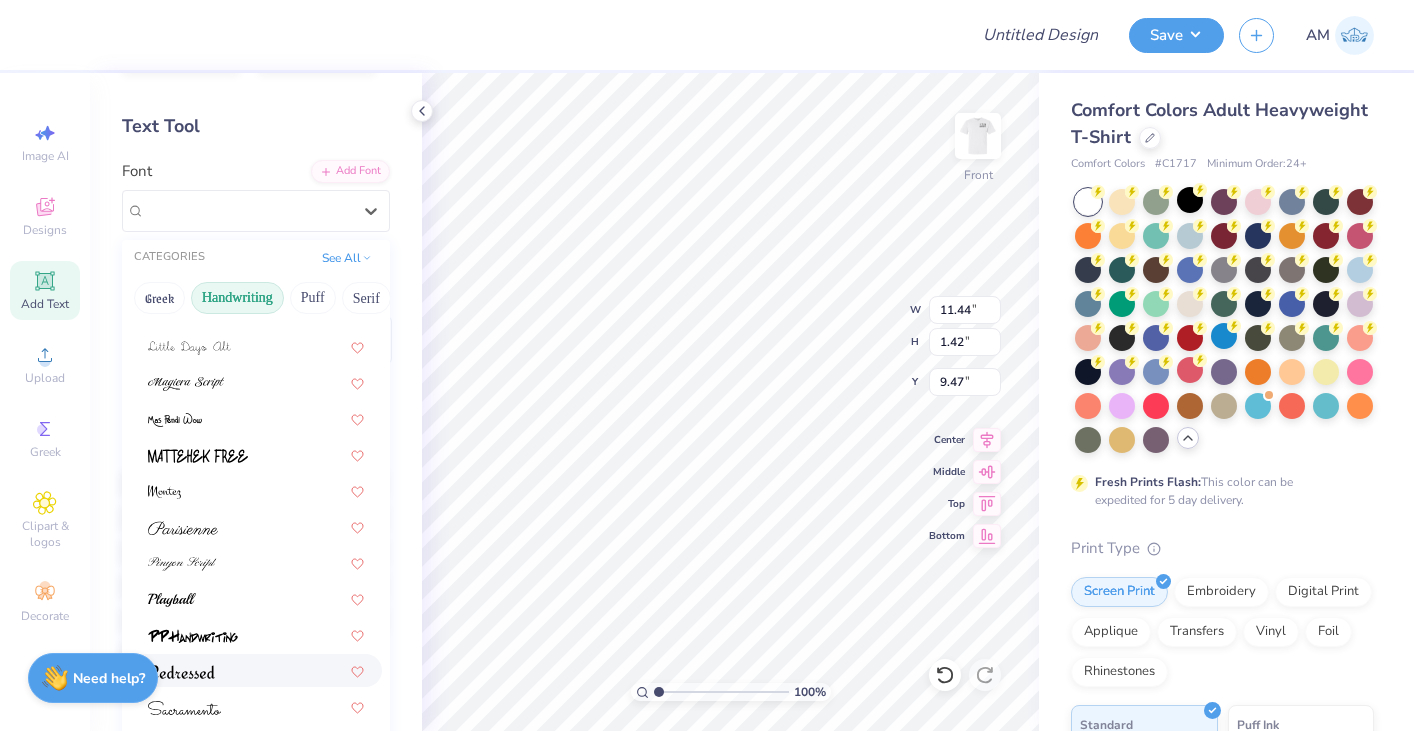 click at bounding box center [256, 670] 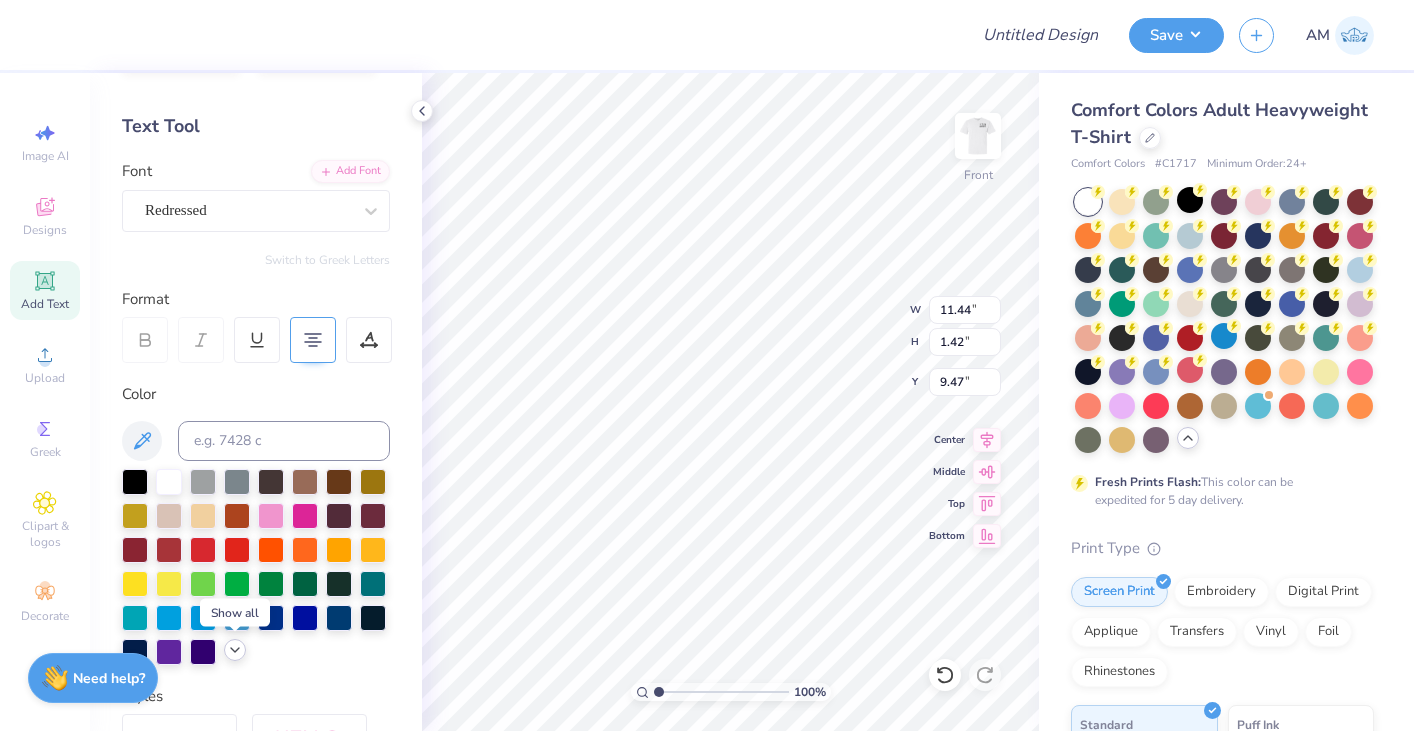 type on "10.53" 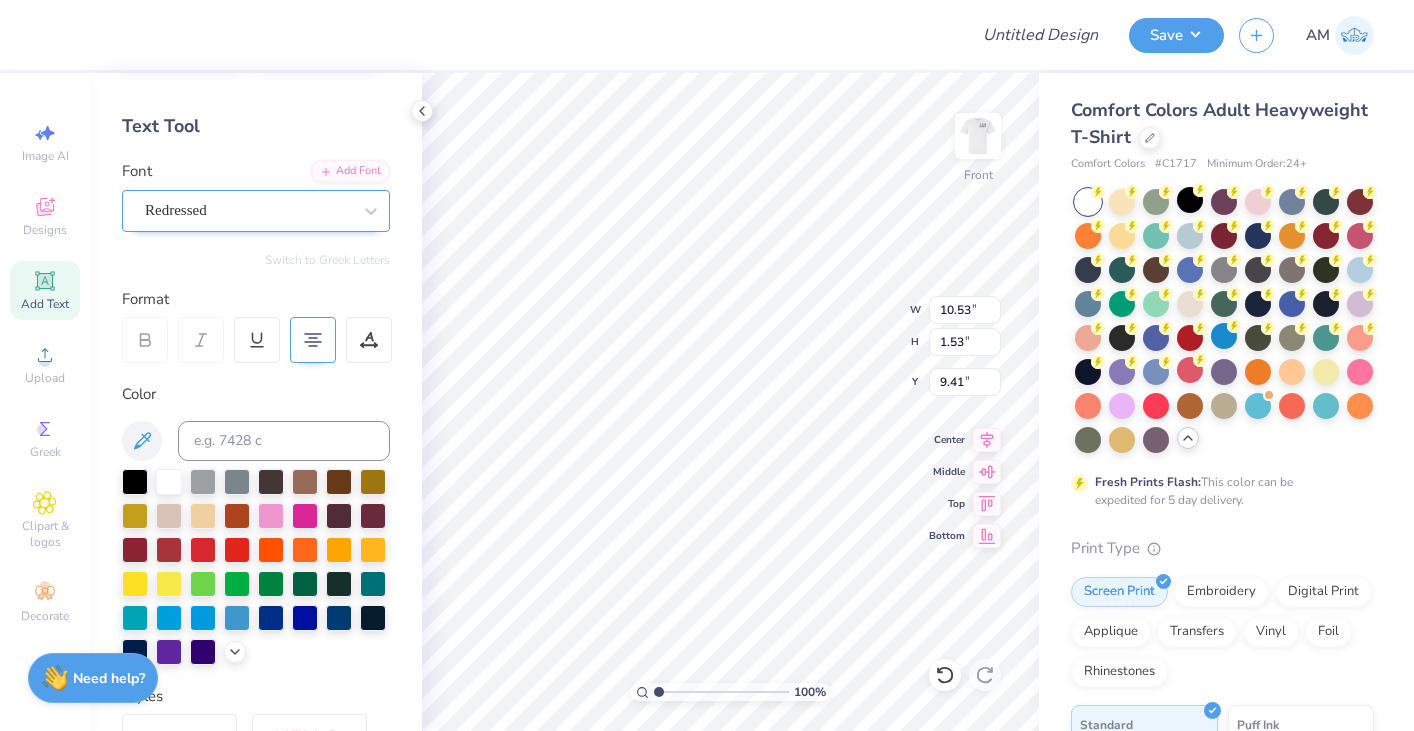 click on "Redressed" at bounding box center [248, 210] 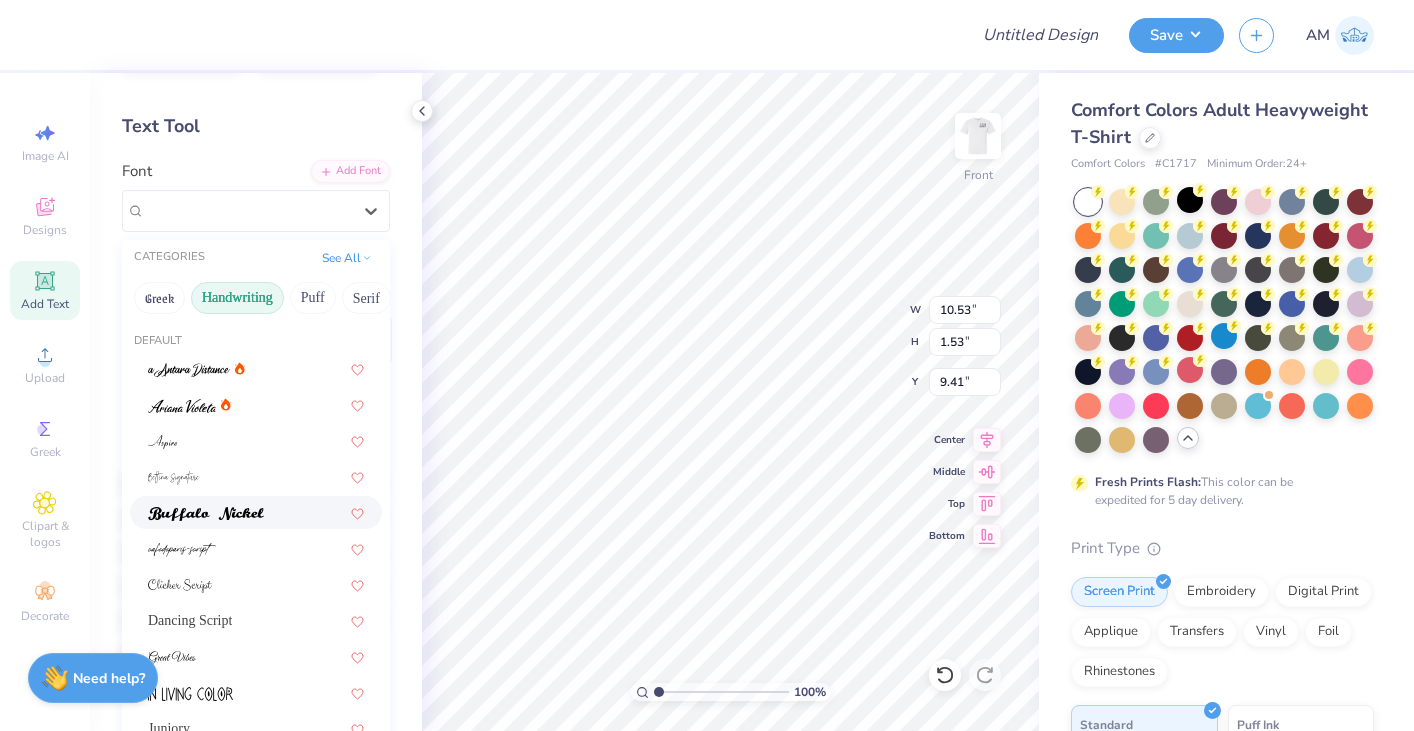 click at bounding box center (256, 512) 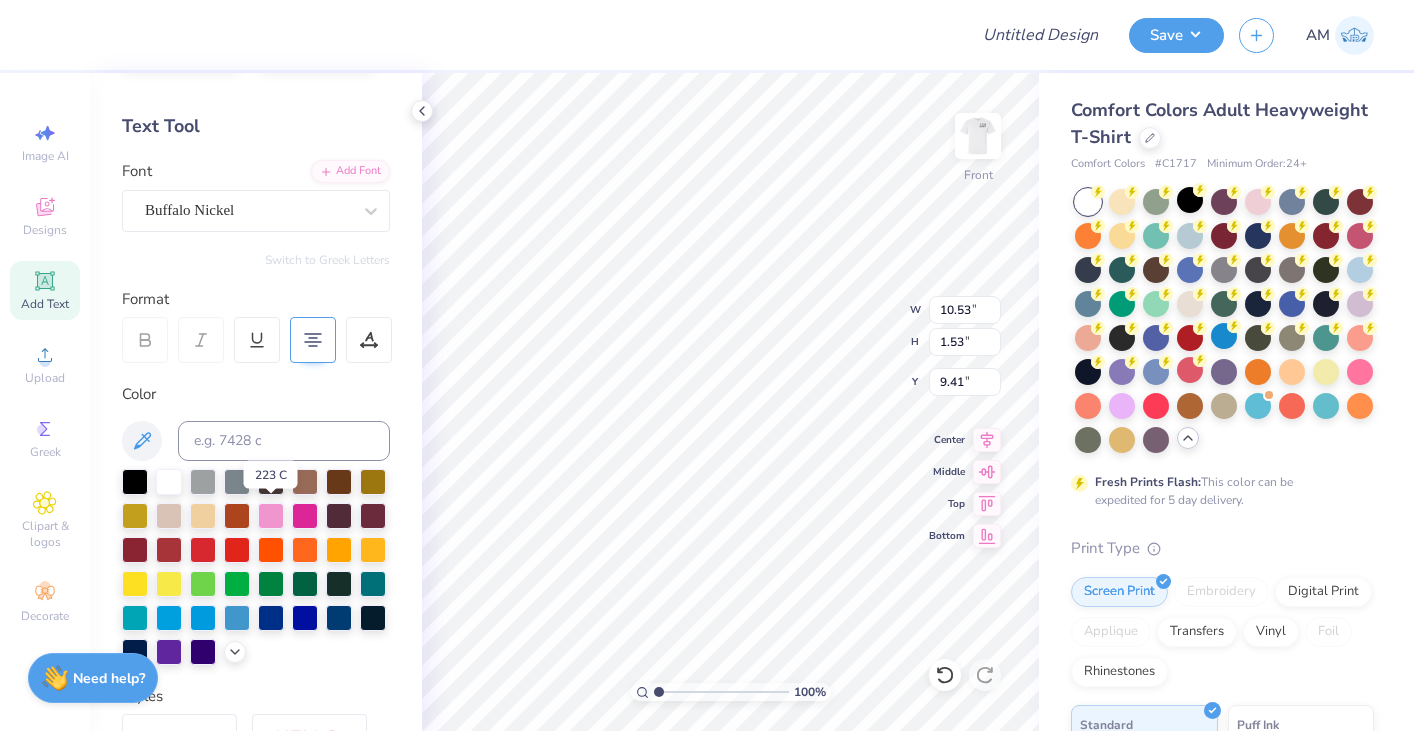 type on "13.19" 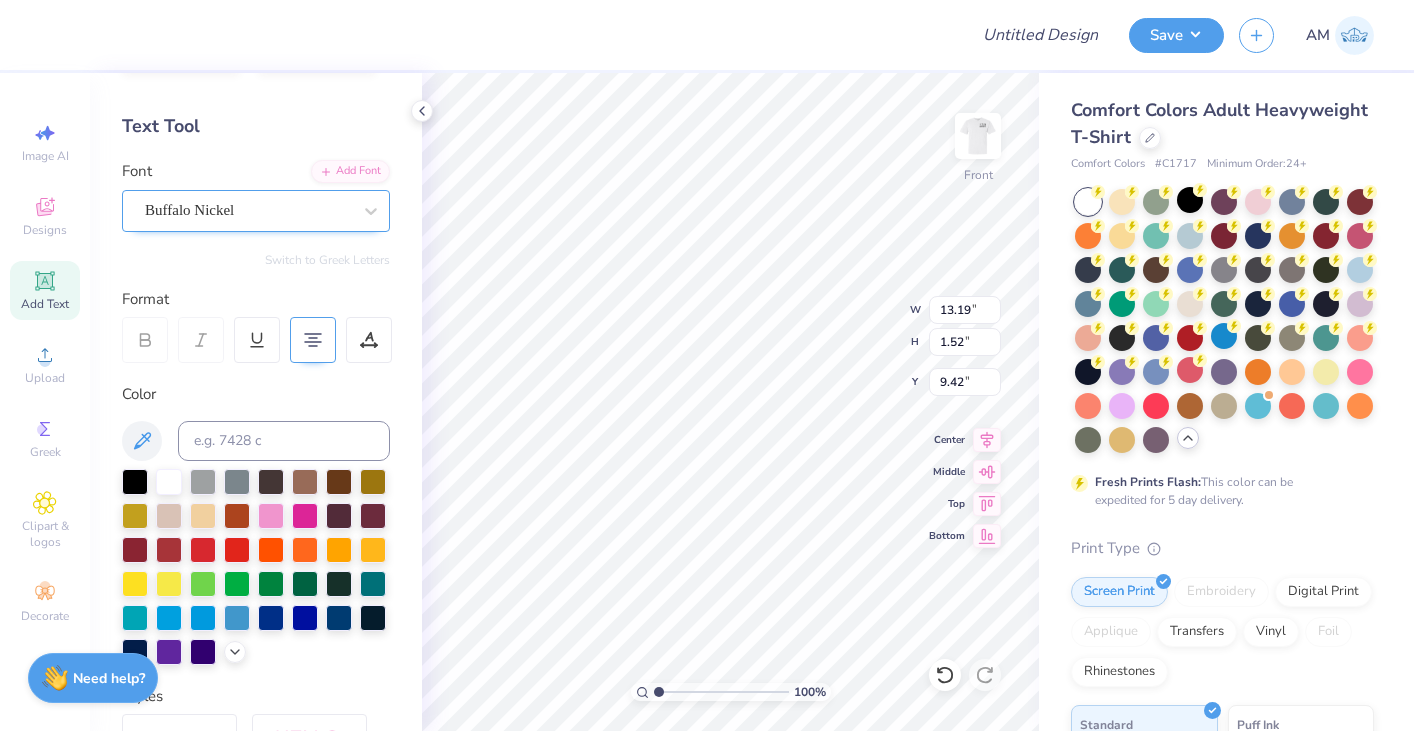 click on "Buffalo Nickel" at bounding box center [248, 210] 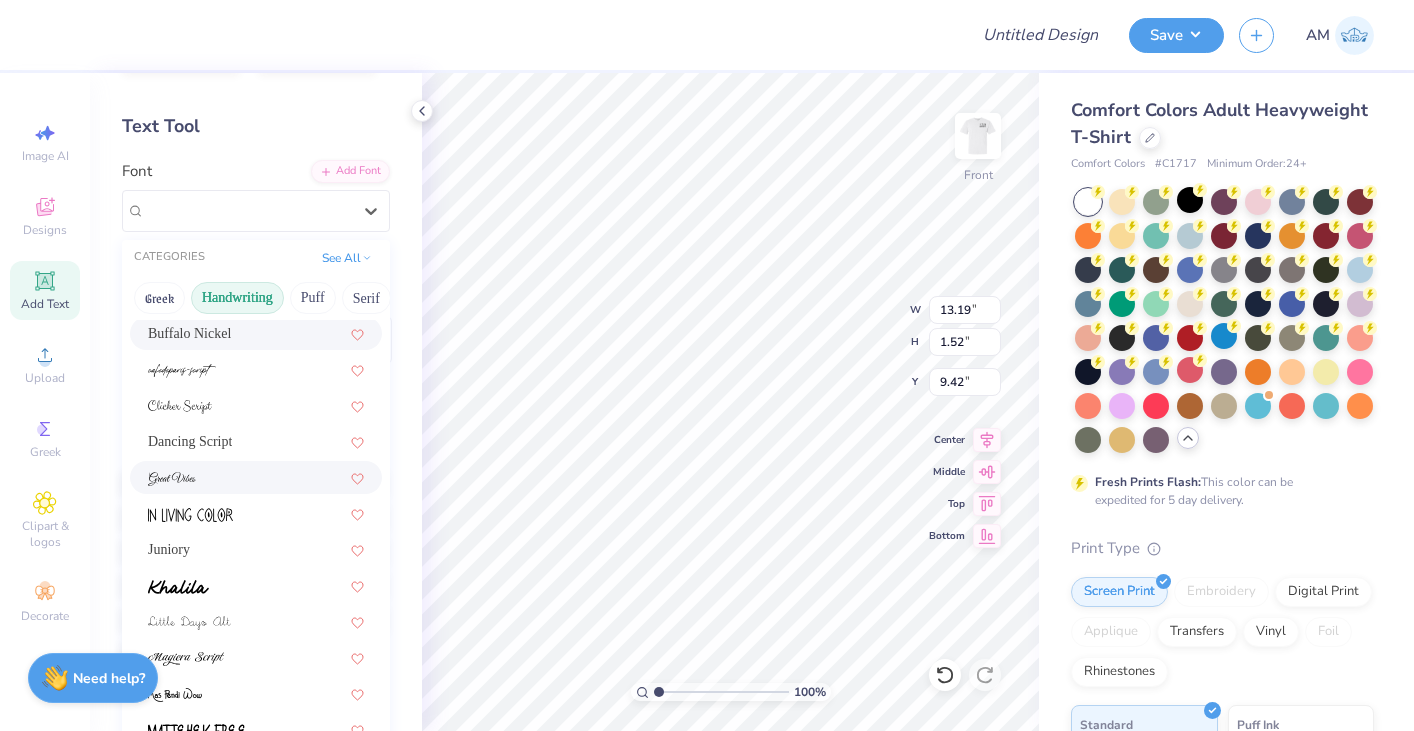 scroll, scrollTop: 183, scrollLeft: 0, axis: vertical 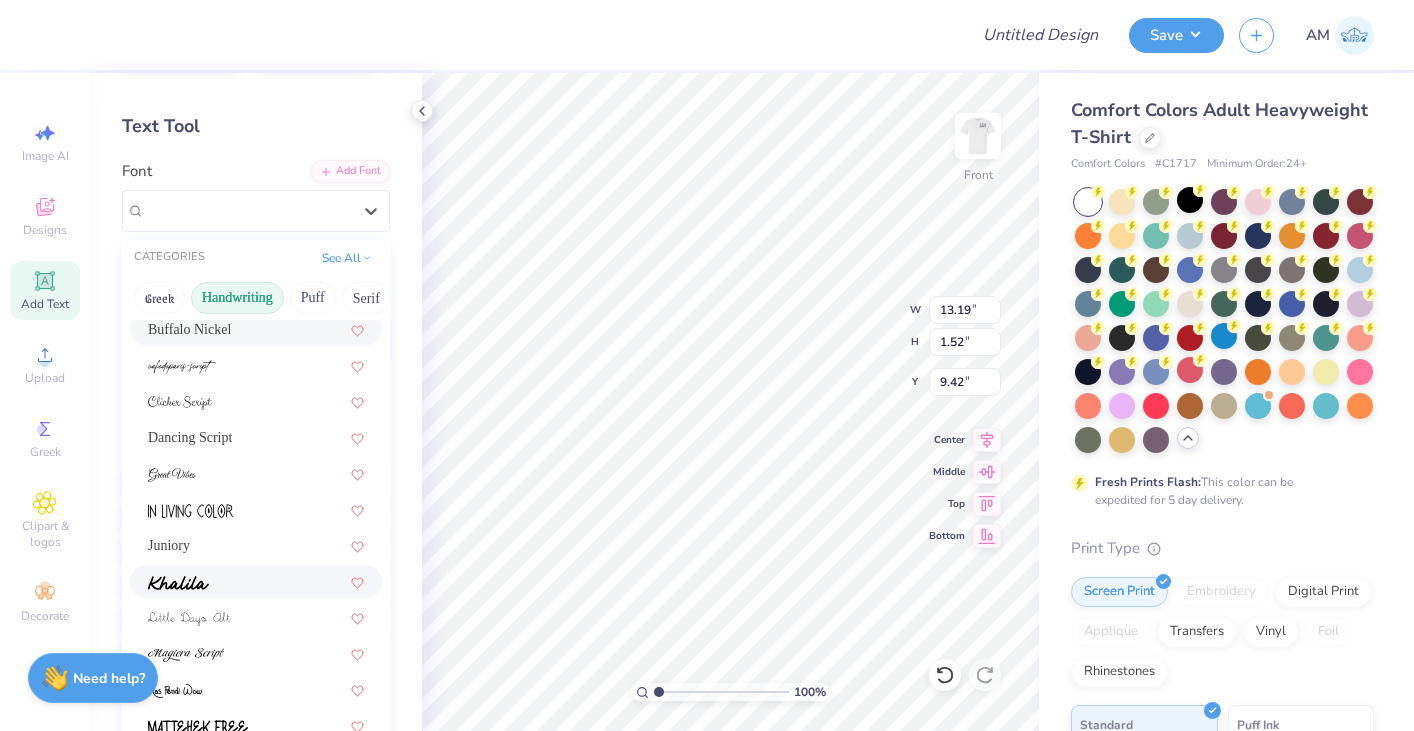 click at bounding box center [256, 581] 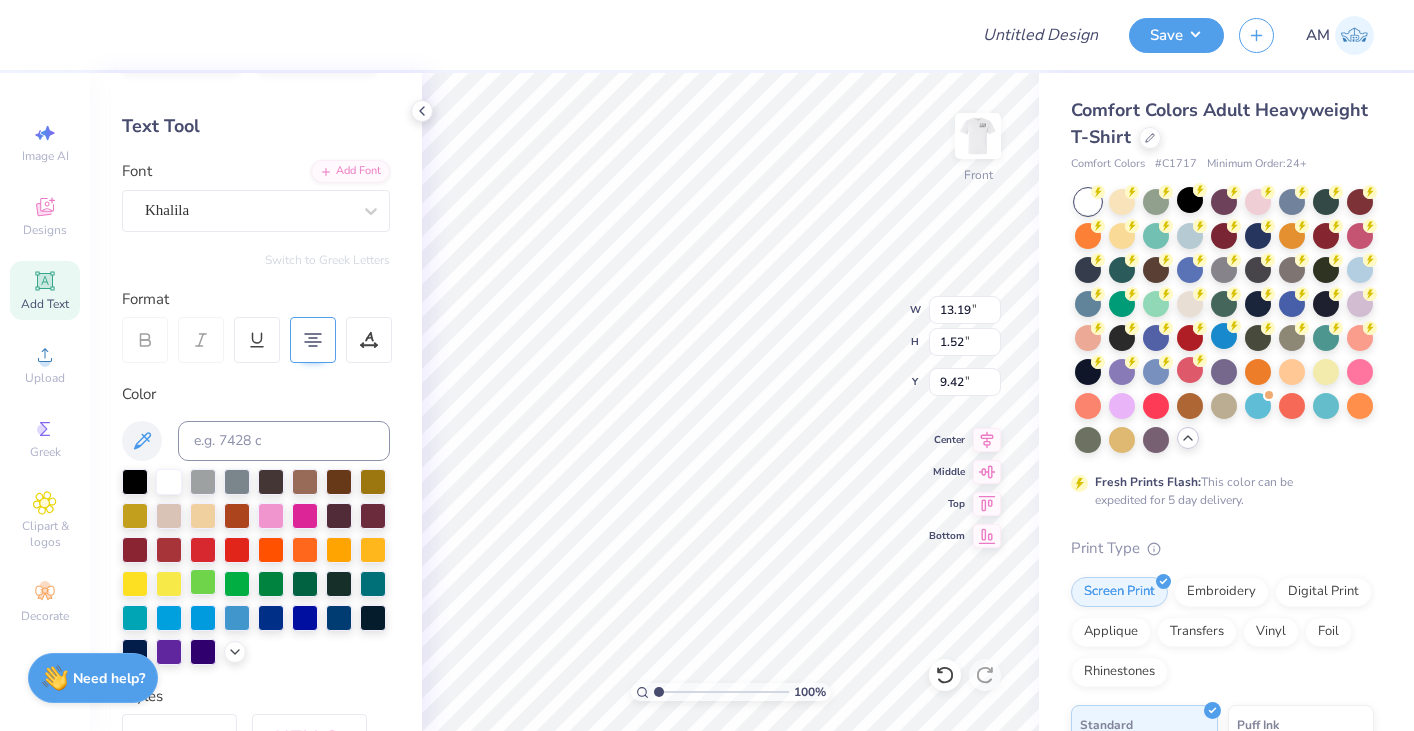 type on "10.84" 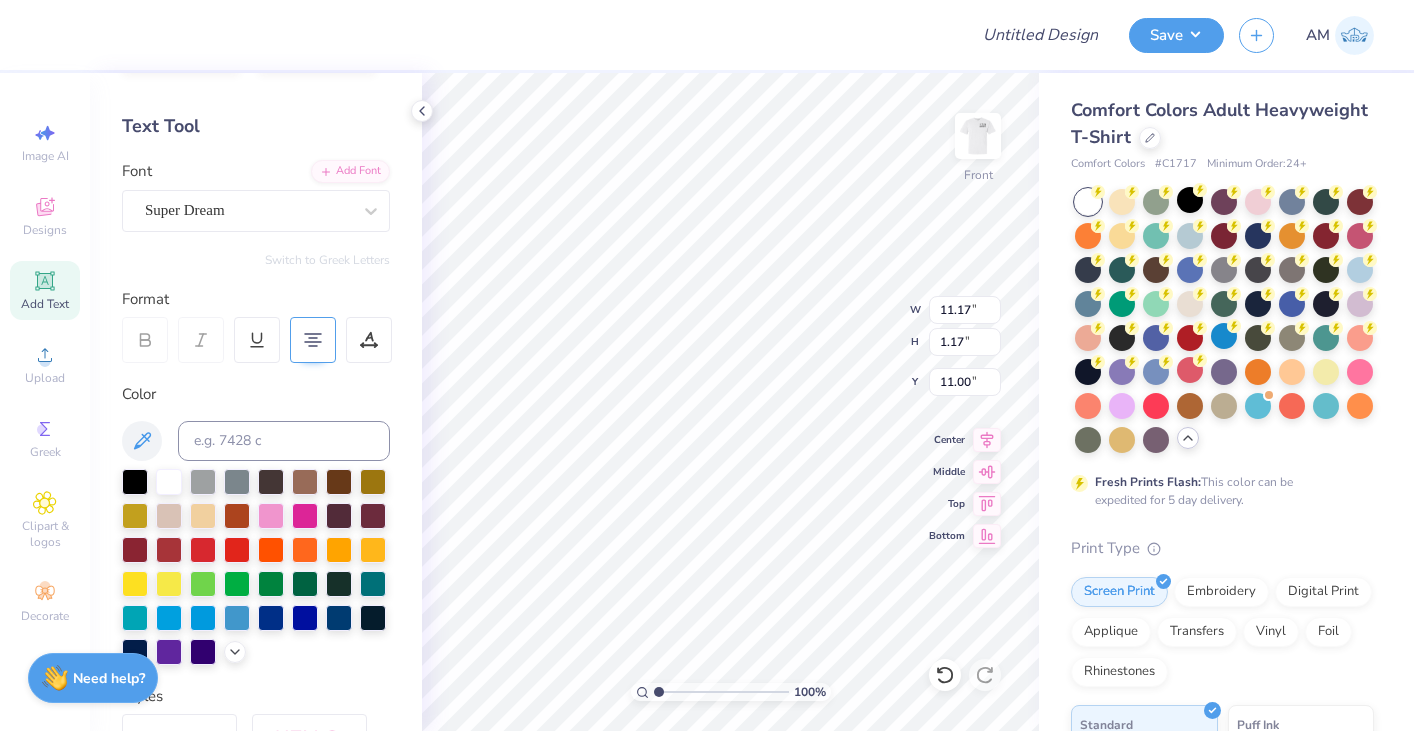 type on "9.76" 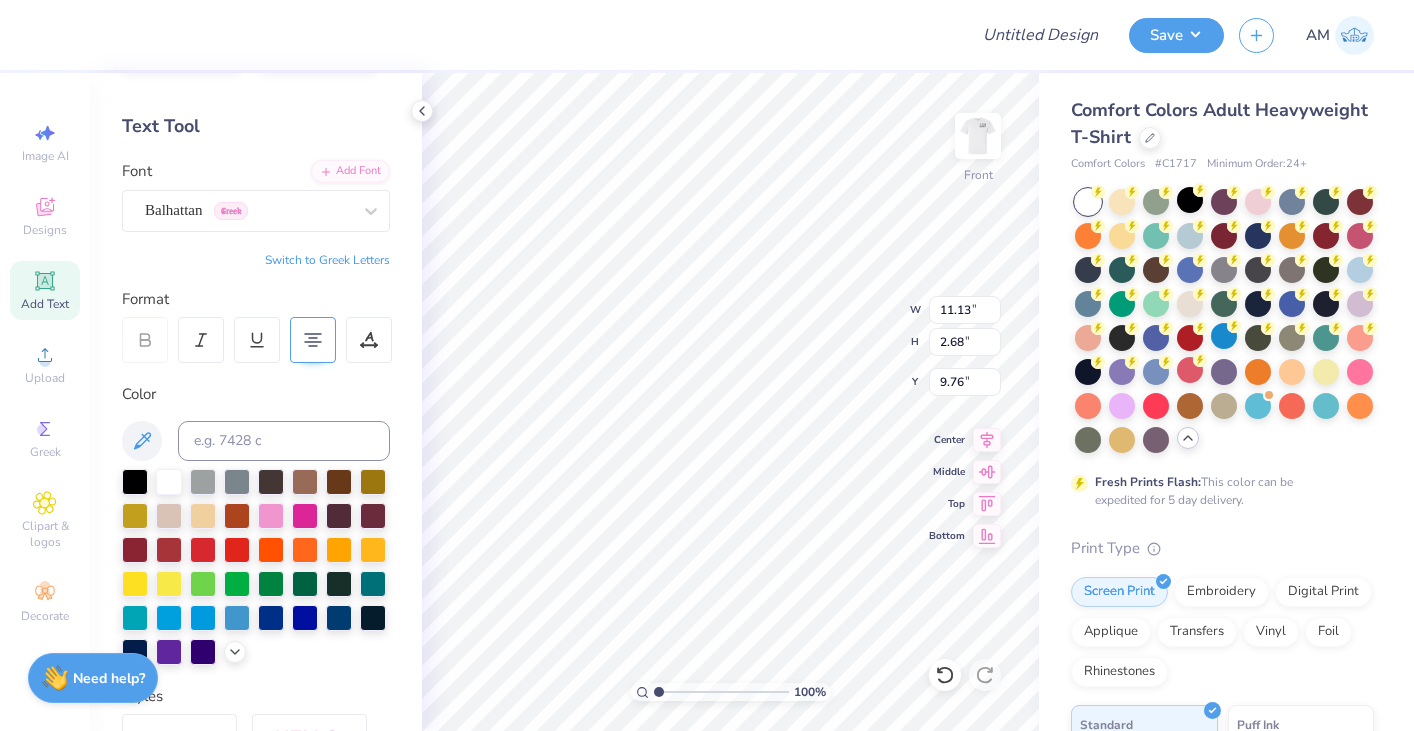 type on "11.13" 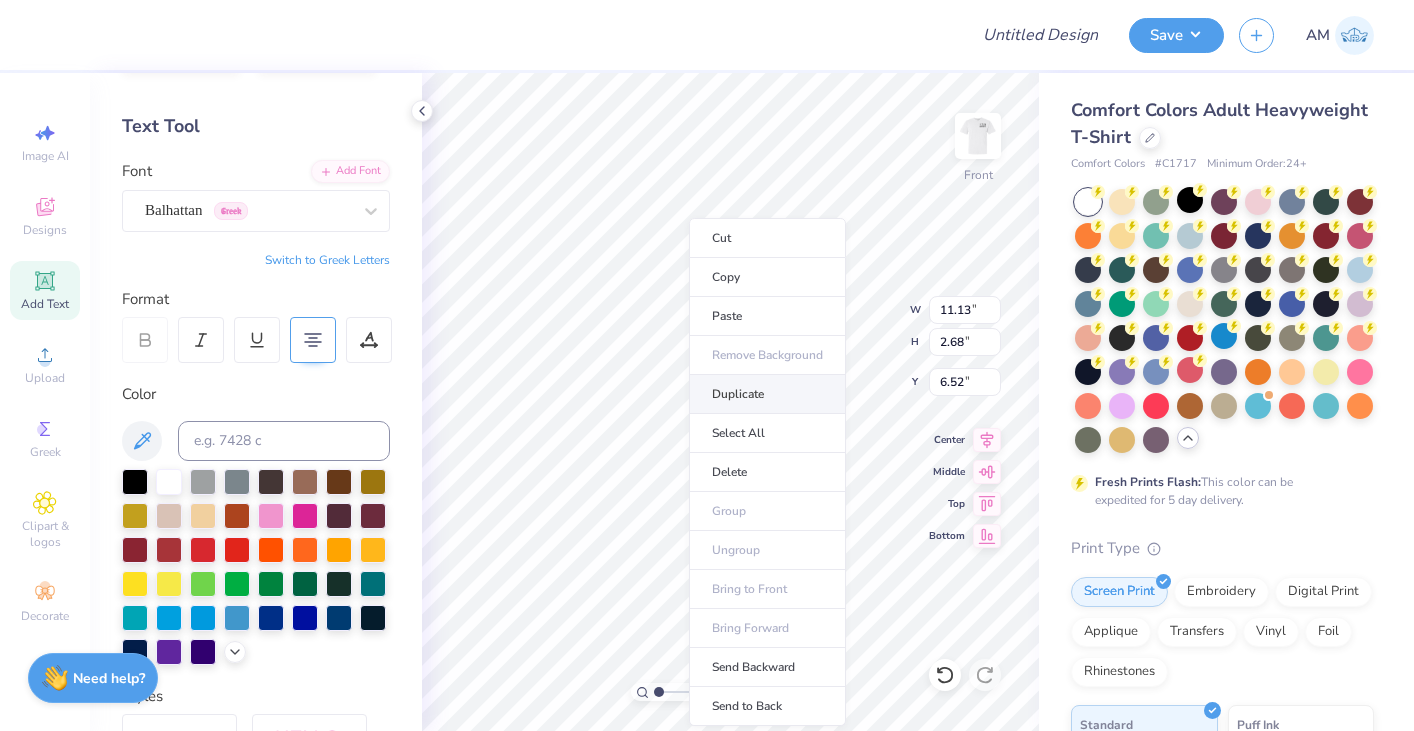 click on "Duplicate" at bounding box center (767, 394) 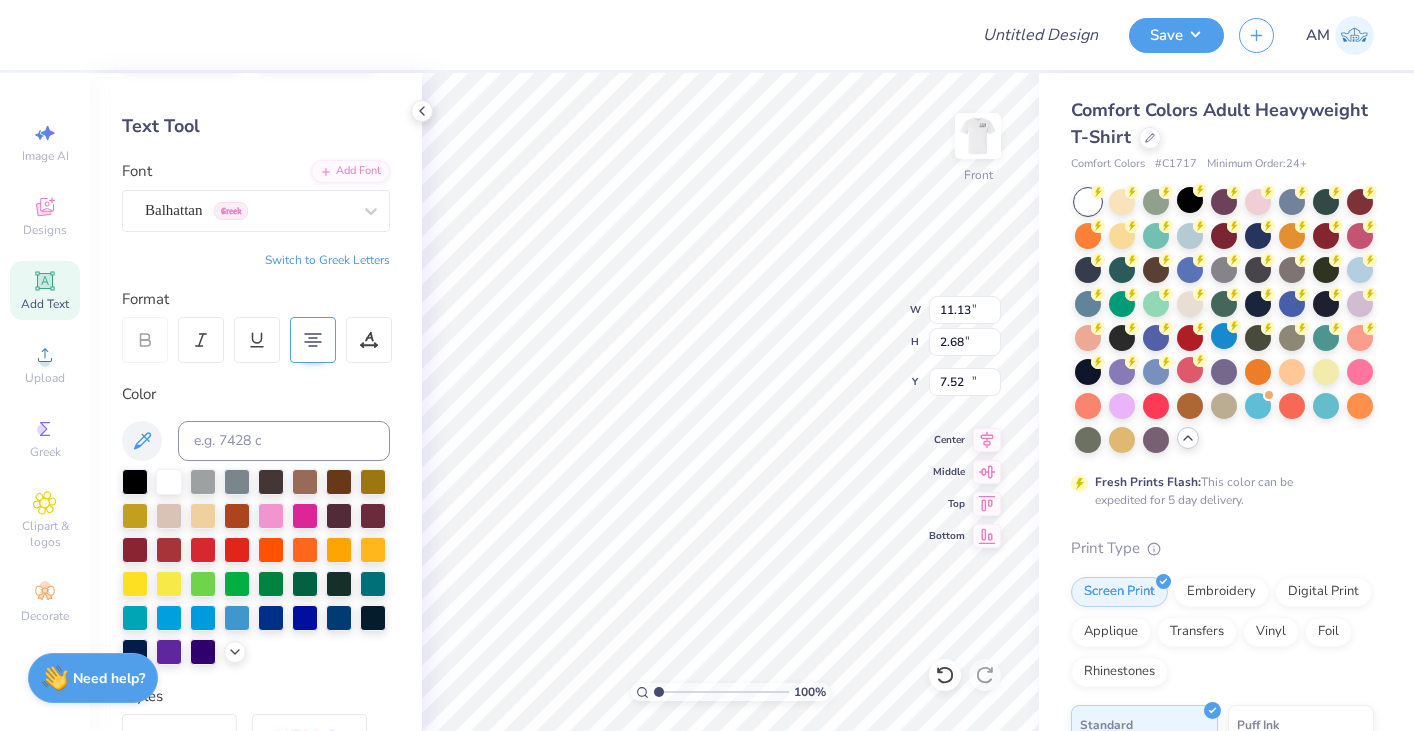 type on "12.67" 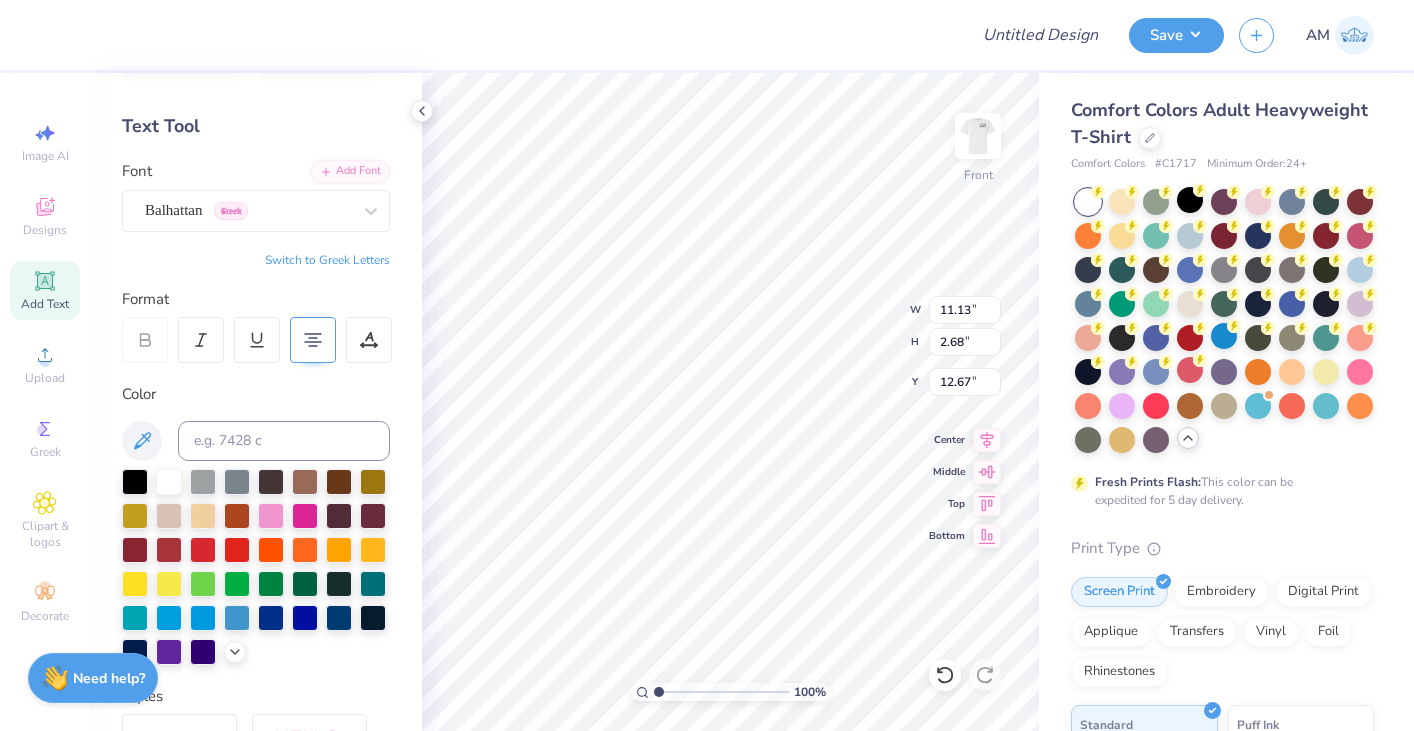 type on "4.49" 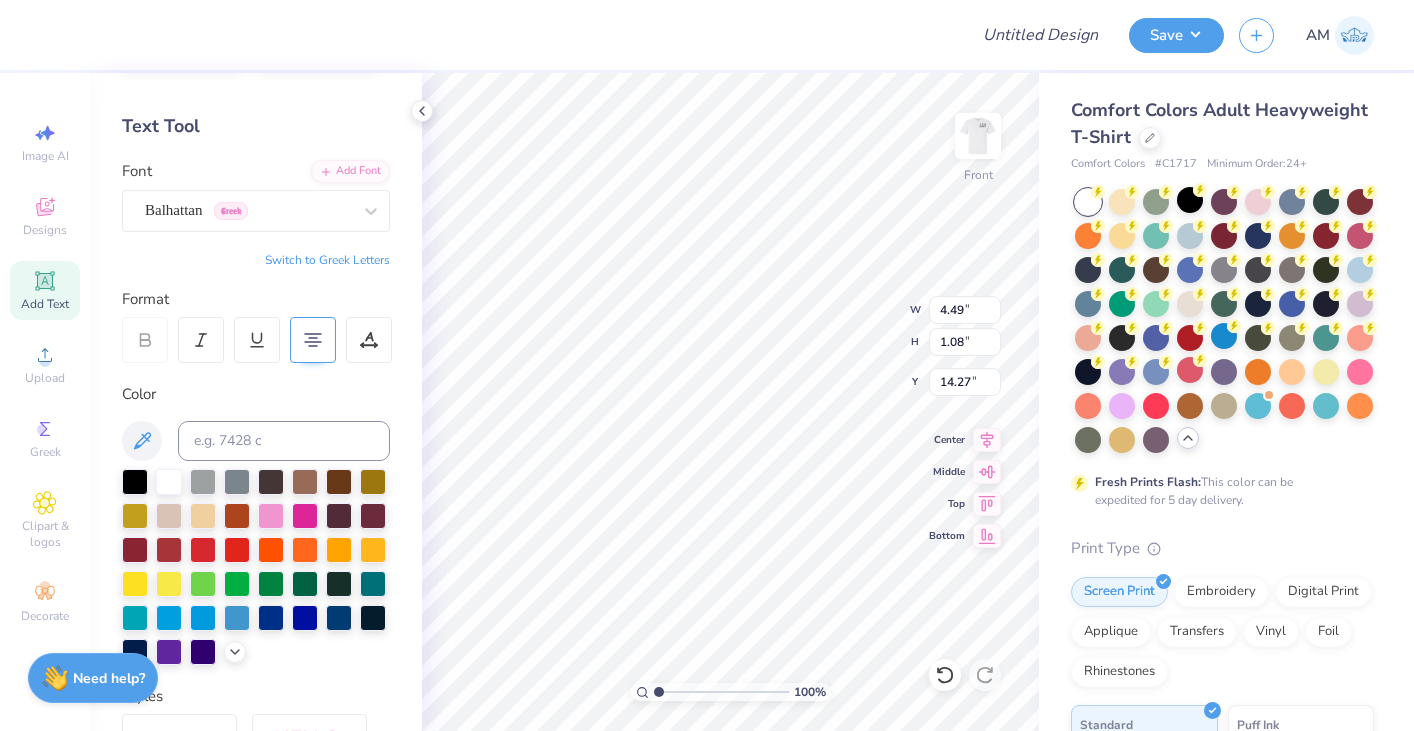 type on "11.60" 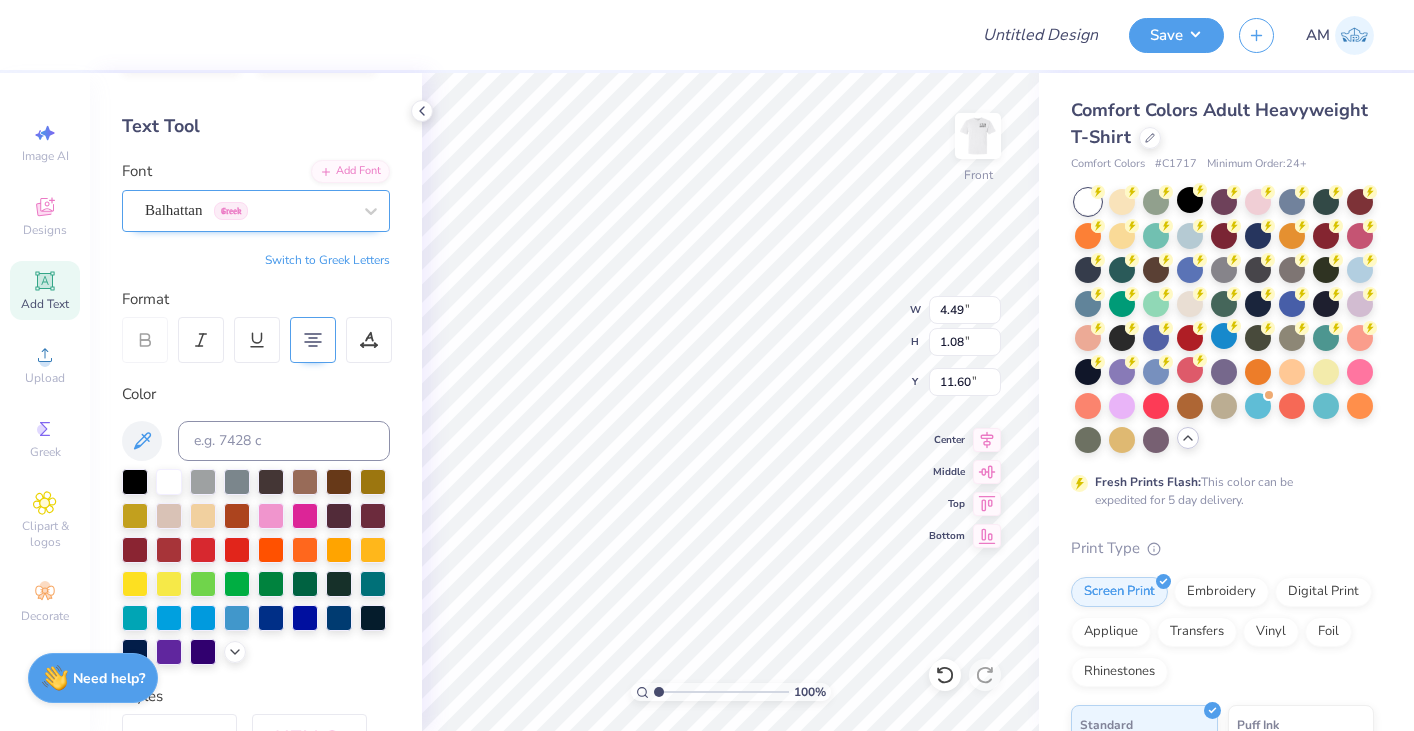 click on "Balhattan Greek" at bounding box center (248, 210) 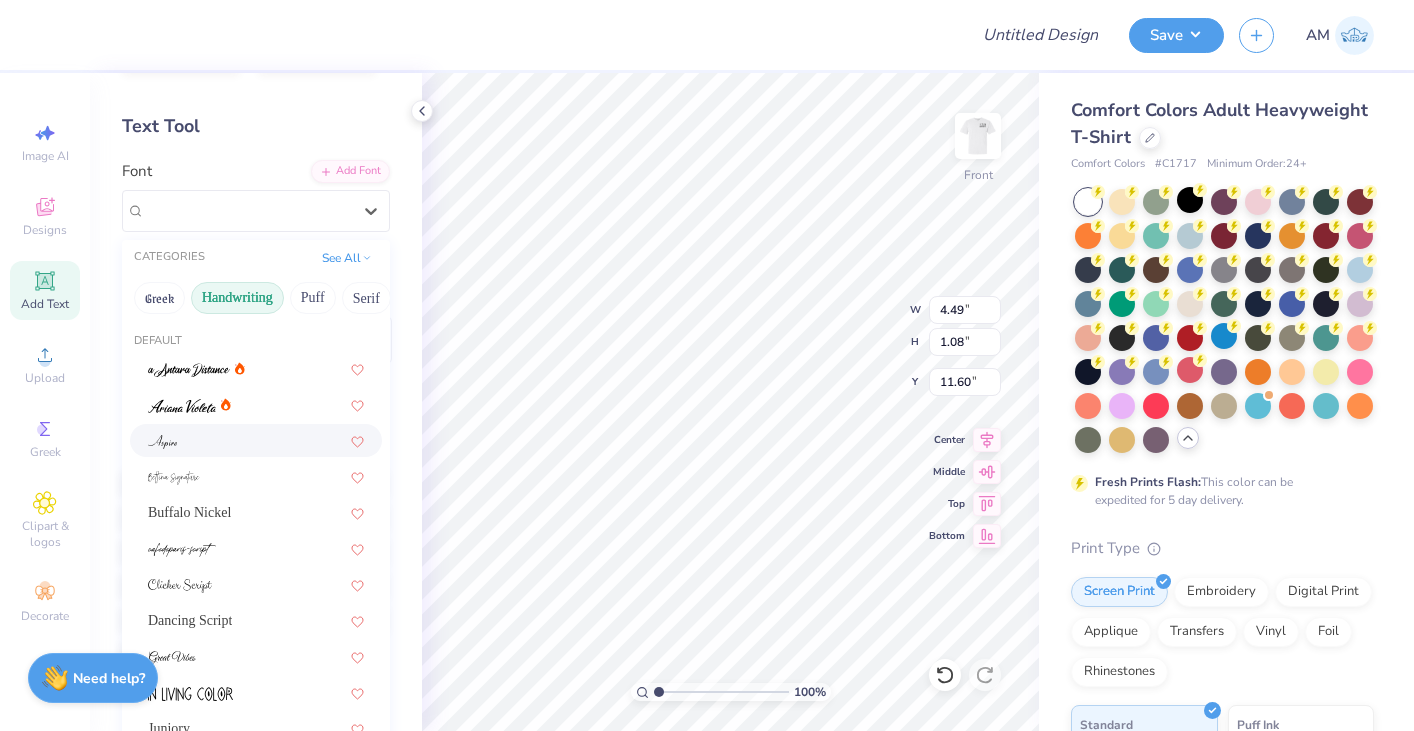click at bounding box center [256, 440] 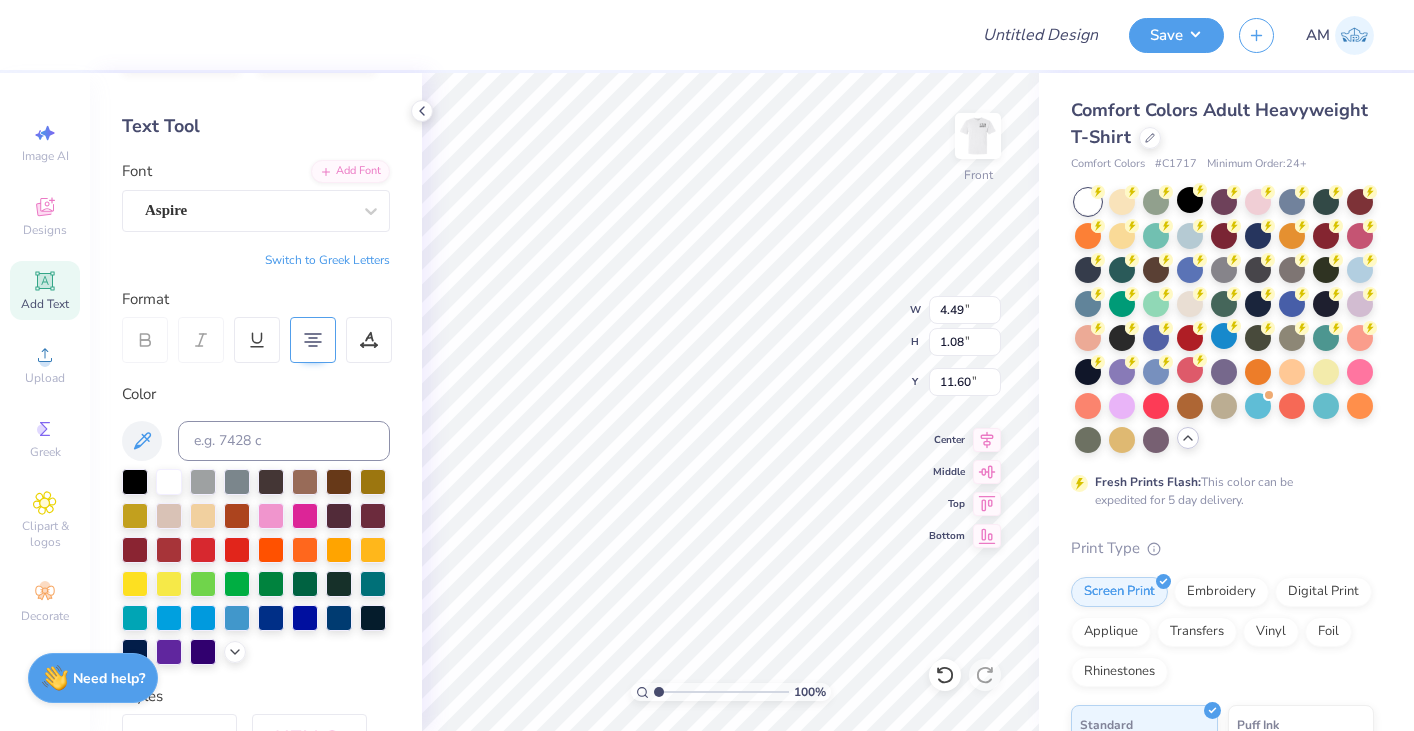 type on "6.28" 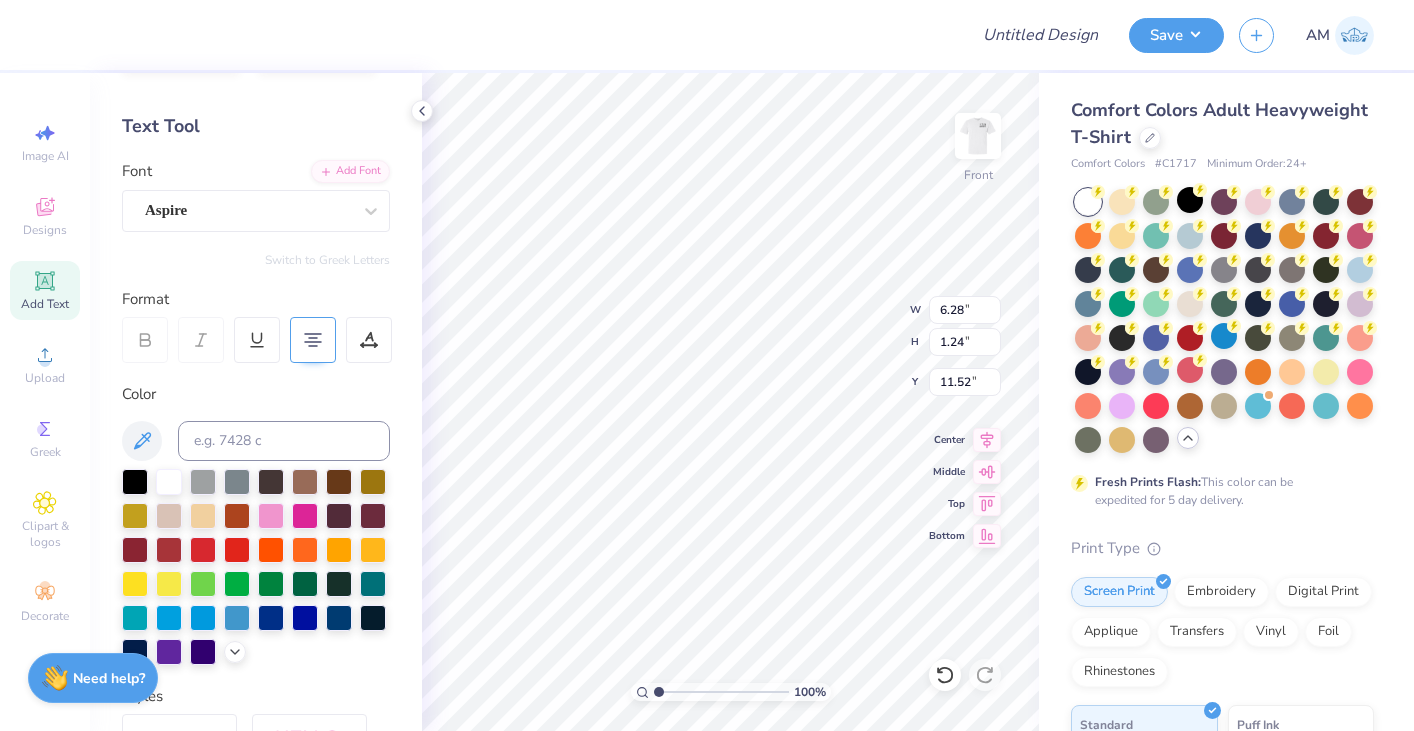 type on "11.53" 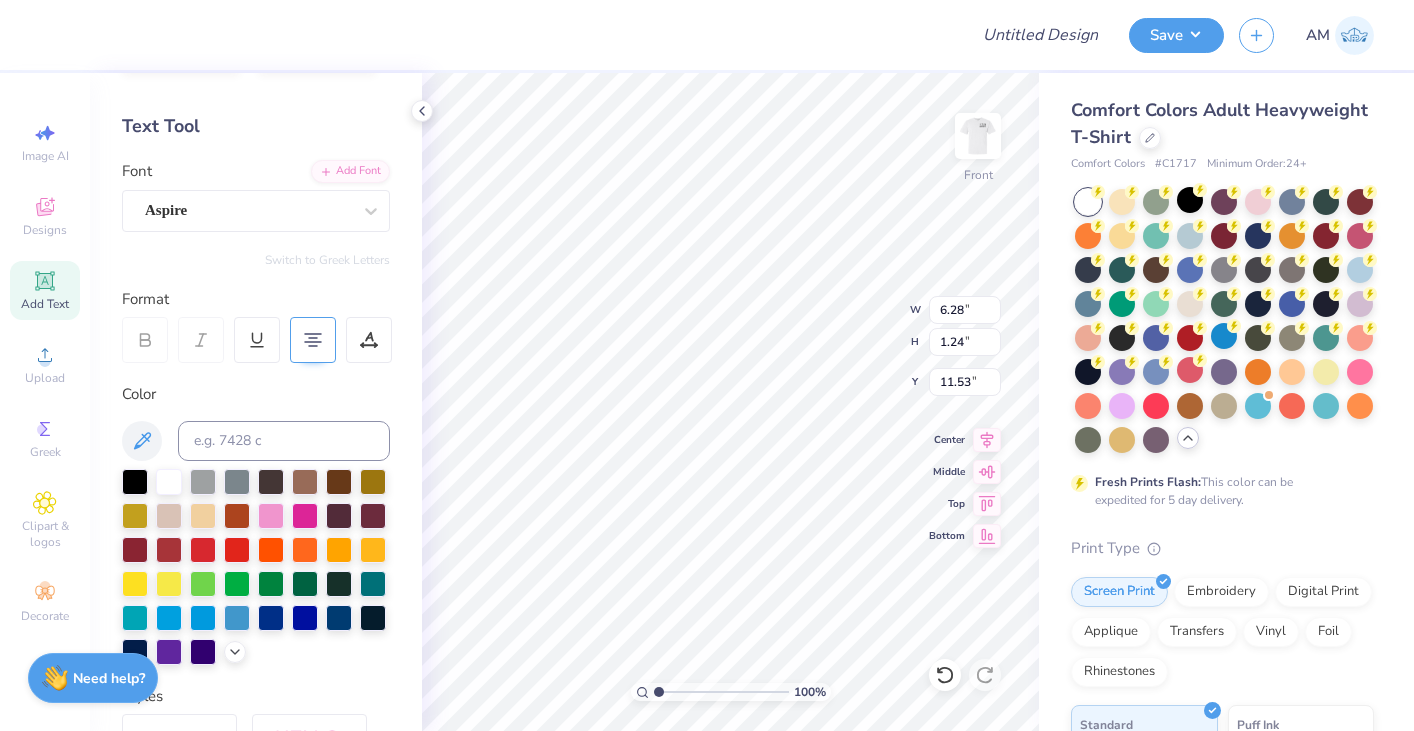 scroll, scrollTop: 1, scrollLeft: 0, axis: vertical 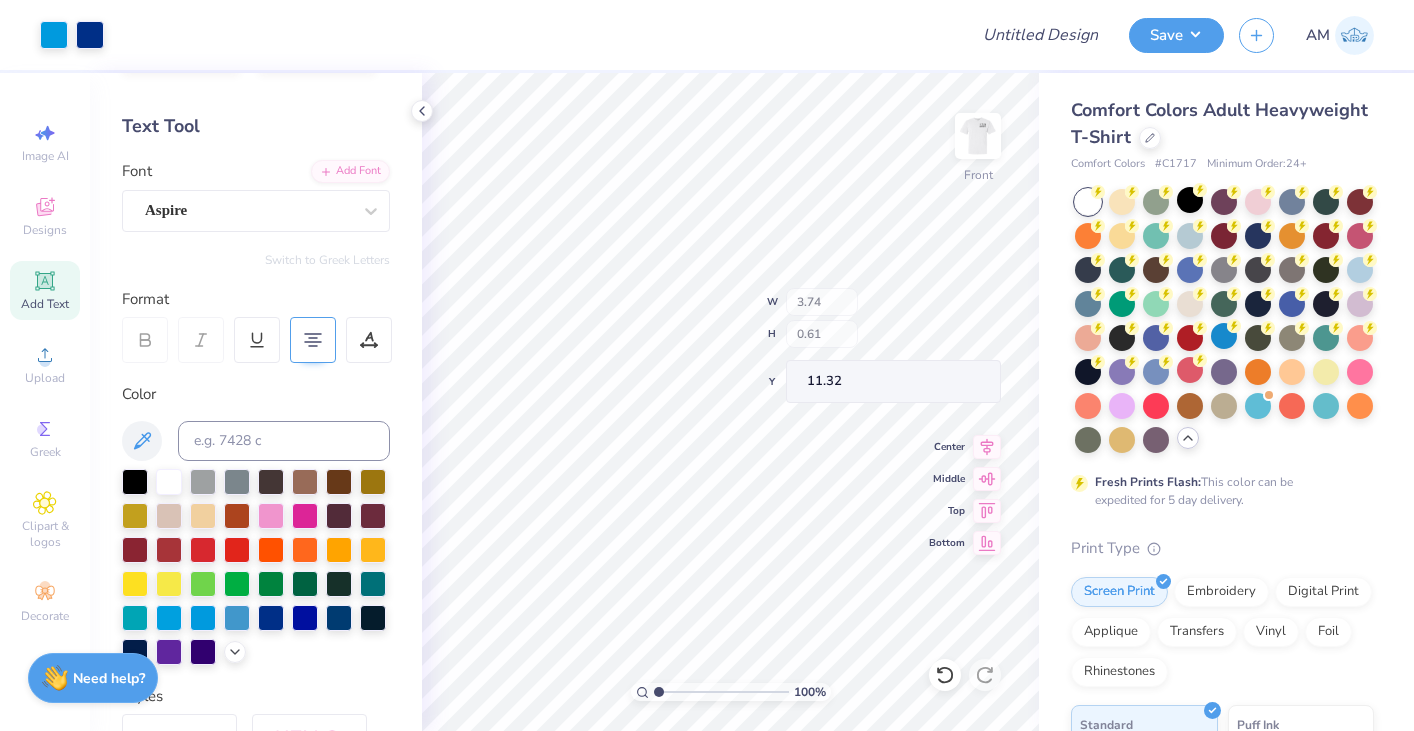 type on "11.32" 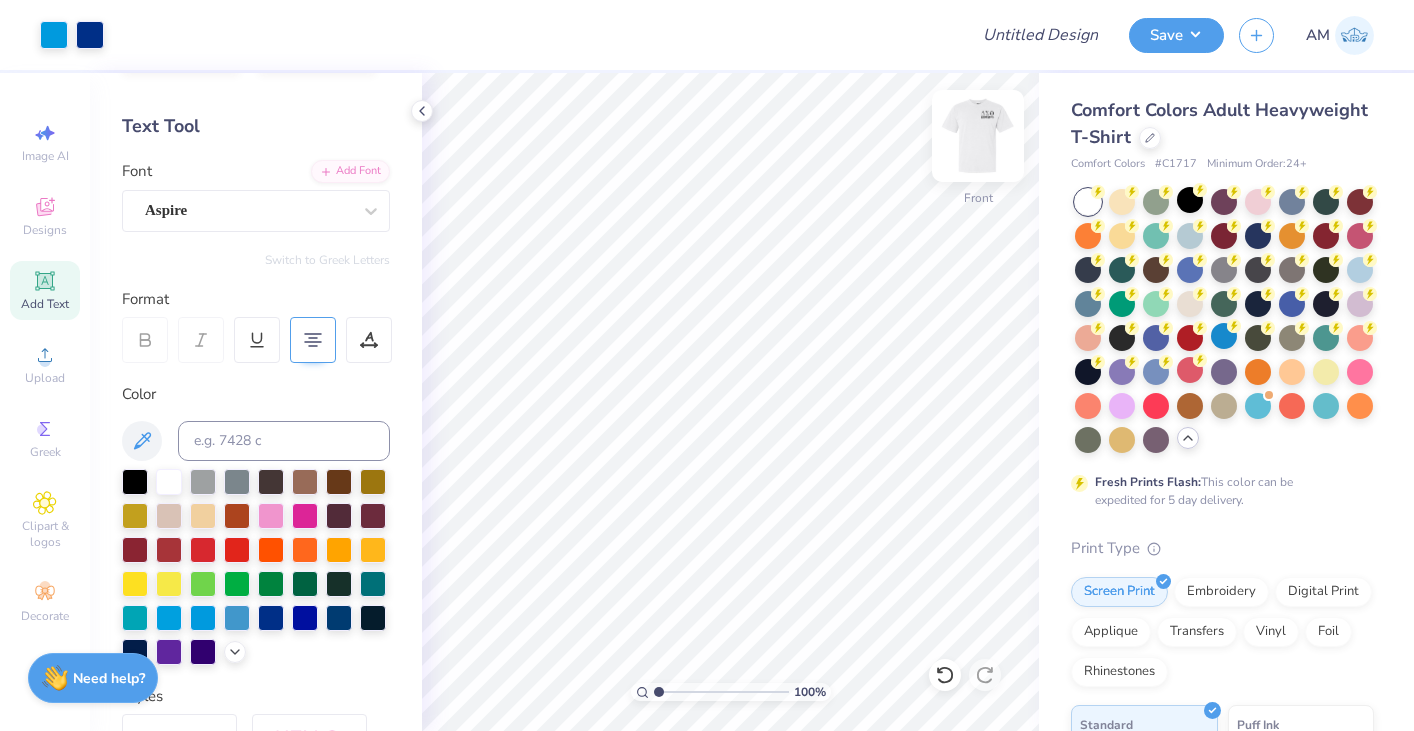 click at bounding box center (978, 136) 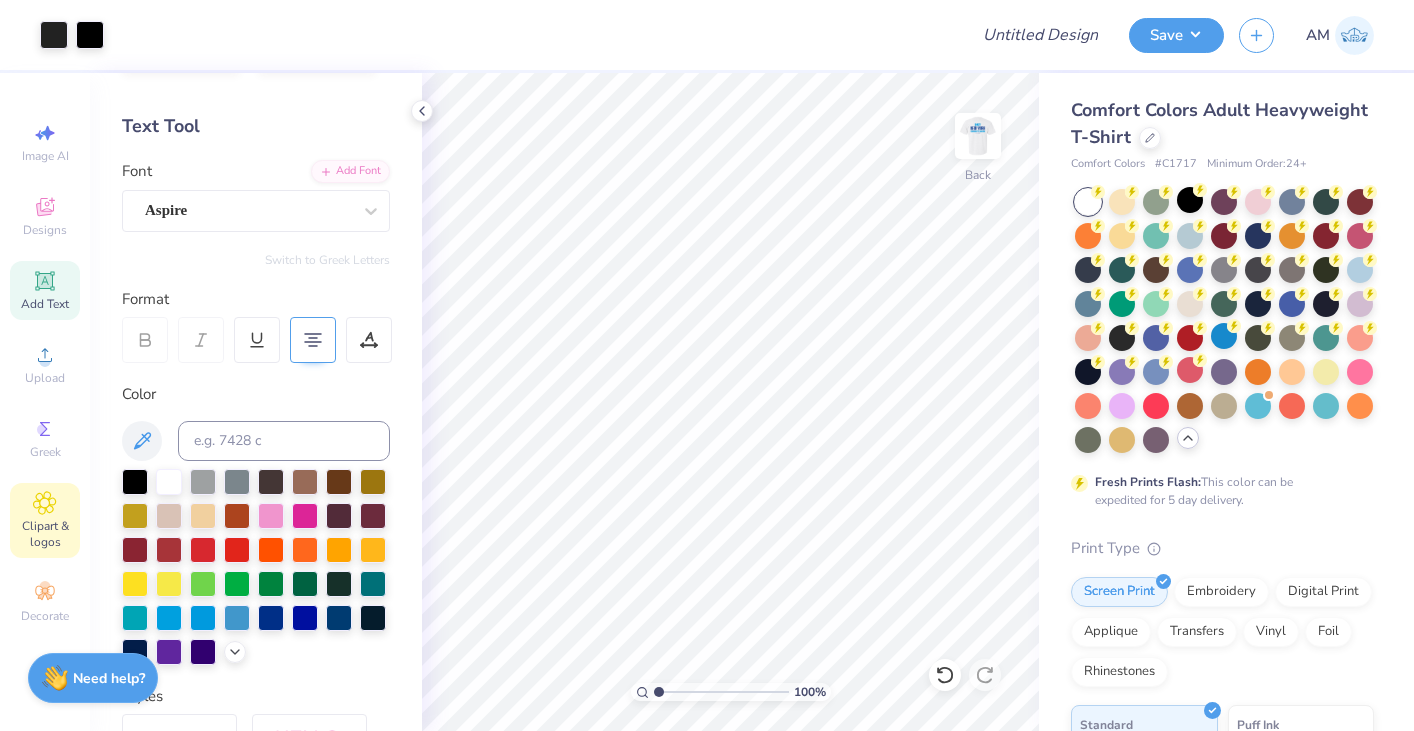 click 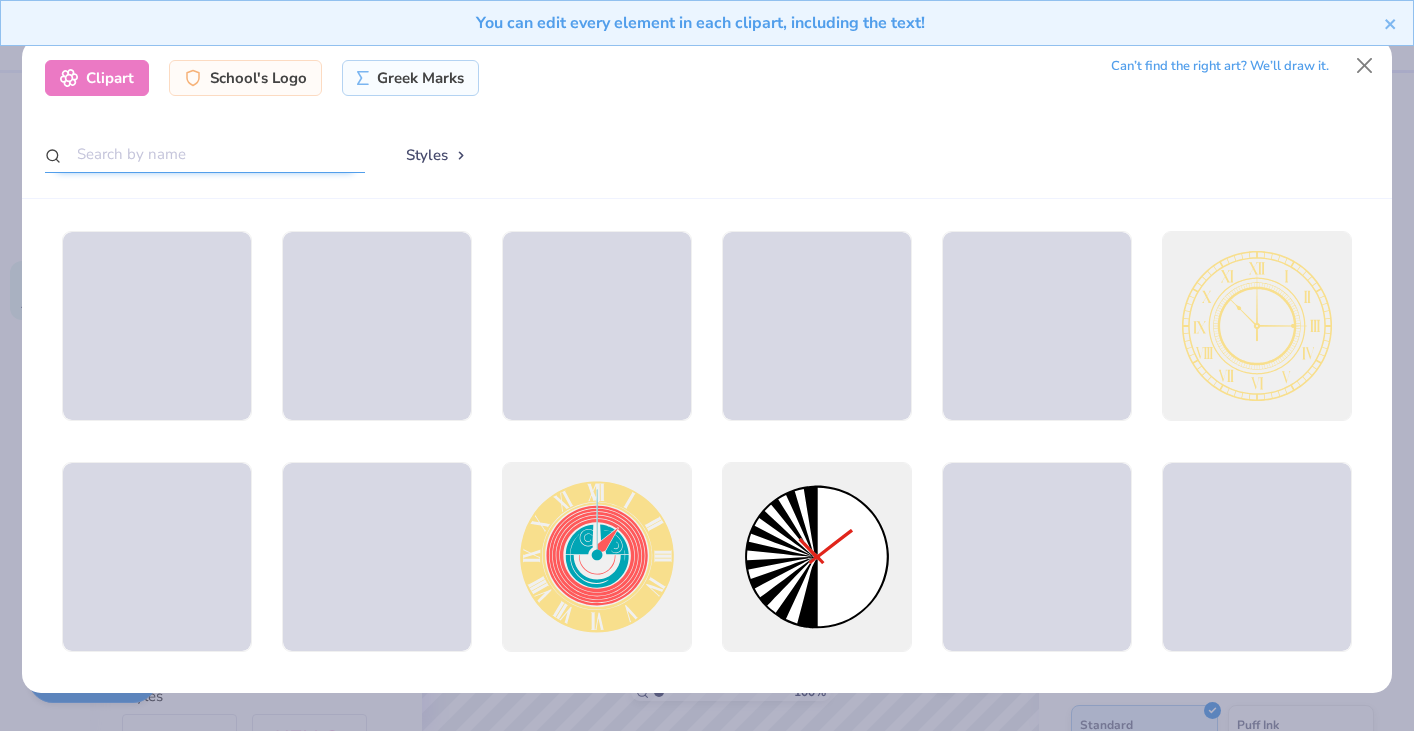 click at bounding box center [205, 154] 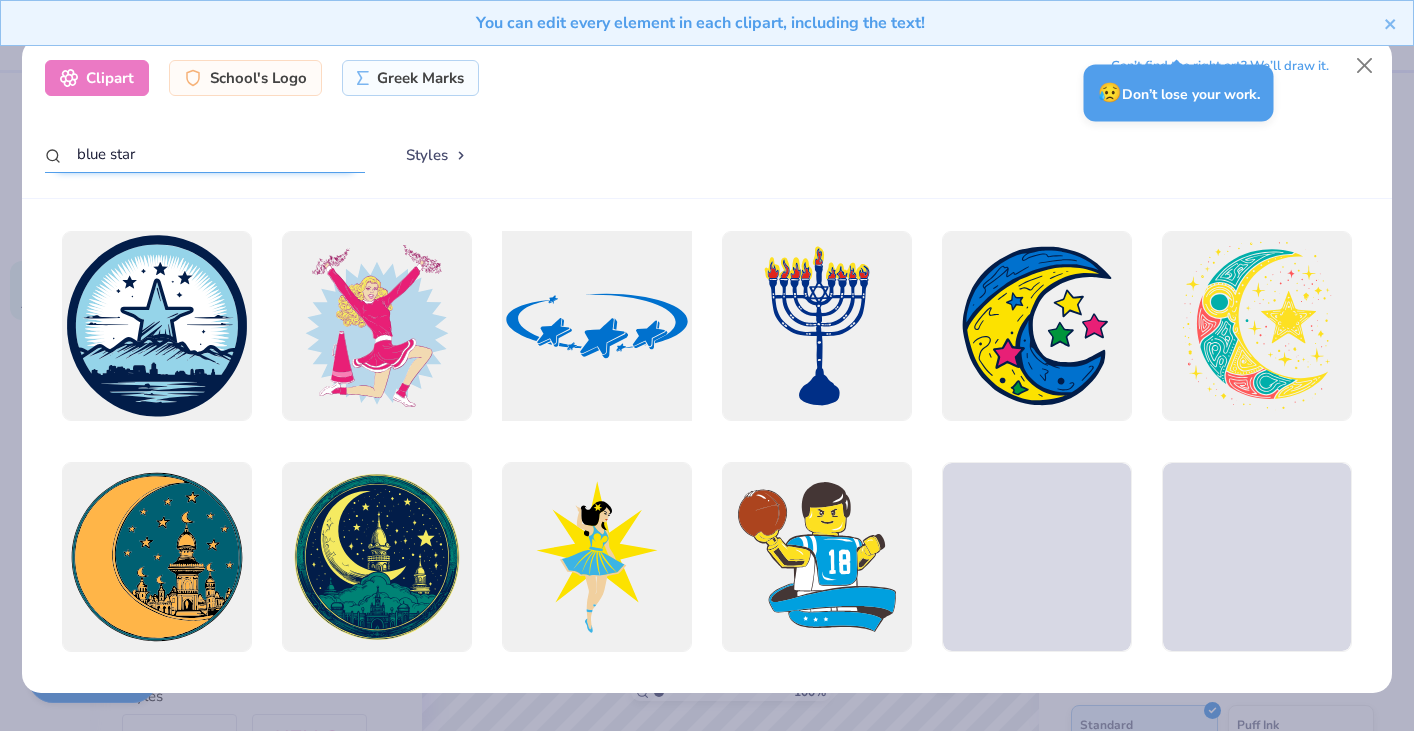type on "blue star" 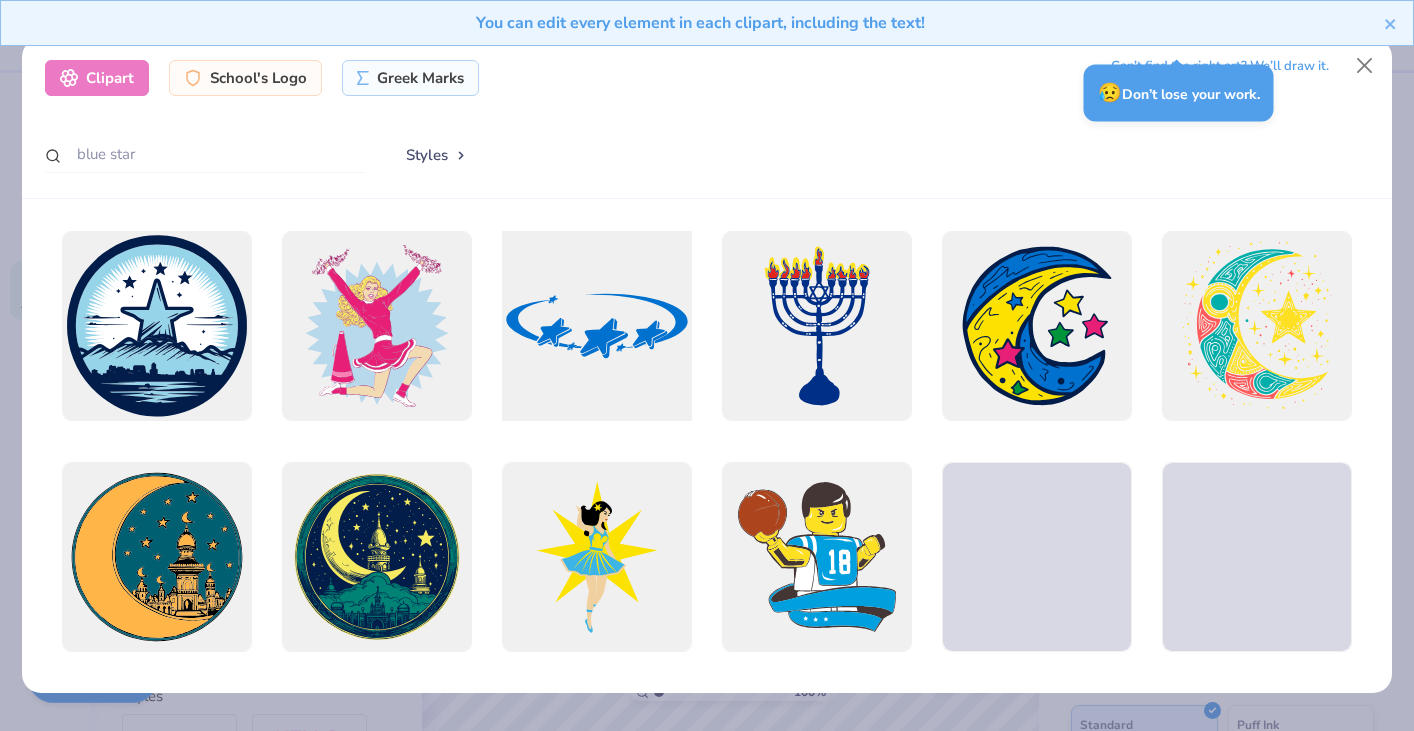 click at bounding box center [596, 326] 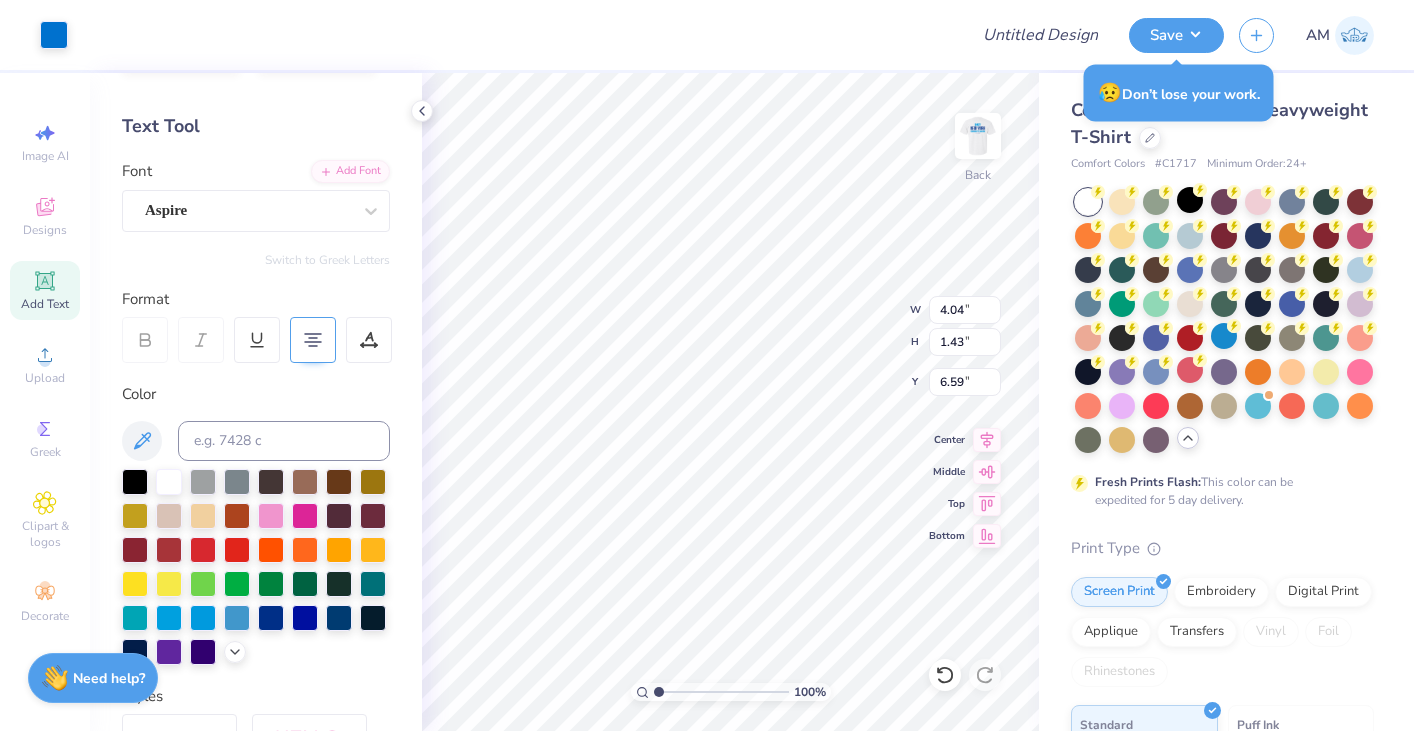 type on "4.04" 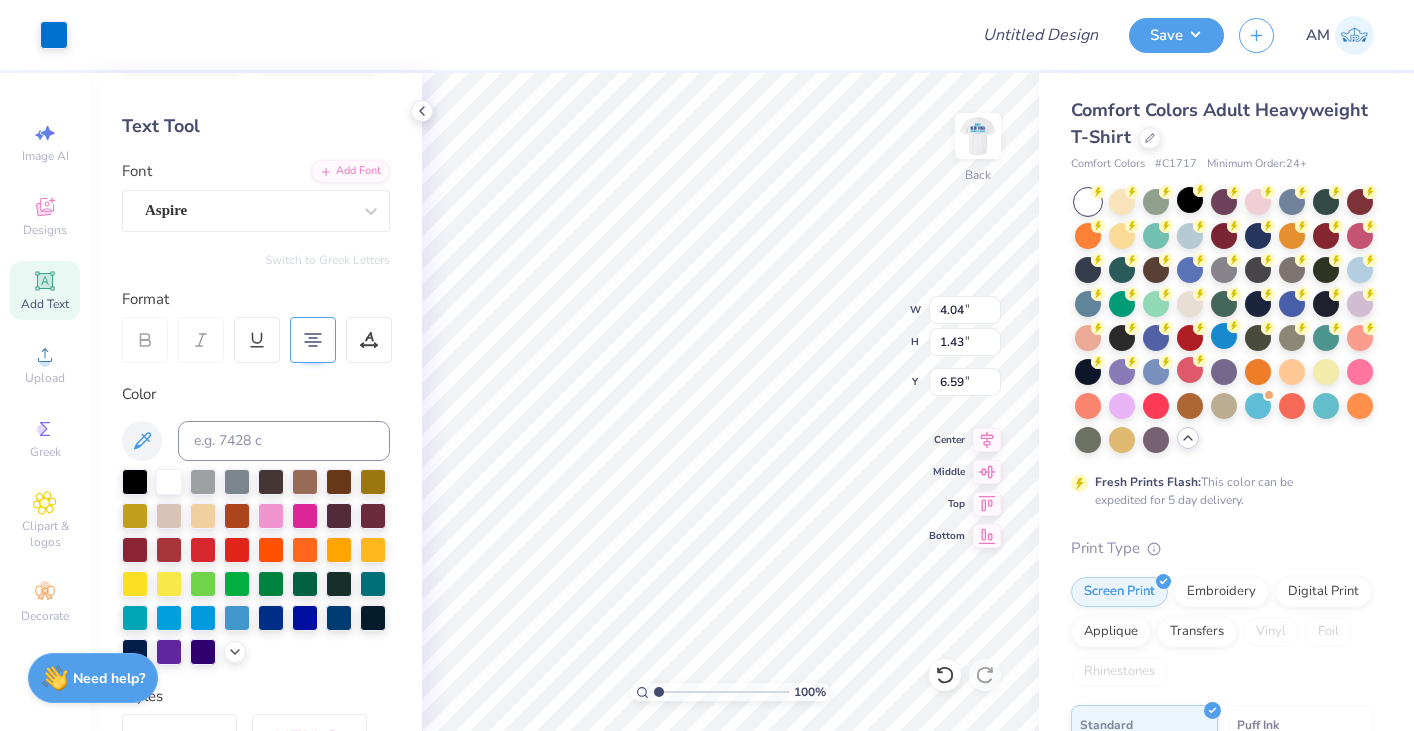 type on "5.34" 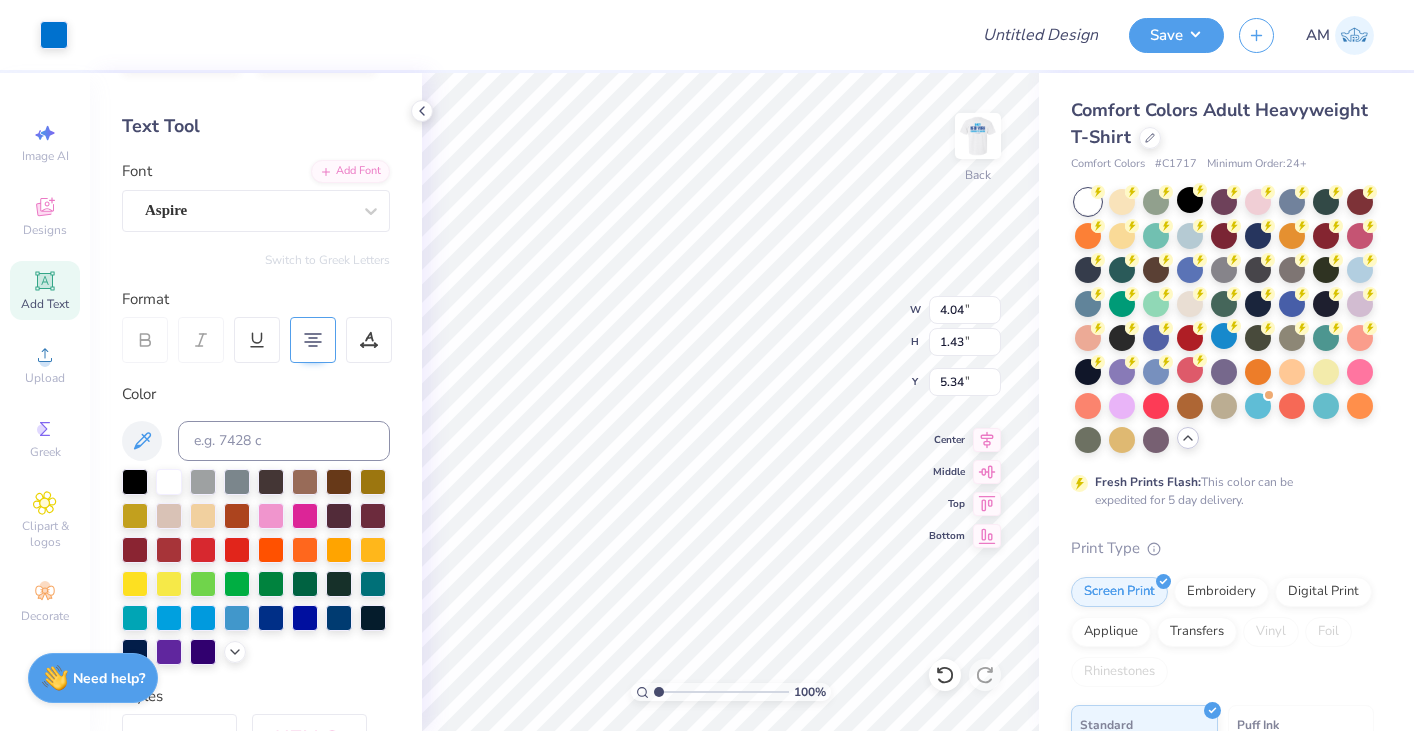 type on "5.88" 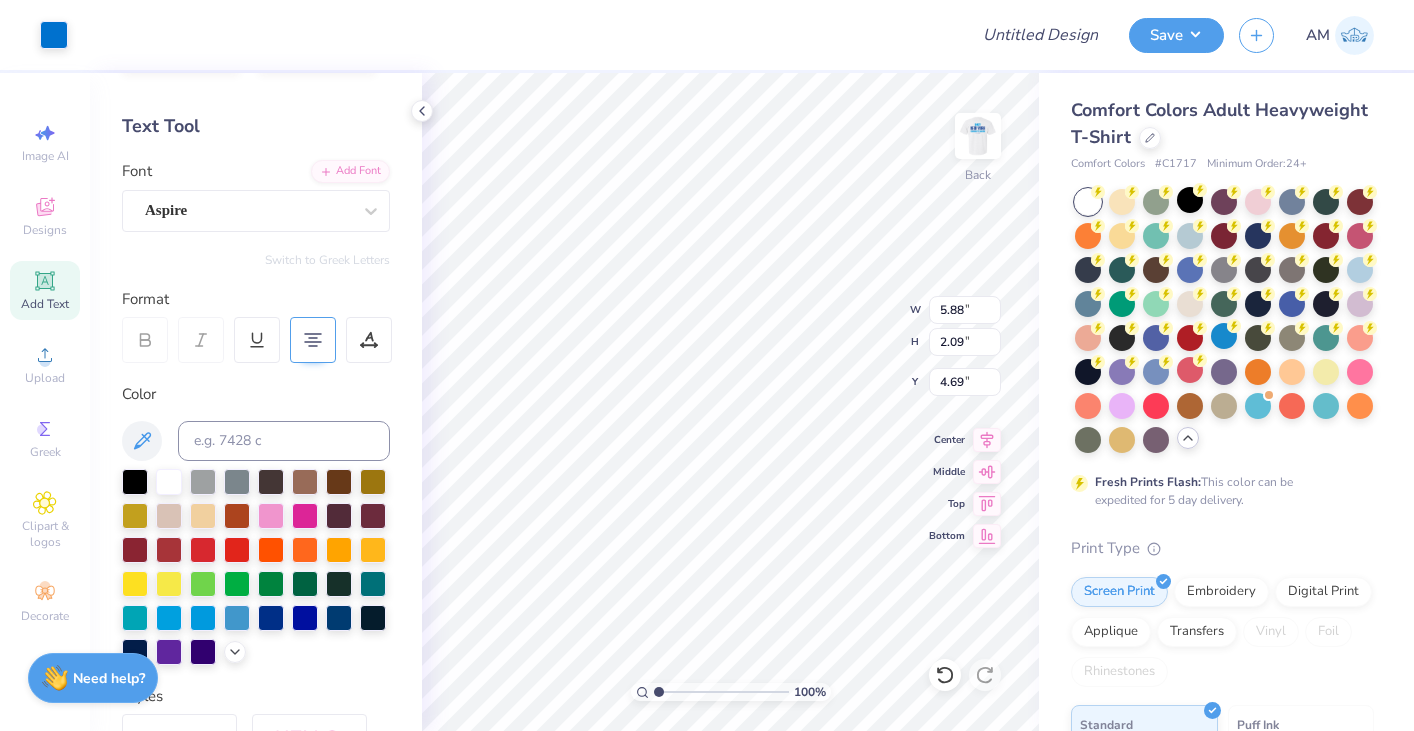 type on "3.56" 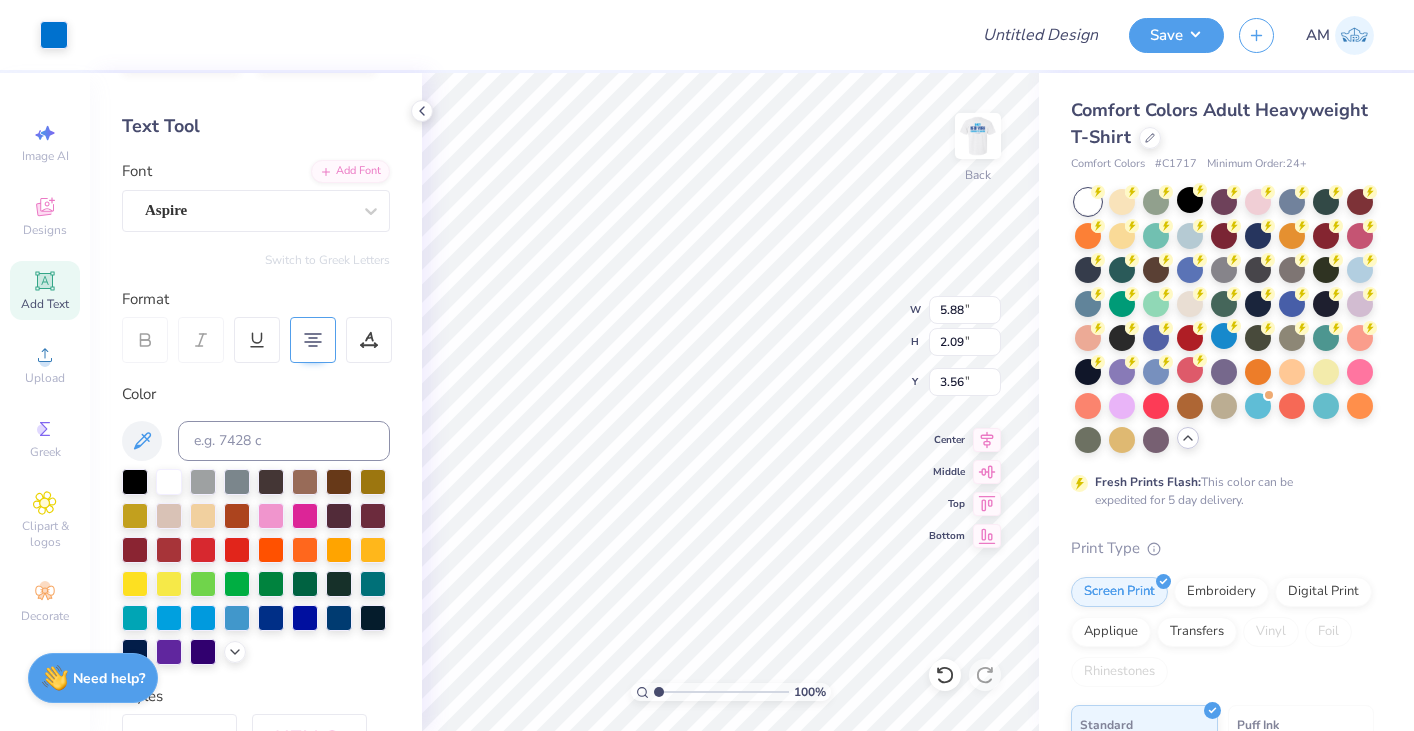 type on "7.12" 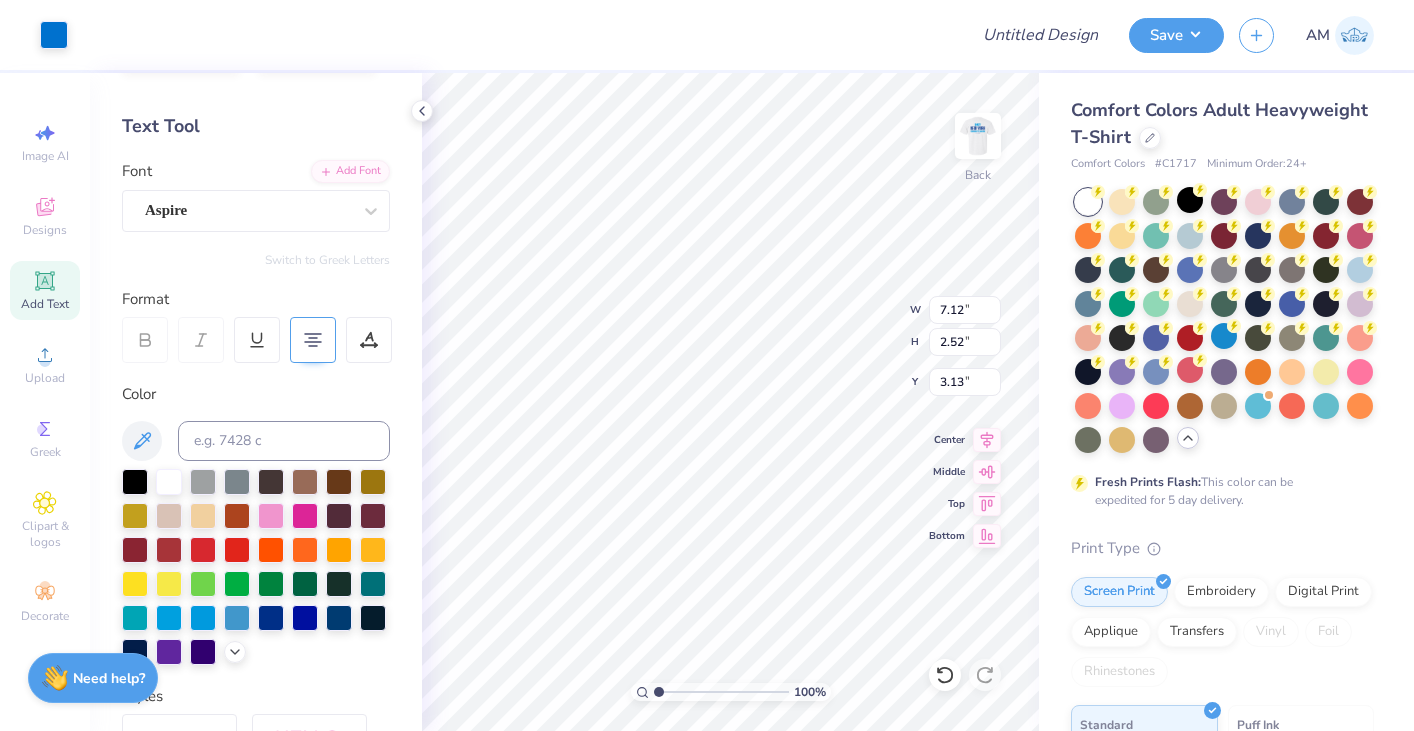 type on "5.17" 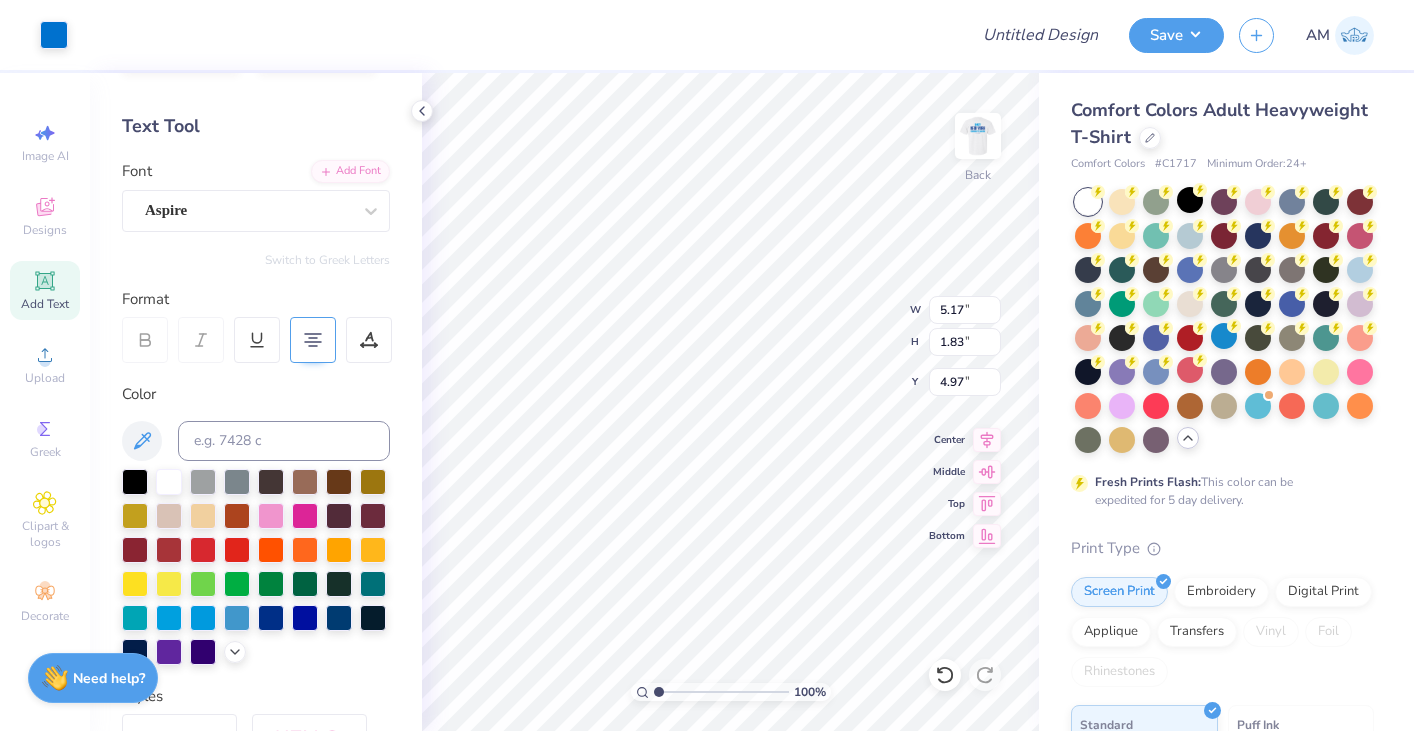 type on "4.97" 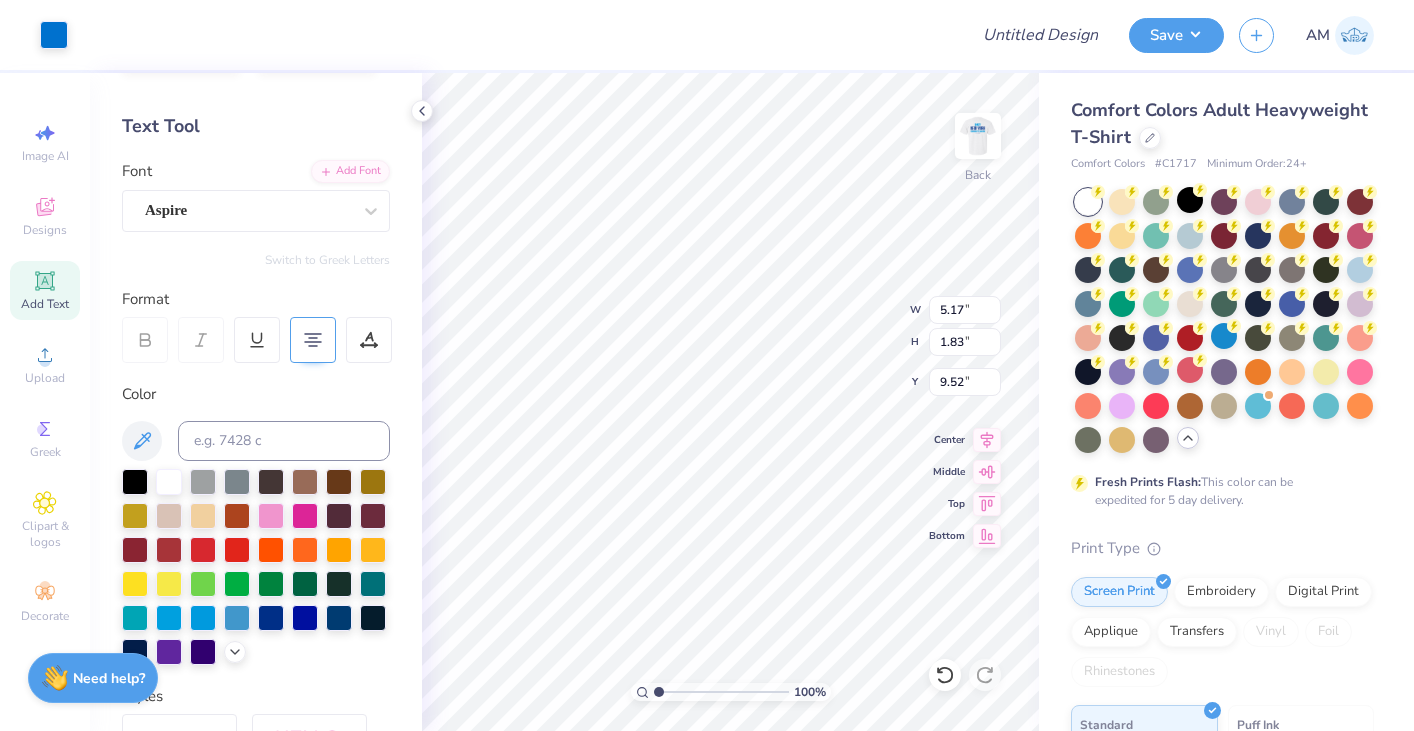 type on "9.52" 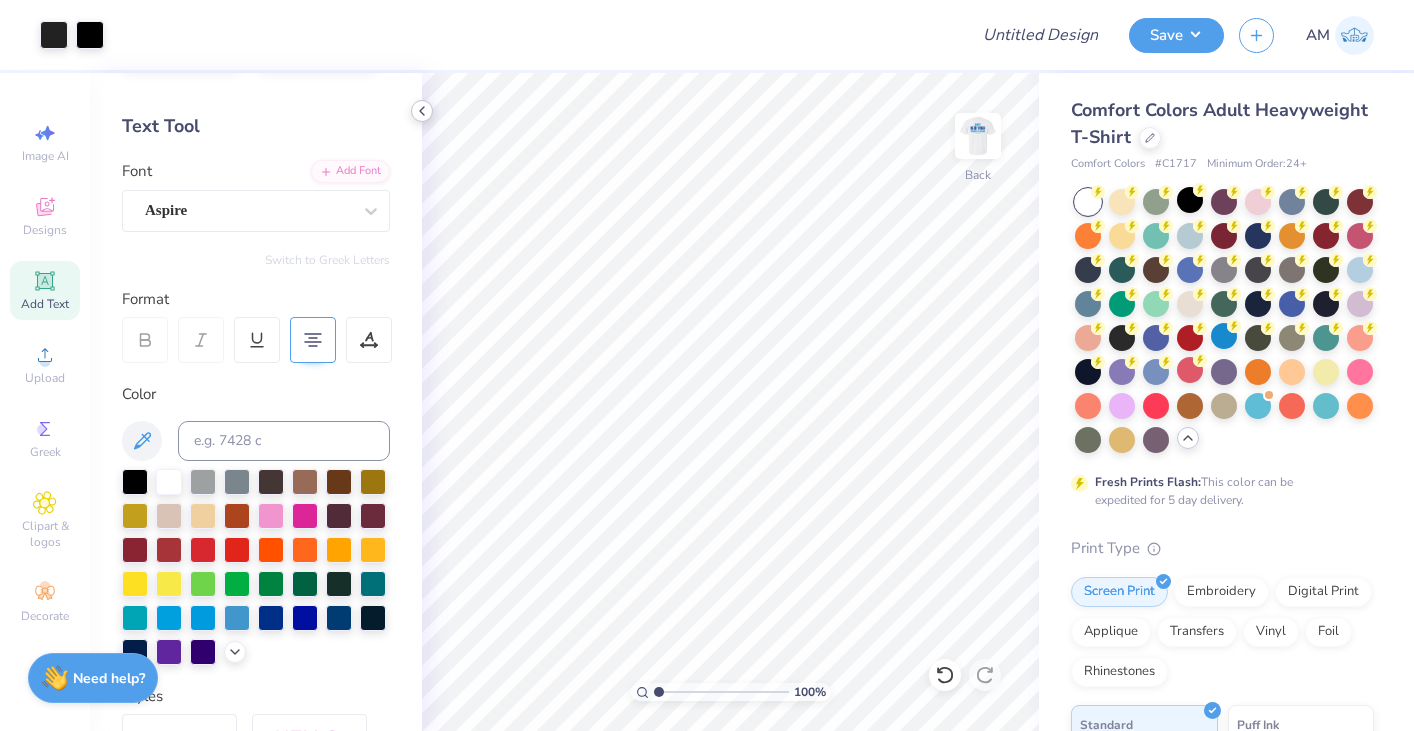 click 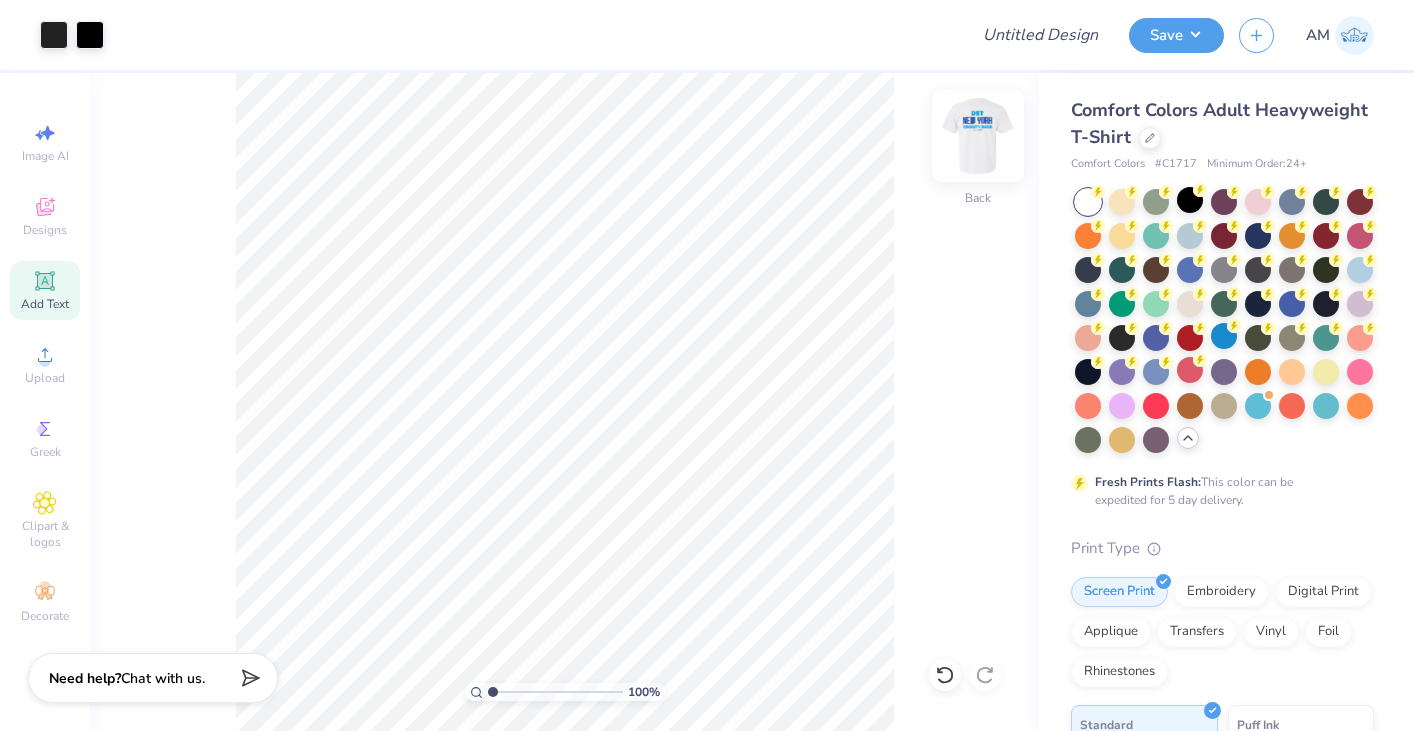 click at bounding box center (978, 136) 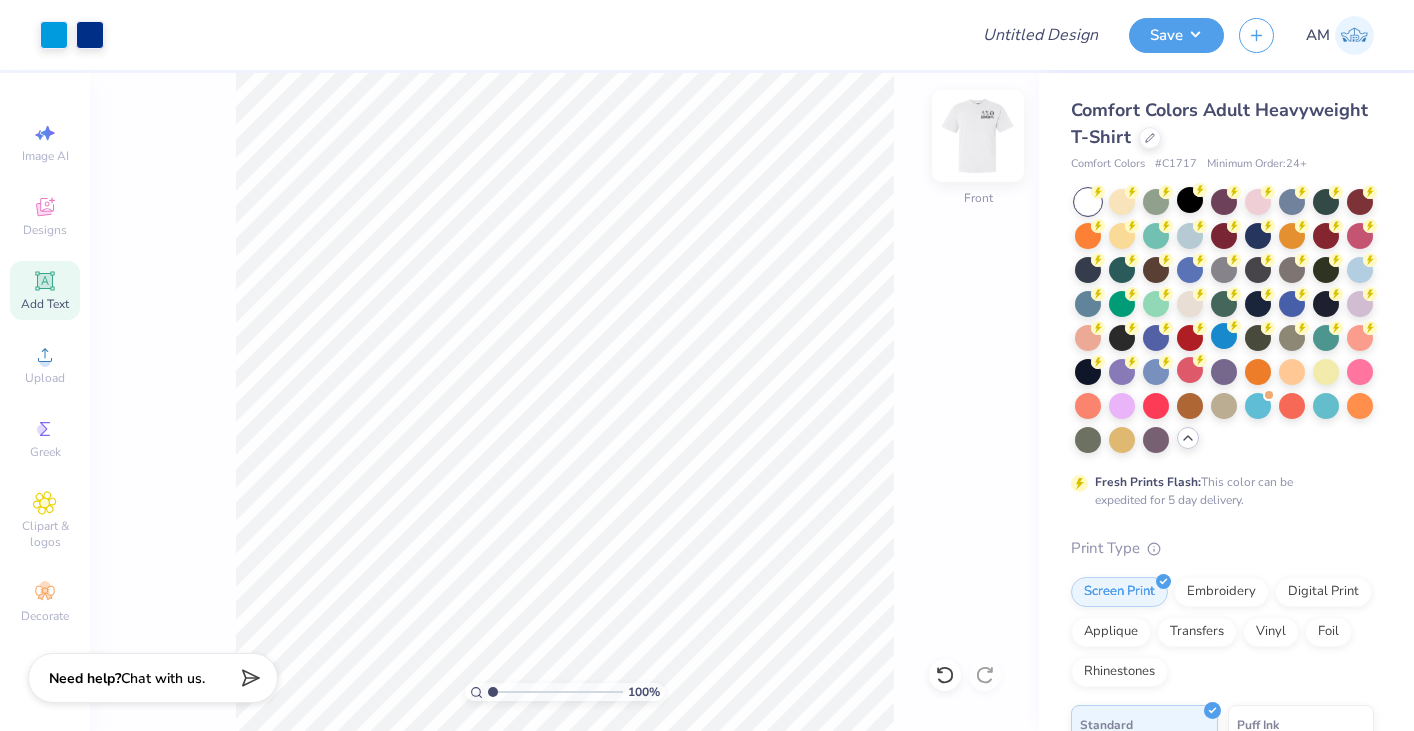 click at bounding box center [978, 136] 